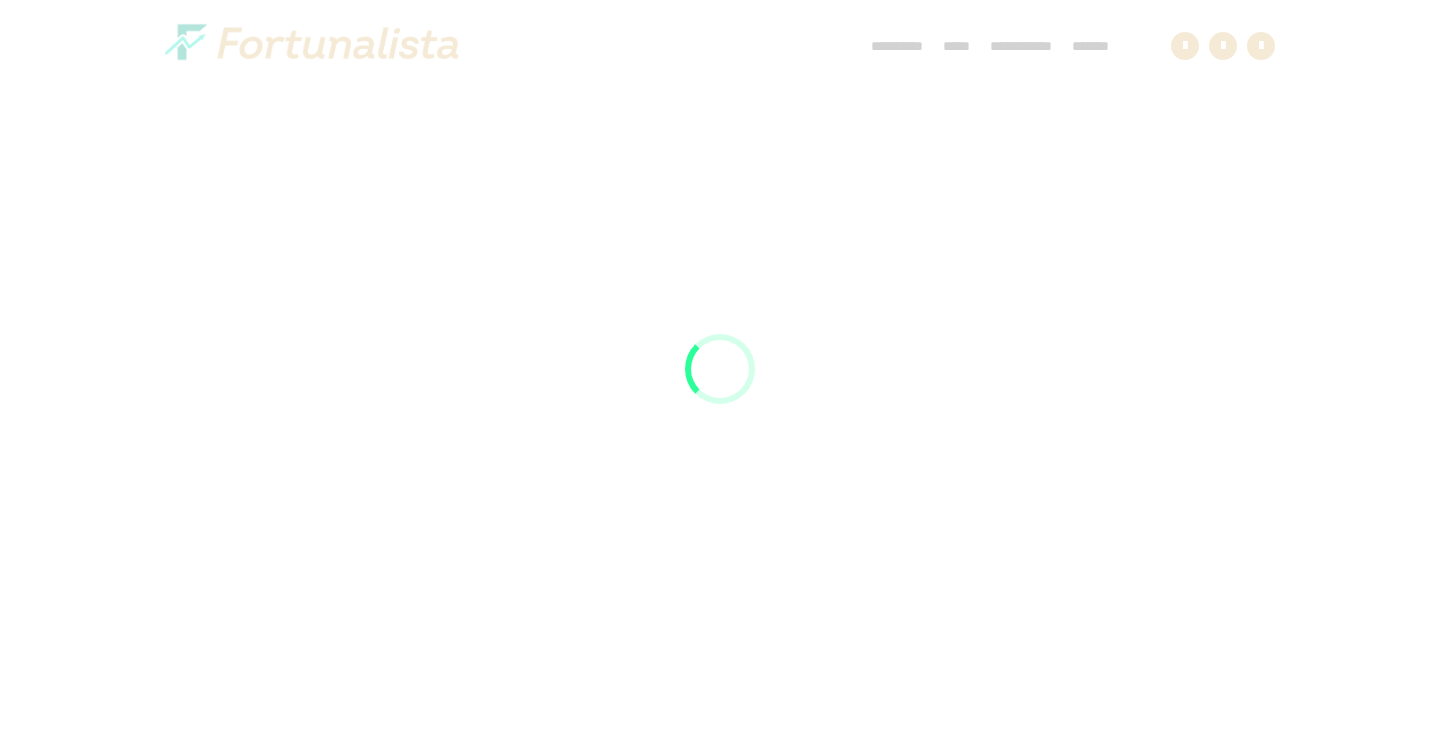 scroll, scrollTop: 0, scrollLeft: 0, axis: both 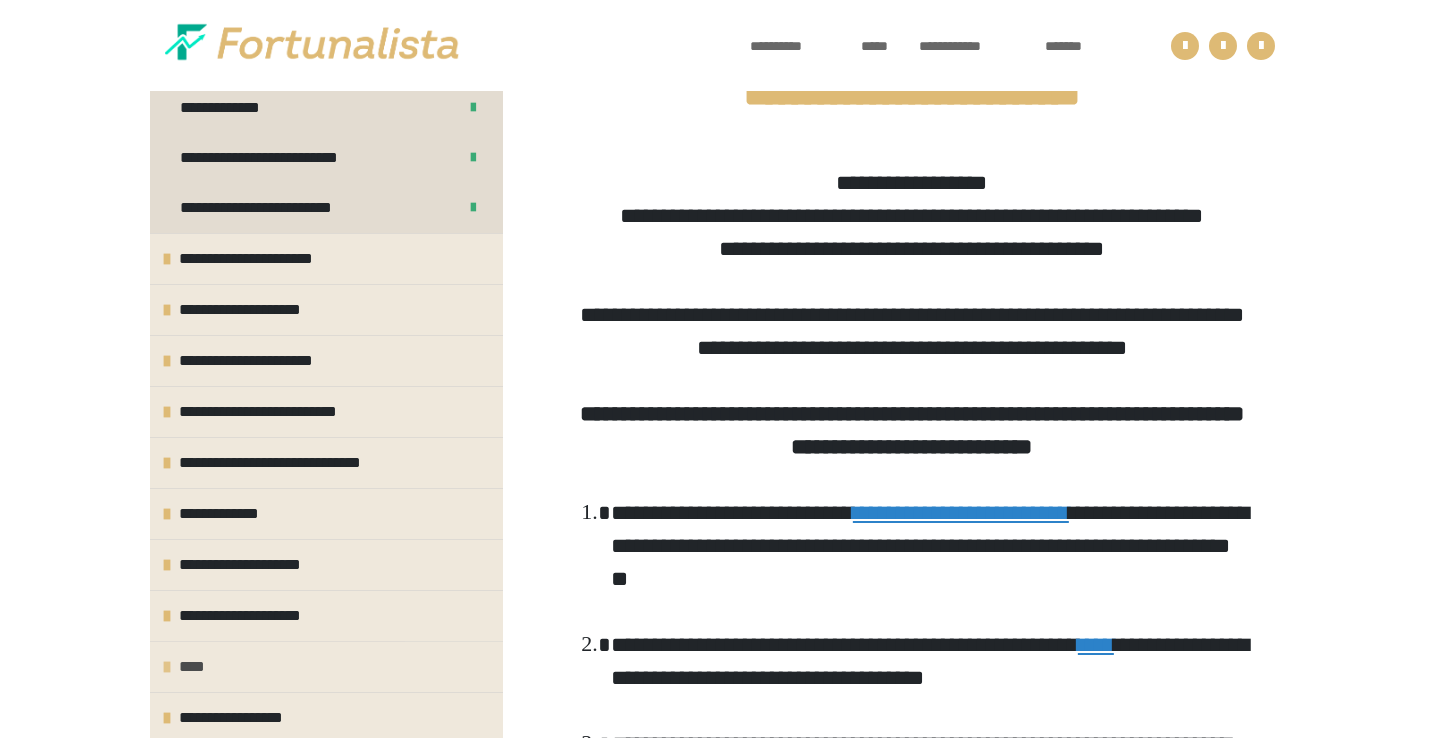click on "****" at bounding box center [326, 666] 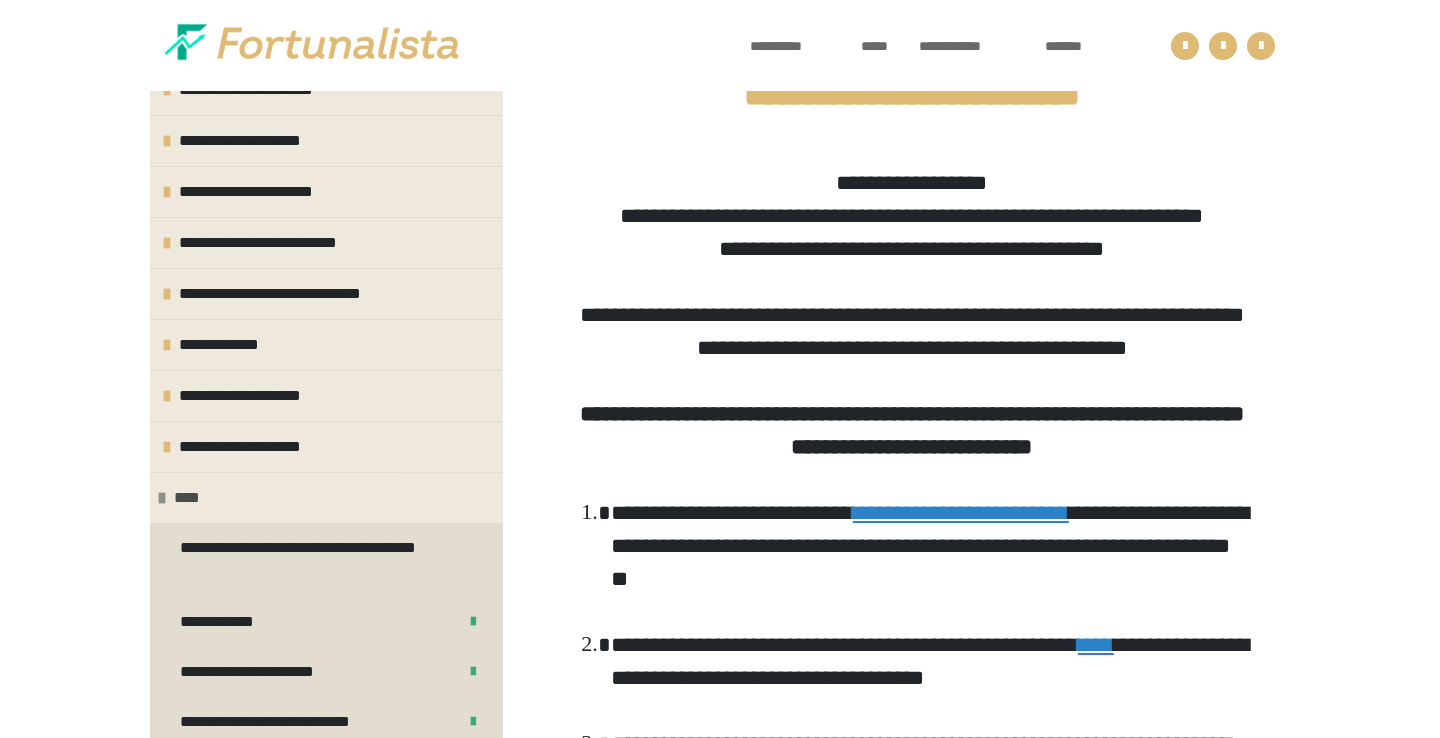 scroll, scrollTop: 586, scrollLeft: 0, axis: vertical 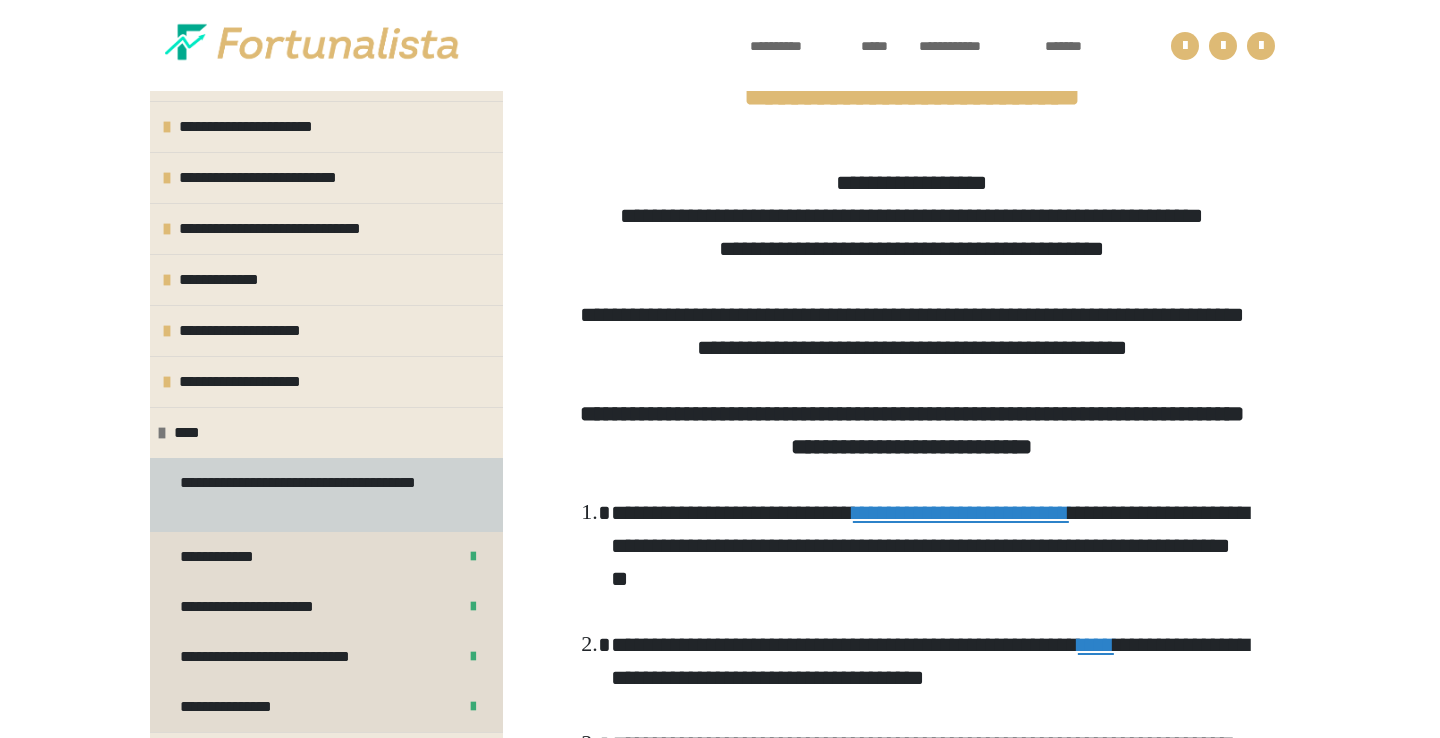 click on "**********" at bounding box center (318, 495) 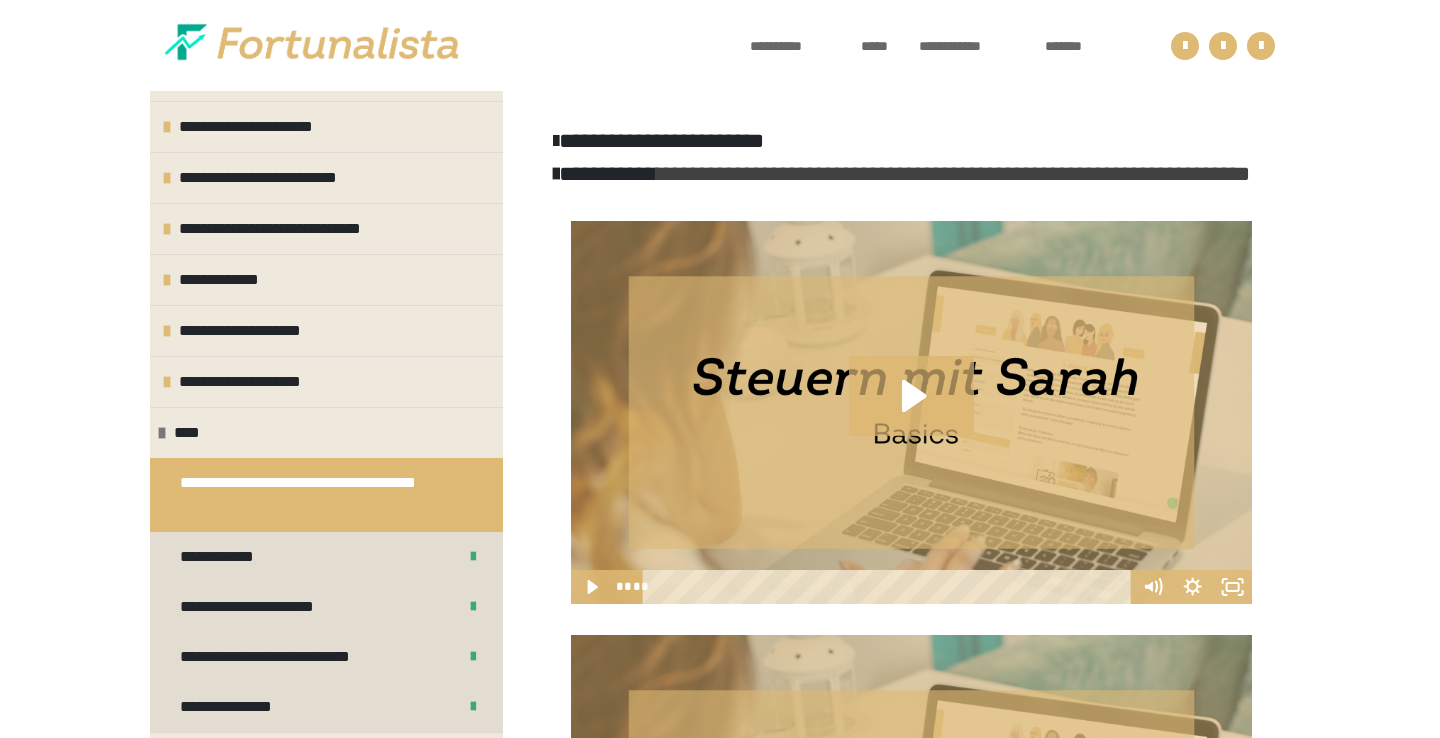 scroll, scrollTop: 825, scrollLeft: 0, axis: vertical 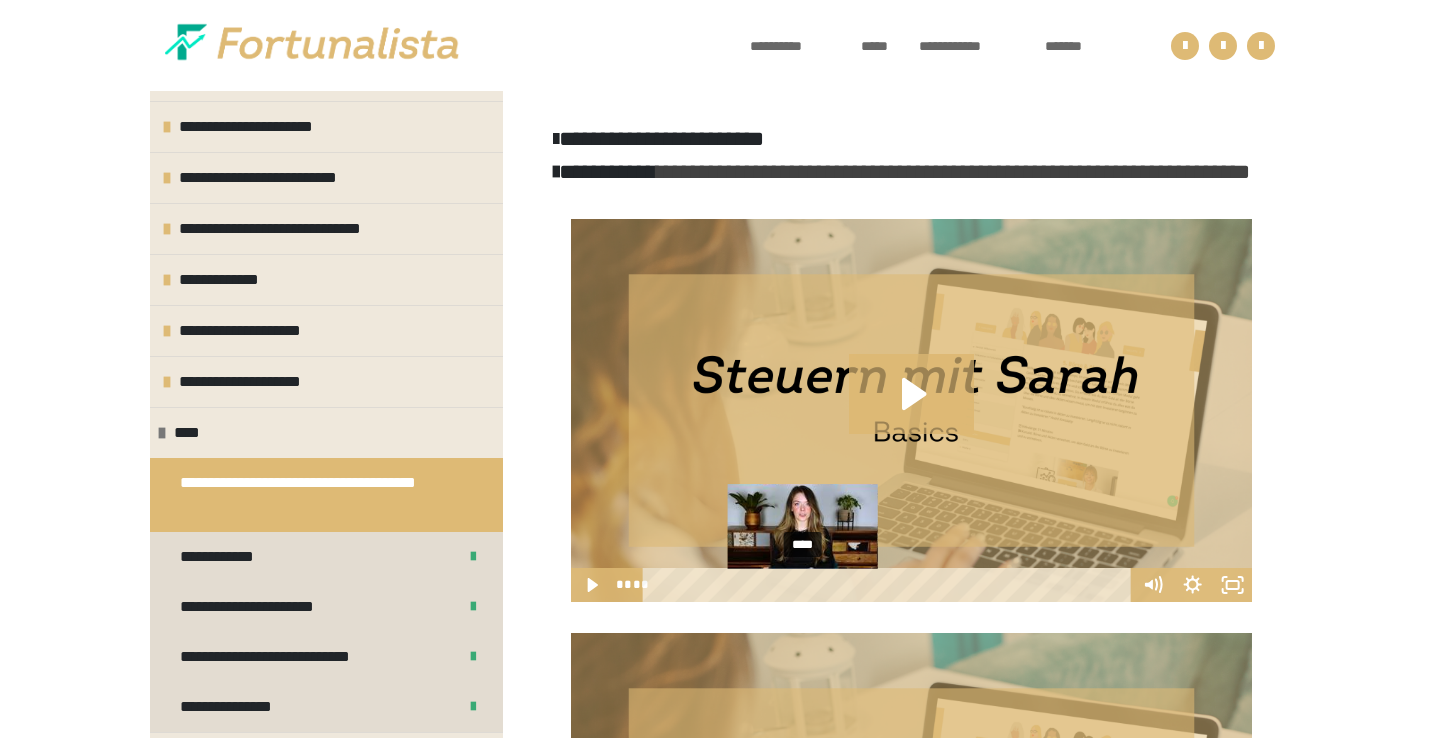 drag, startPoint x: 821, startPoint y: 622, endPoint x: 803, endPoint y: 621, distance: 18.027756 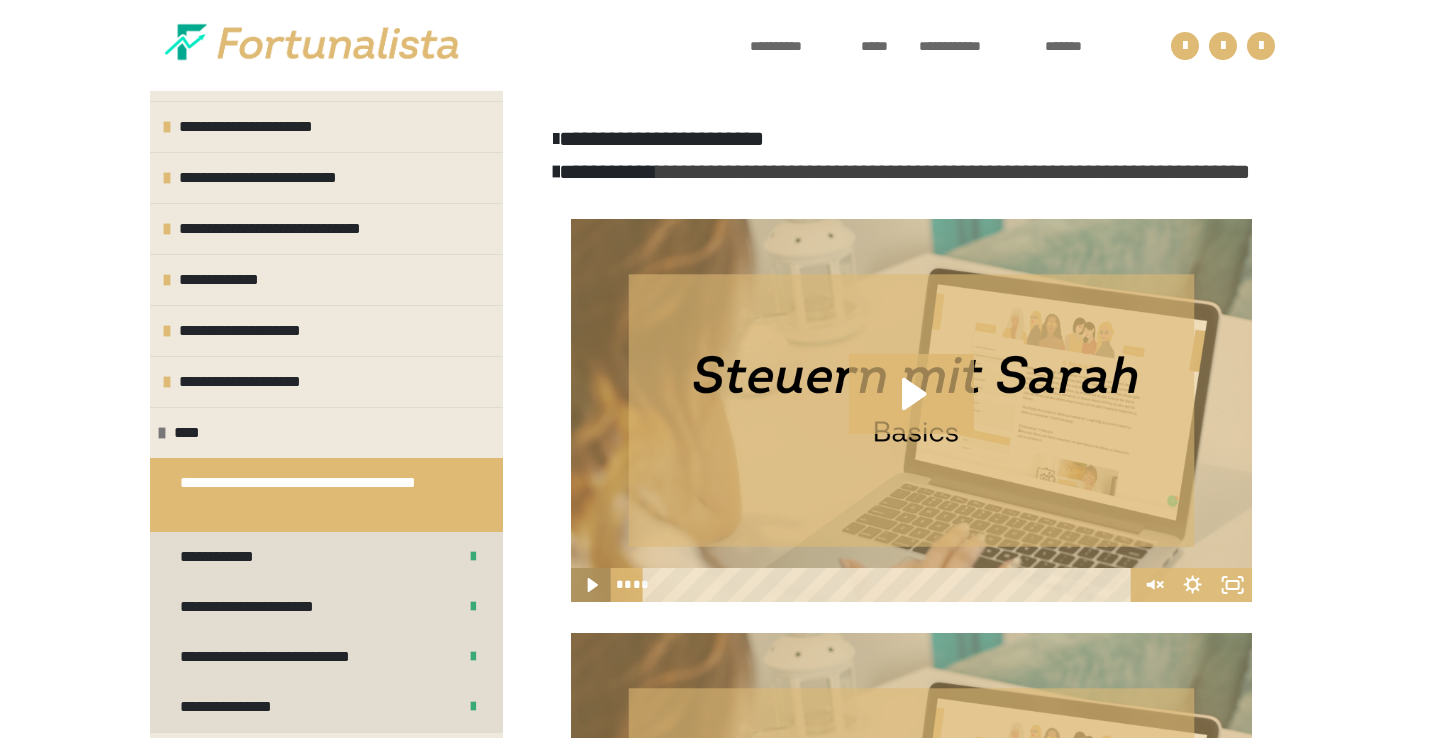 click 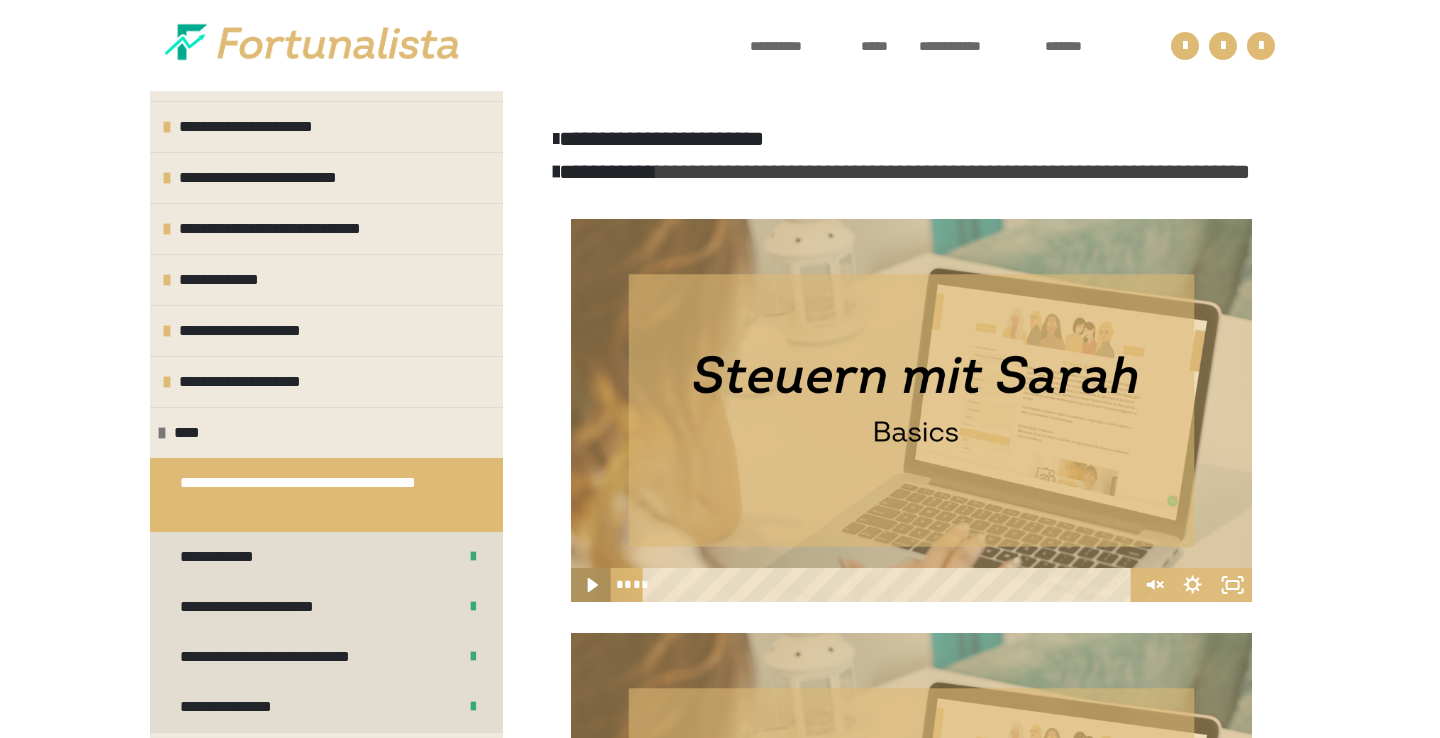 click 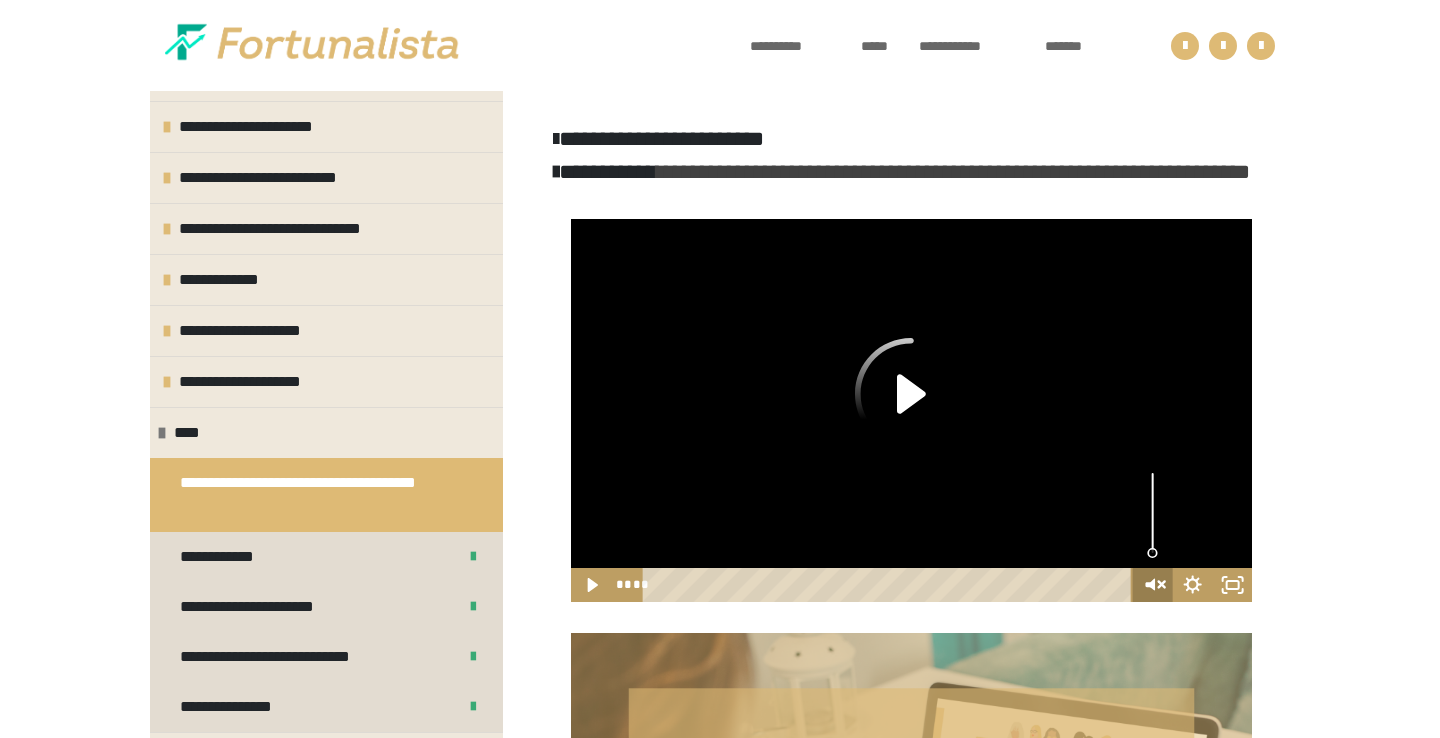 click 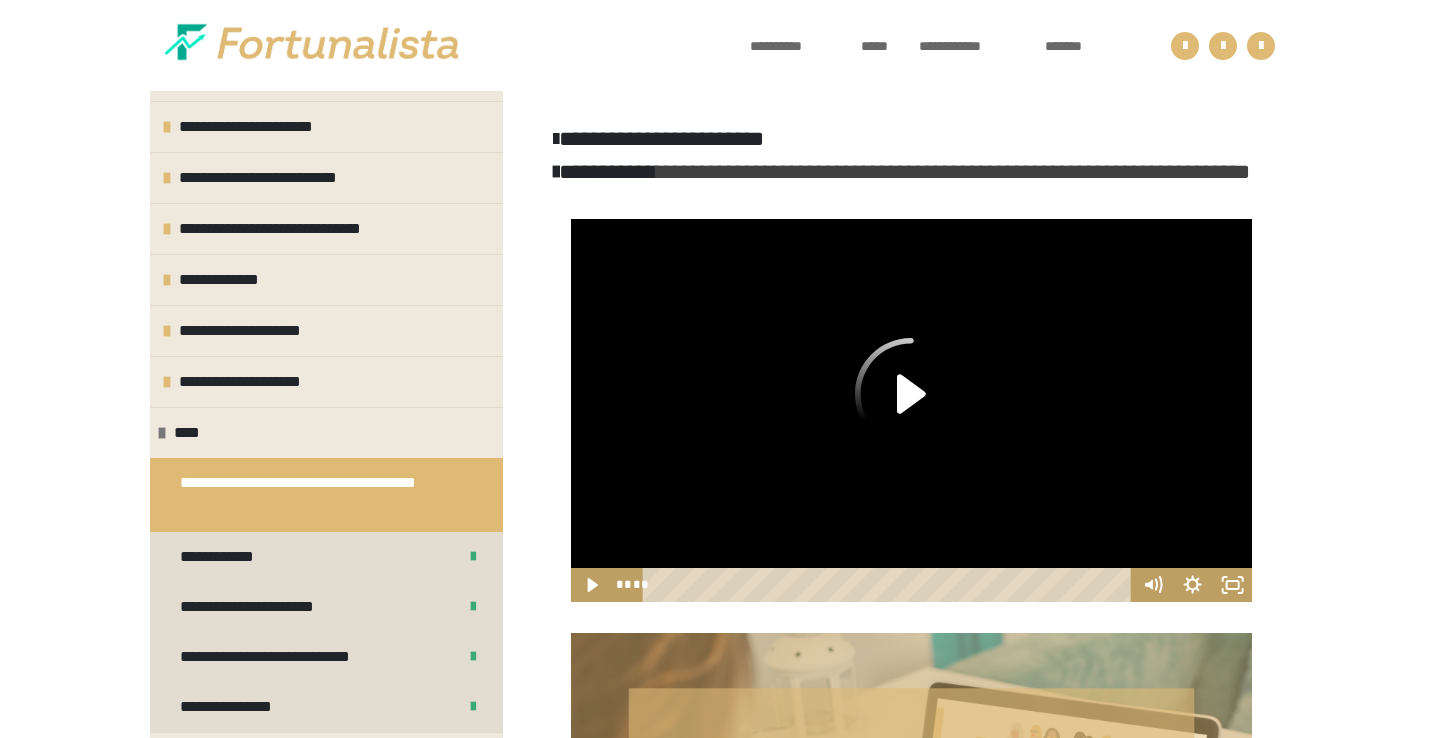 click 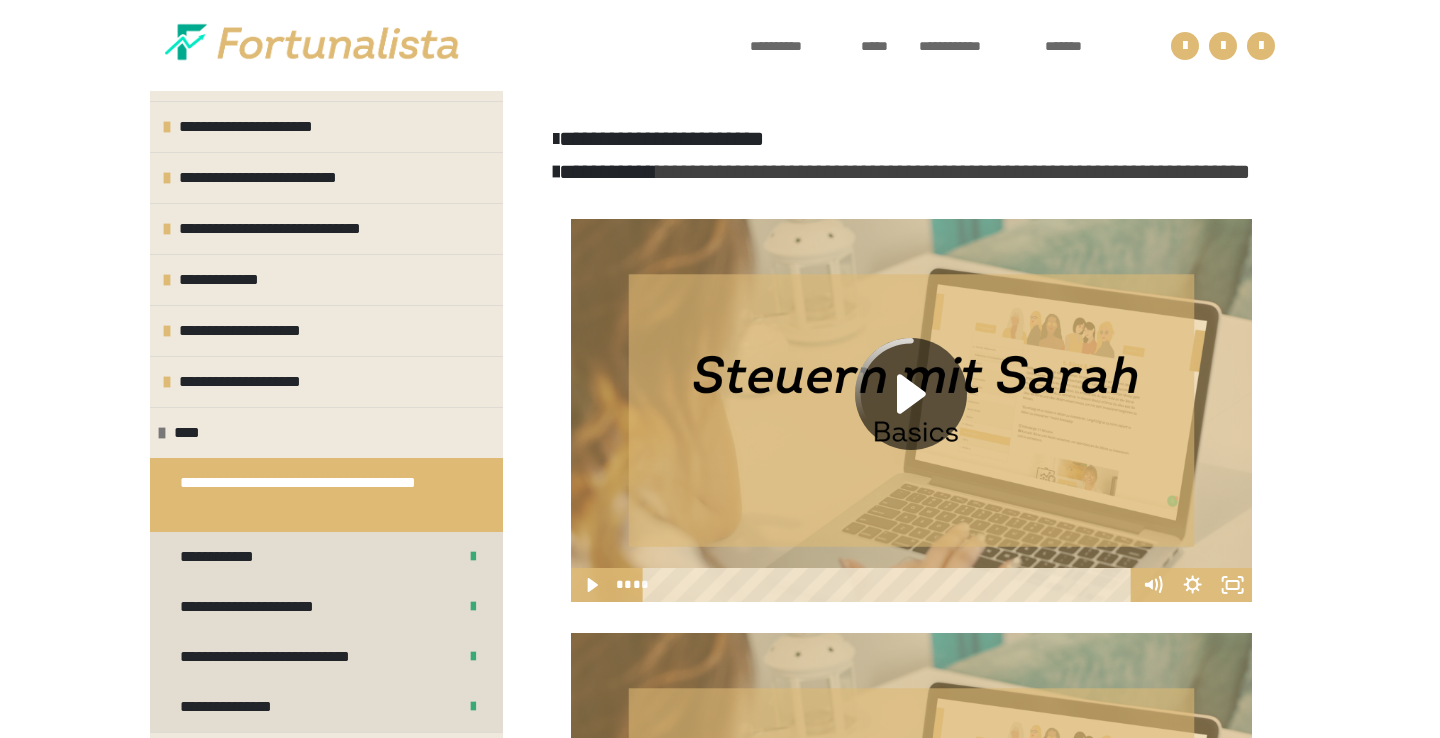 click 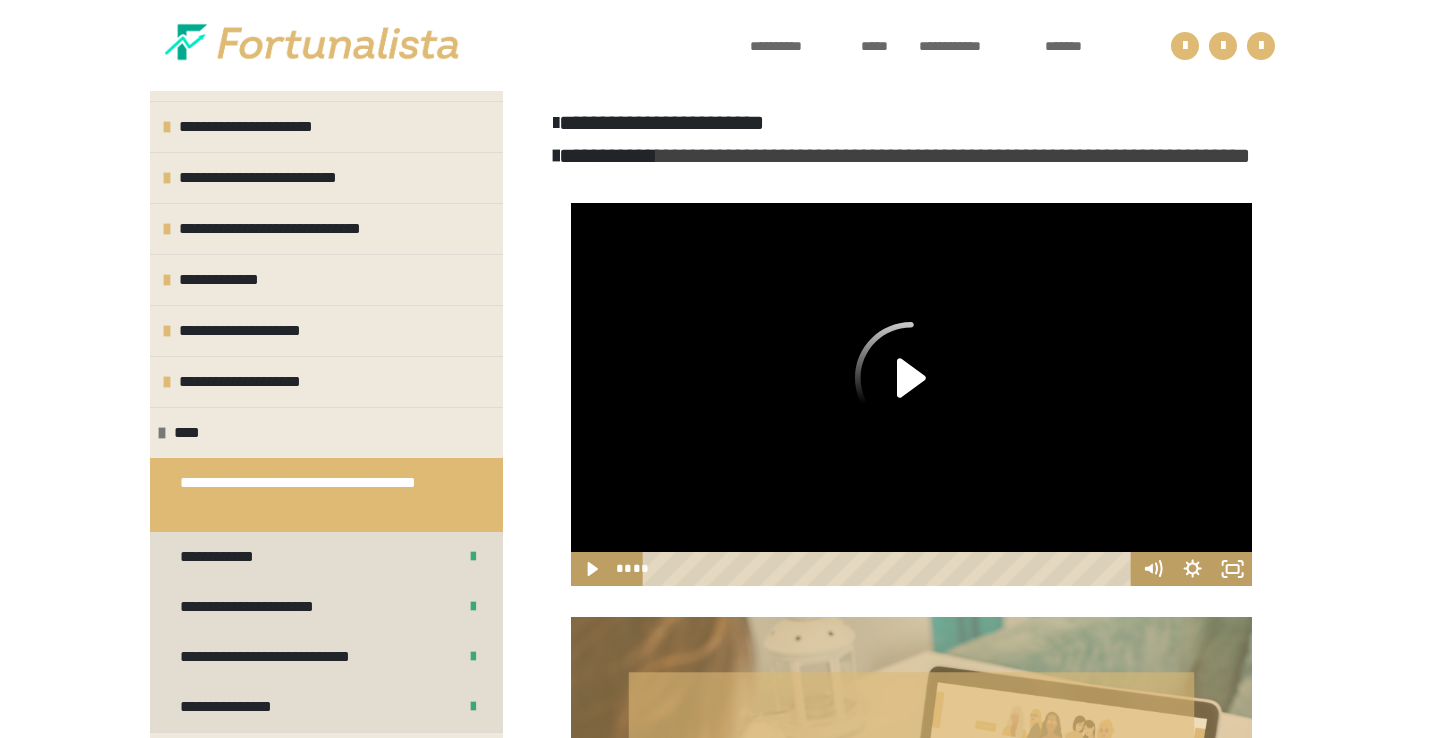 scroll, scrollTop: 840, scrollLeft: 0, axis: vertical 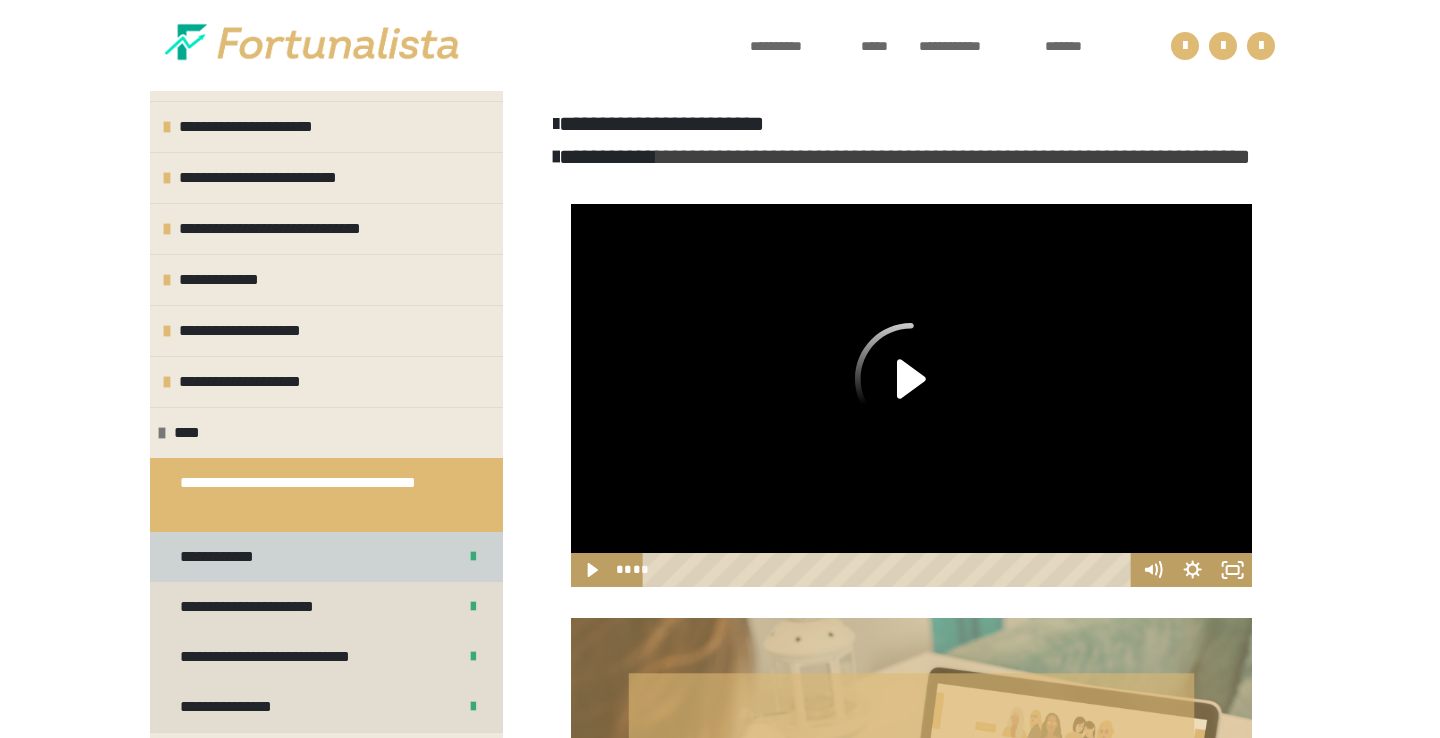 click on "**********" at bounding box center (326, 557) 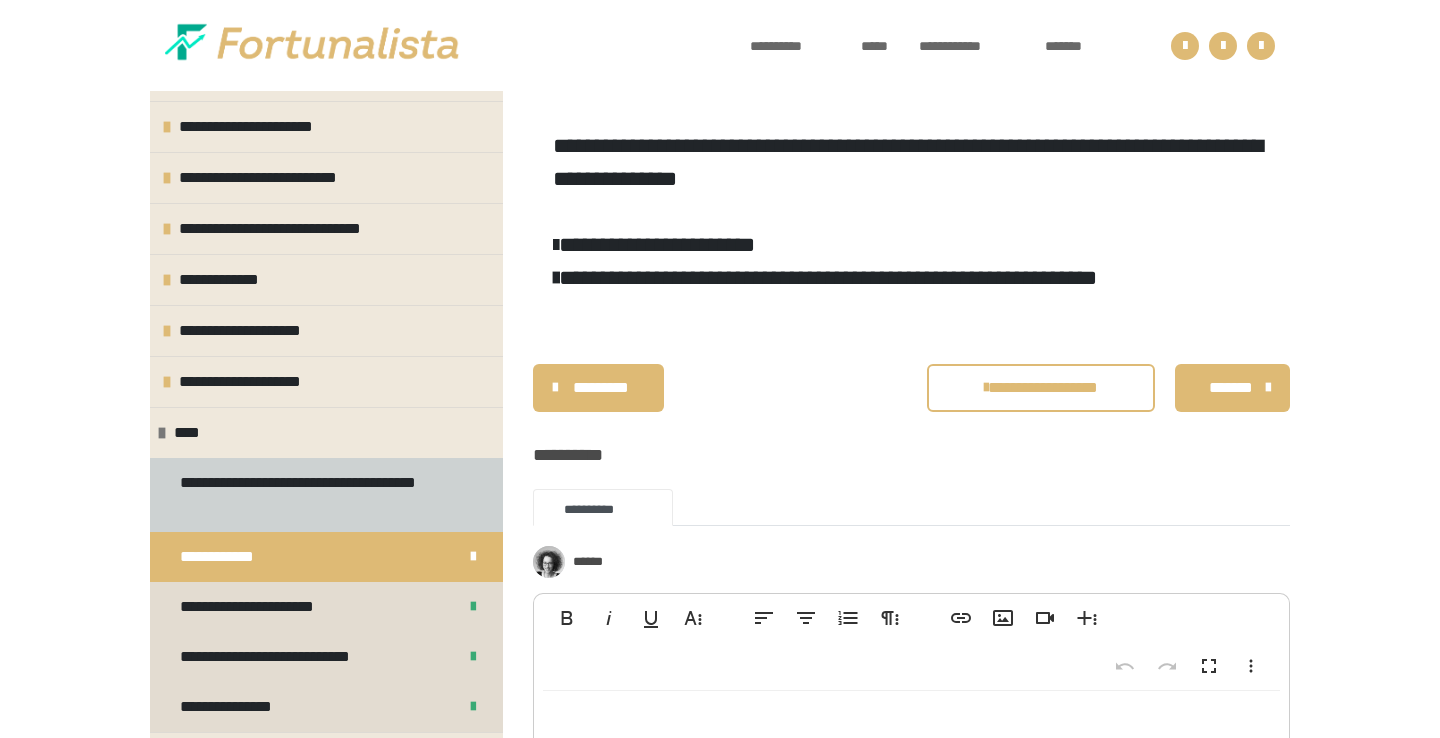 click on "**********" at bounding box center (318, 495) 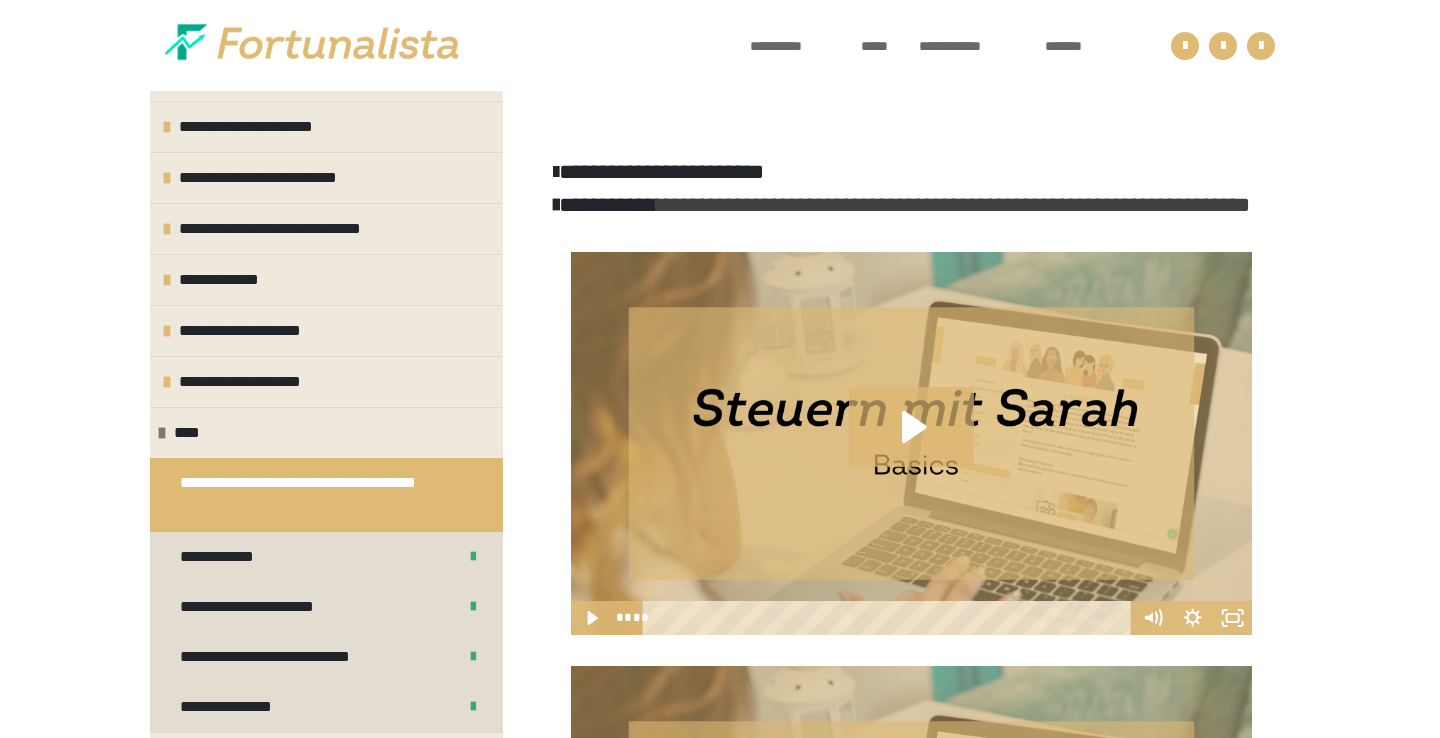 scroll, scrollTop: 798, scrollLeft: 0, axis: vertical 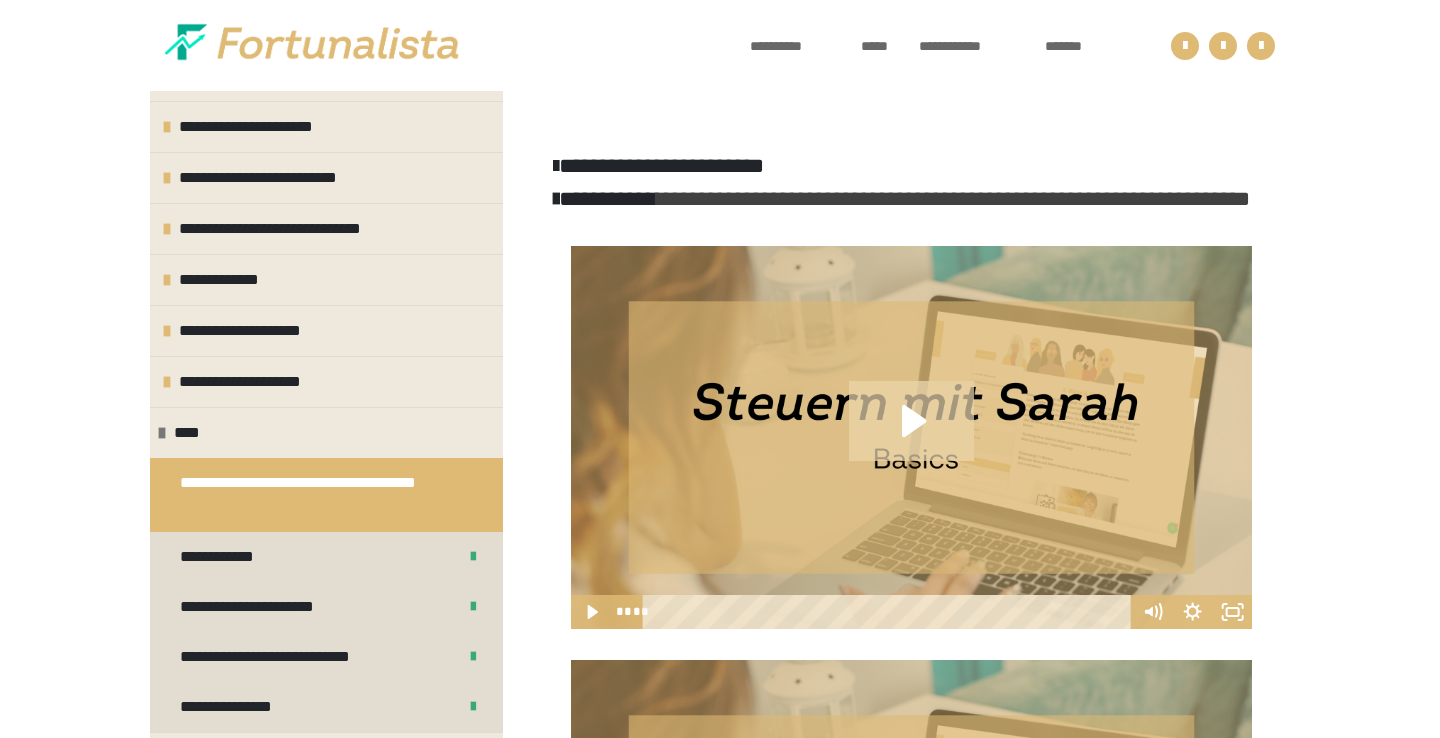 click 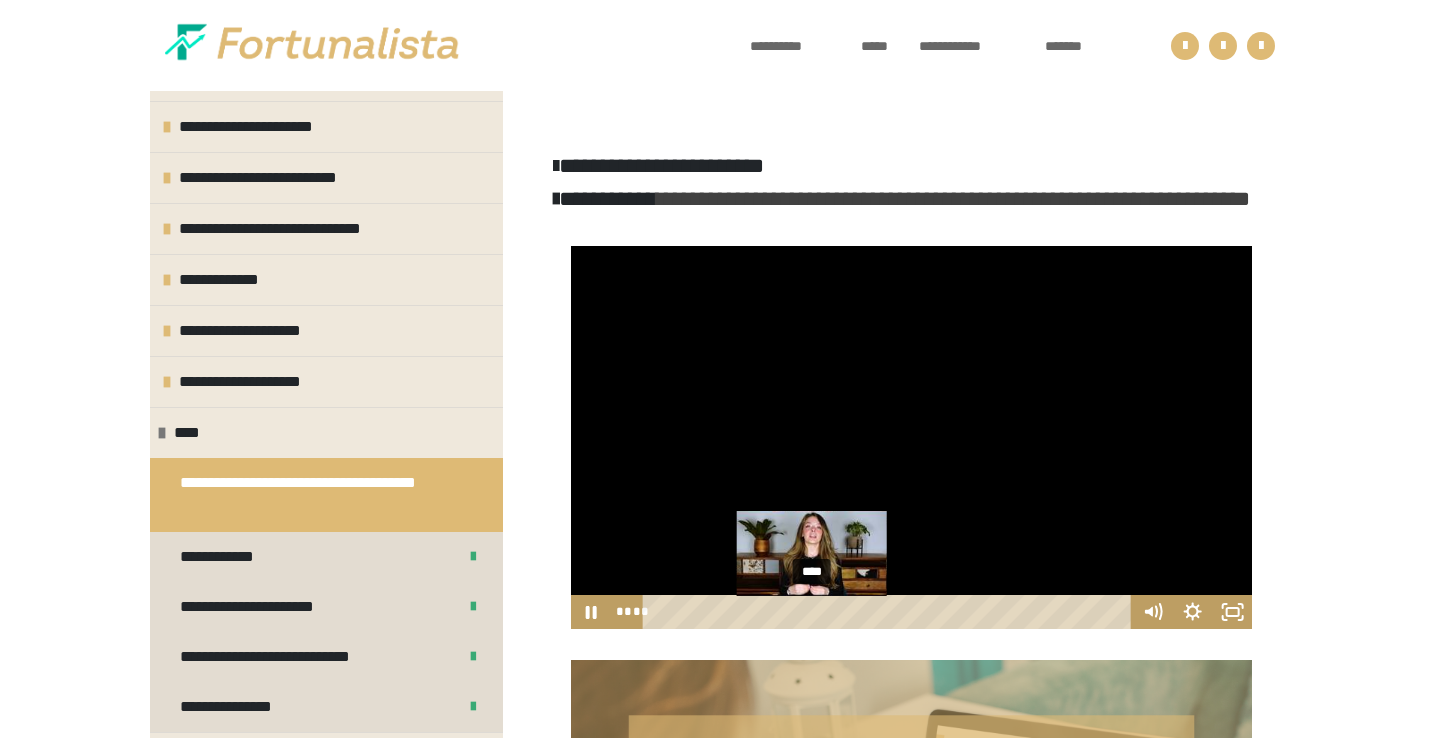 drag, startPoint x: 820, startPoint y: 647, endPoint x: 790, endPoint y: 647, distance: 30 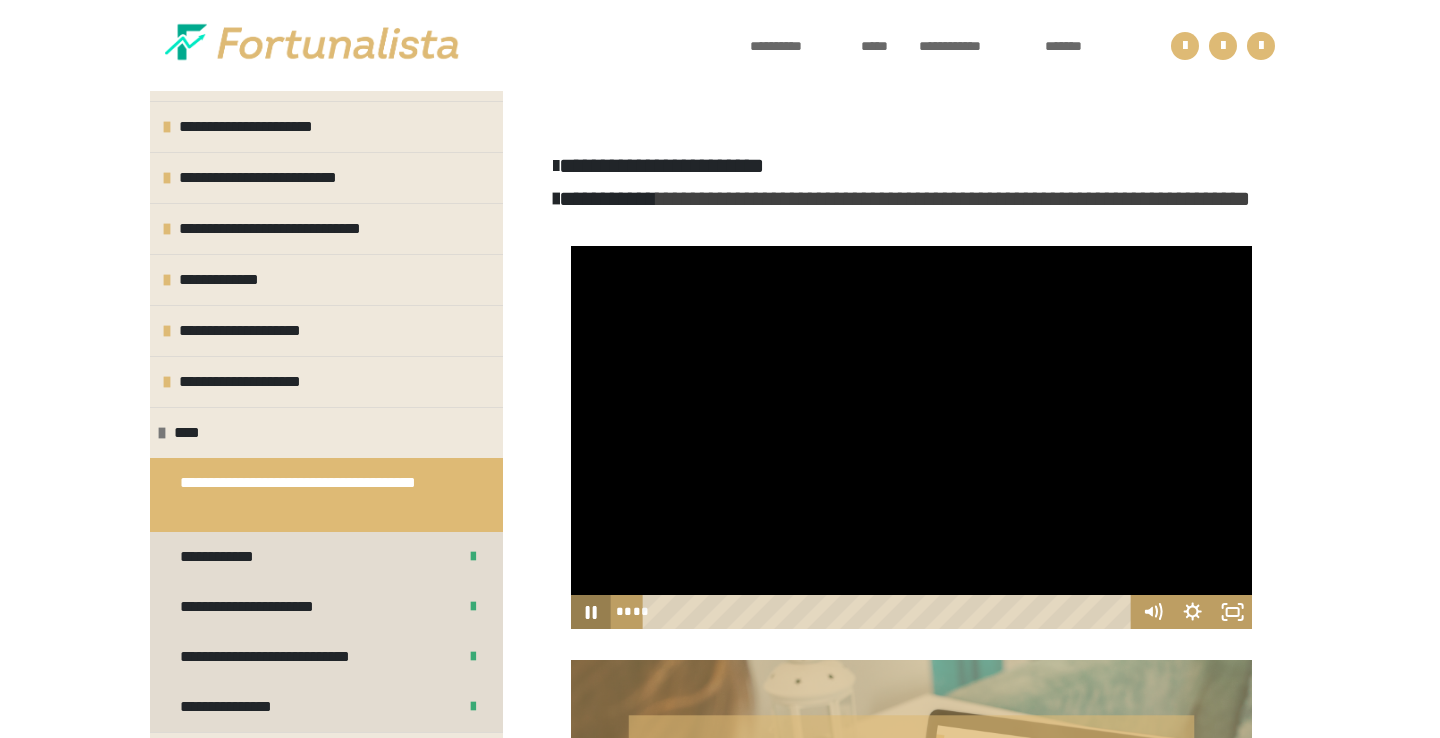 click 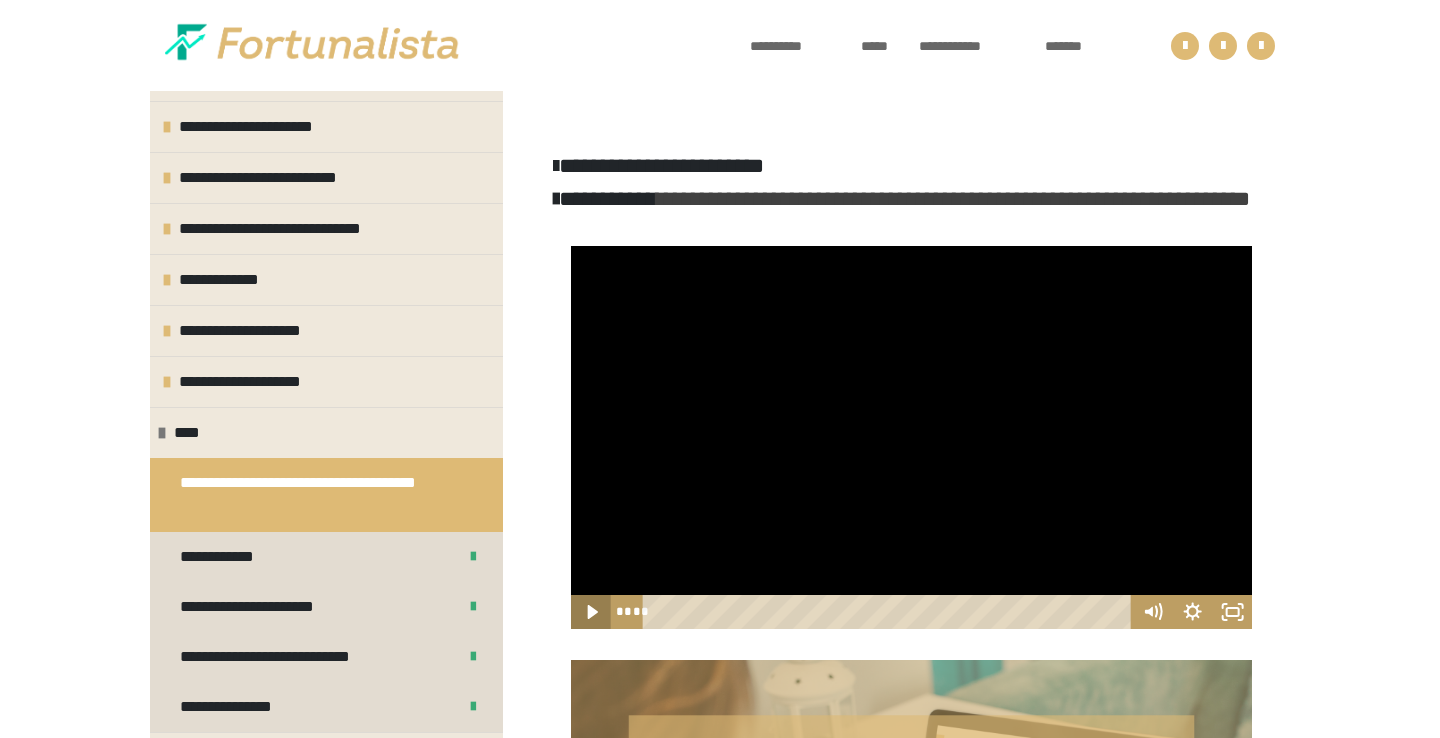click 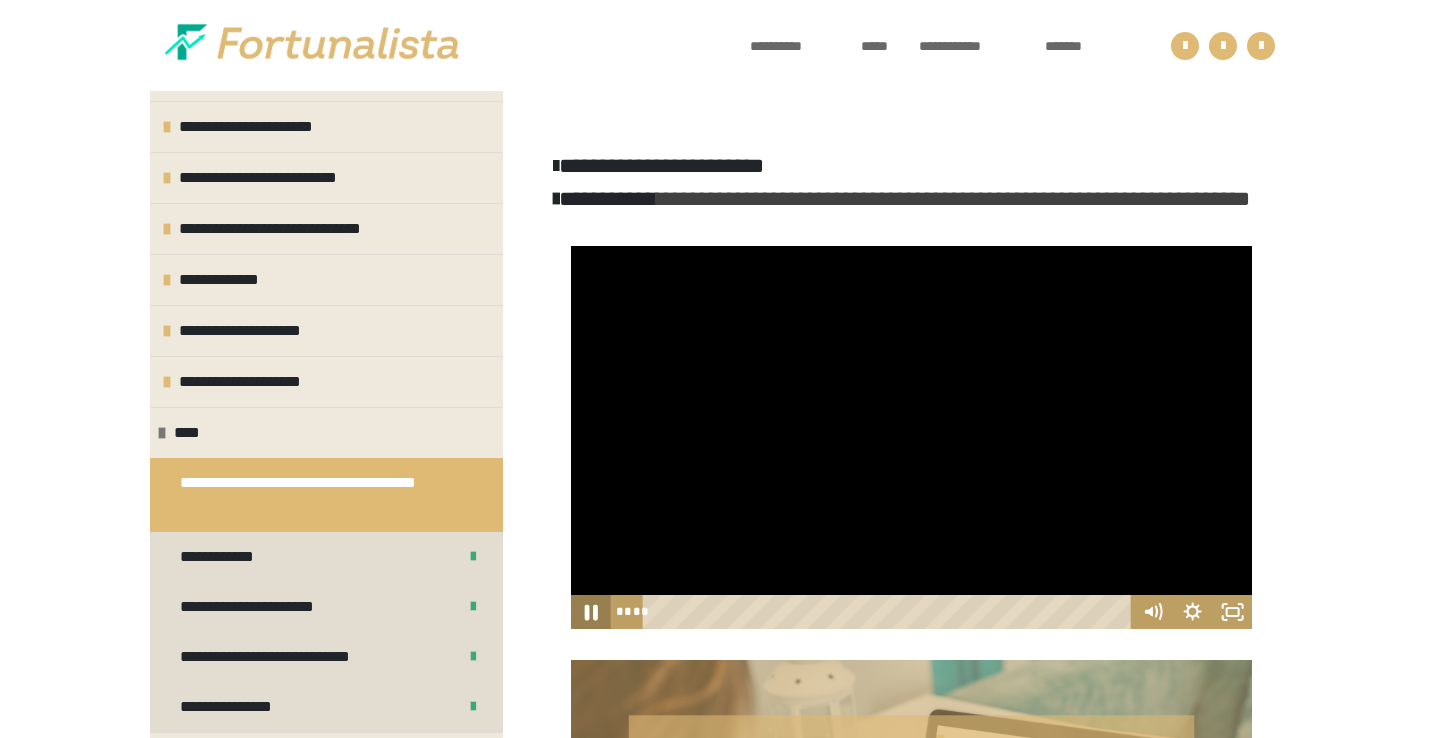 click 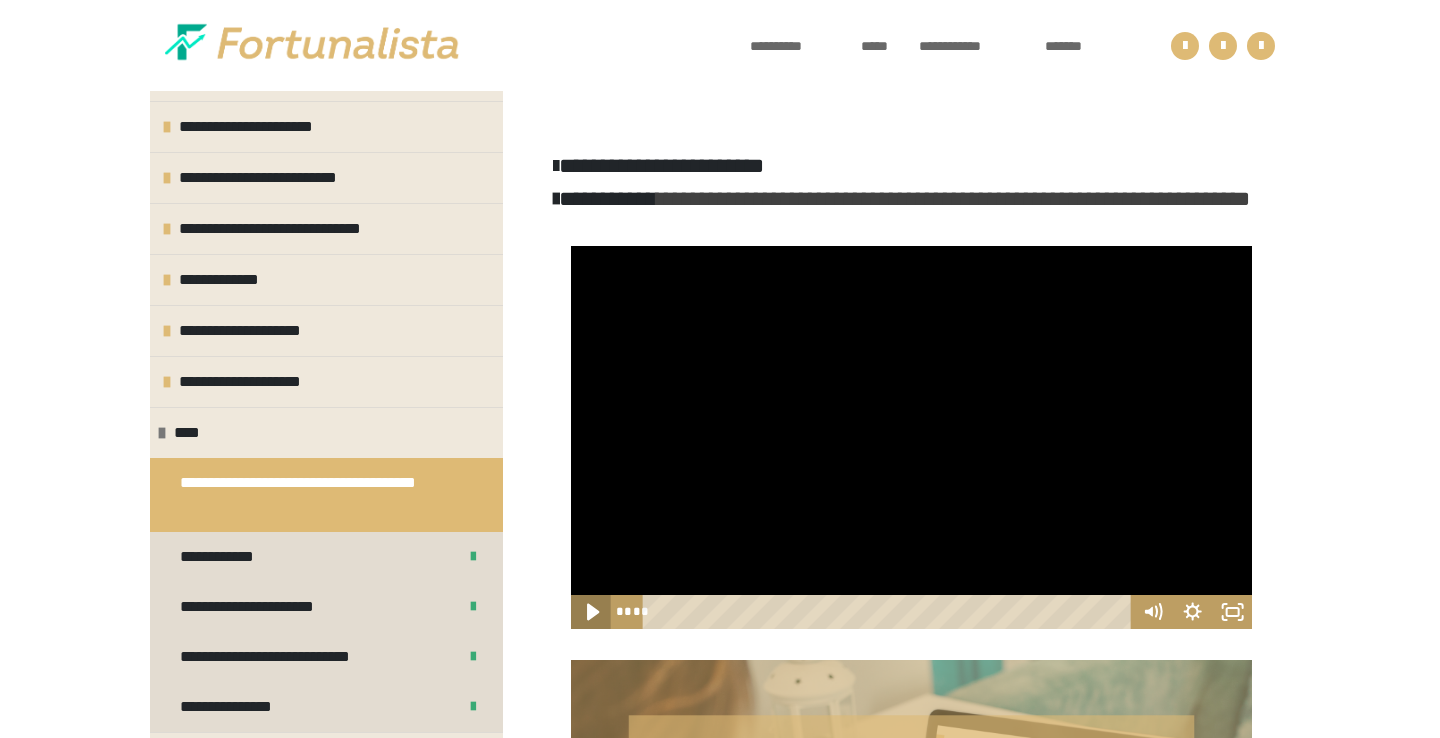 click 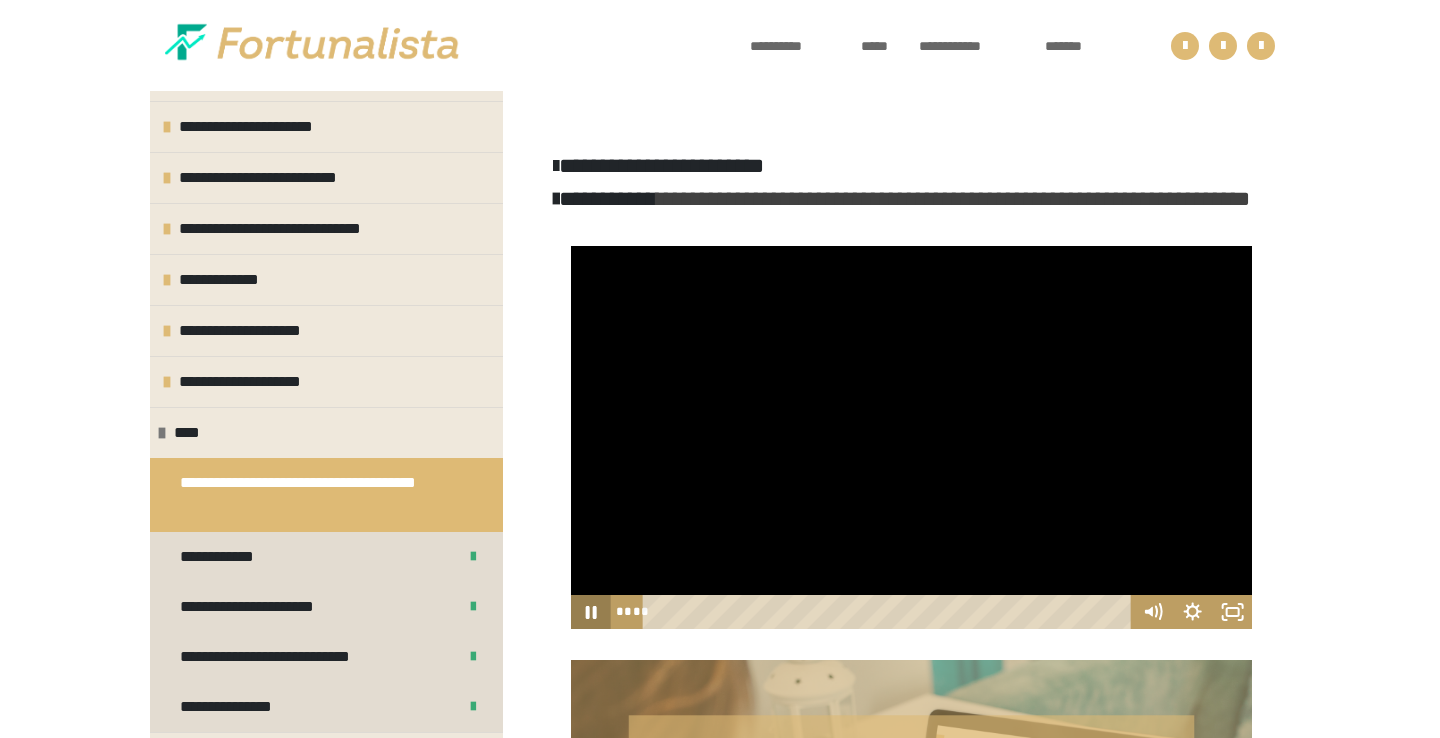 click 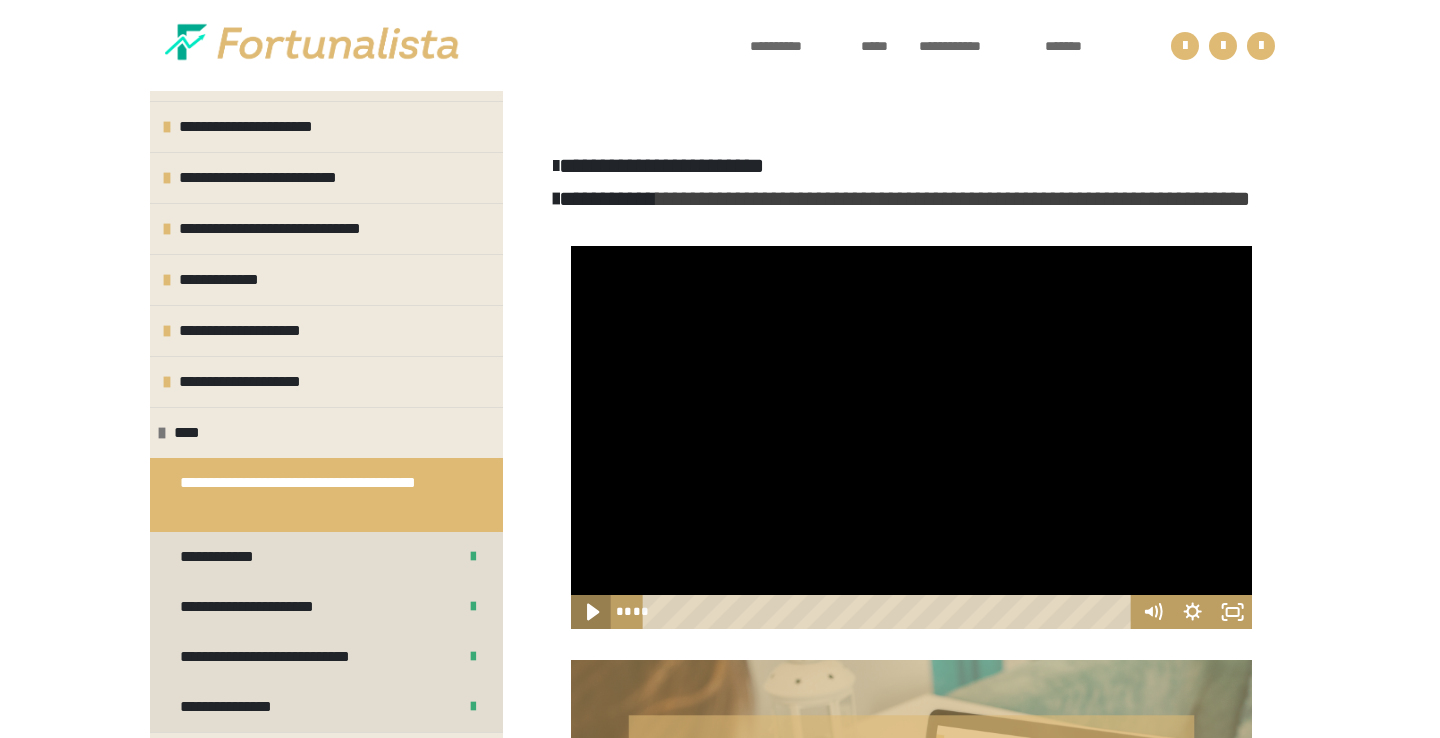 click 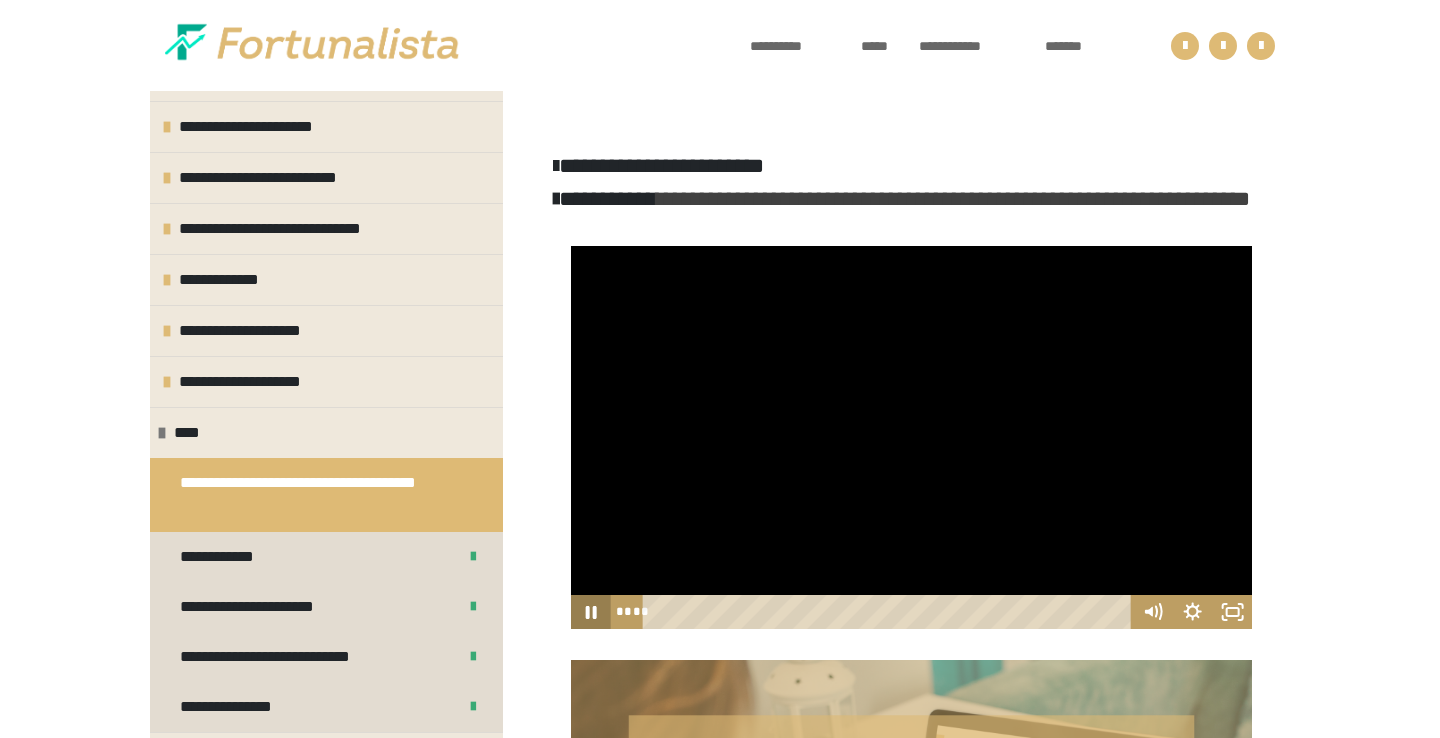 click 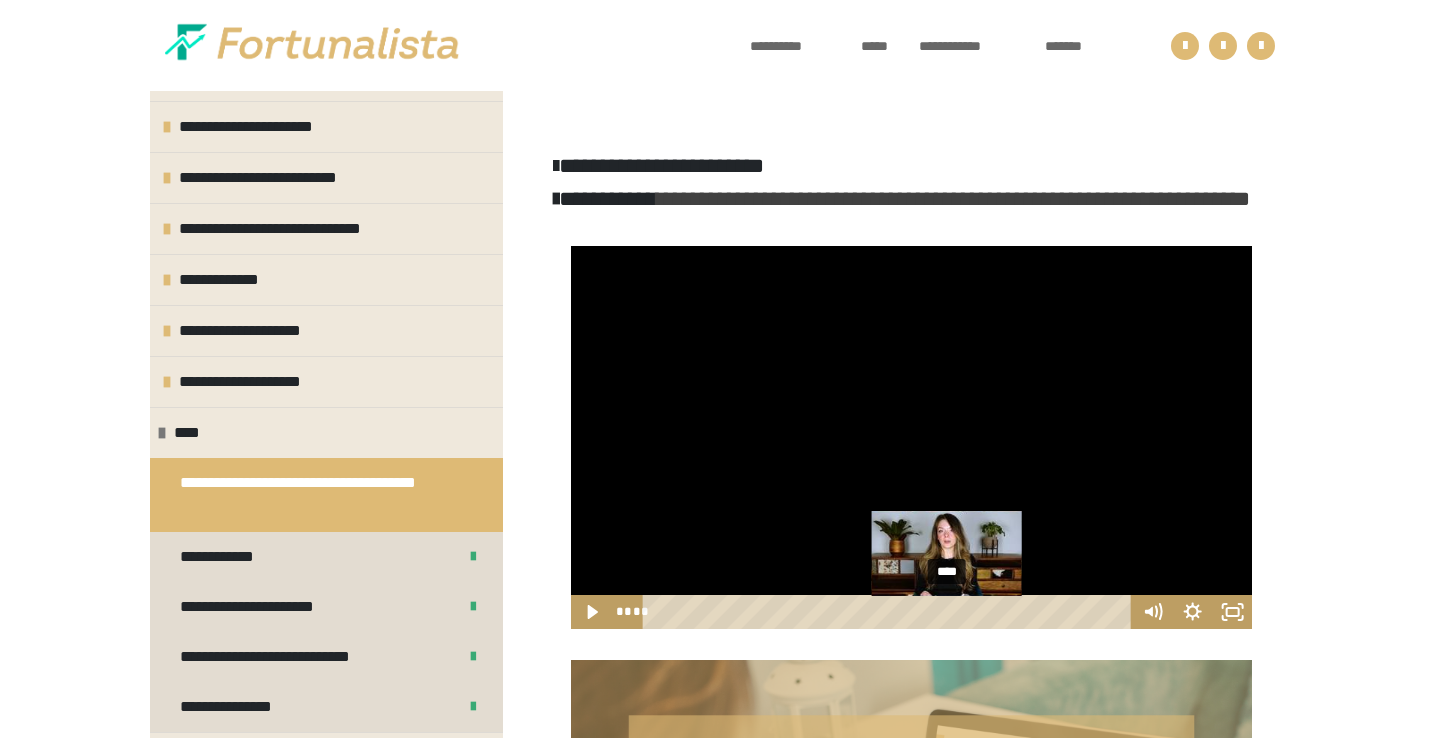 drag, startPoint x: 958, startPoint y: 647, endPoint x: 944, endPoint y: 647, distance: 14 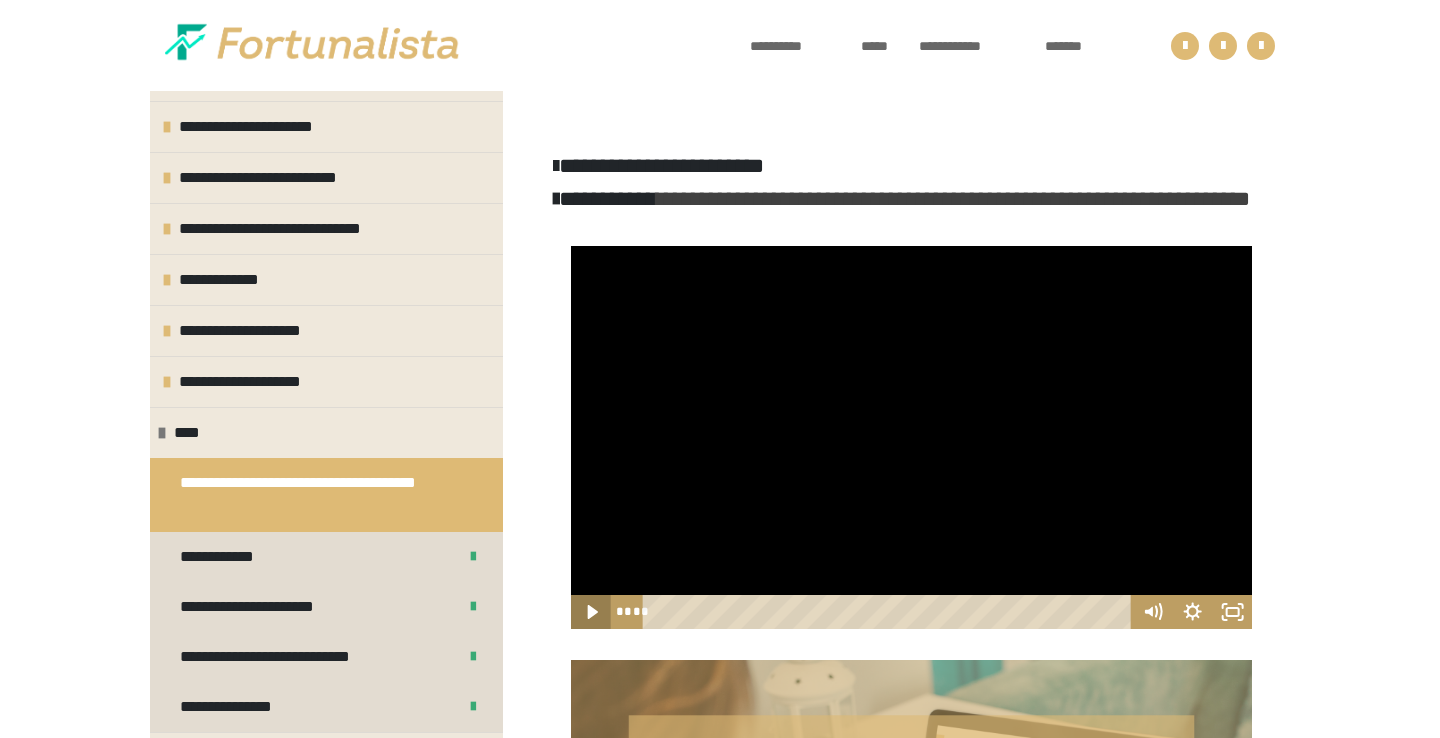 click 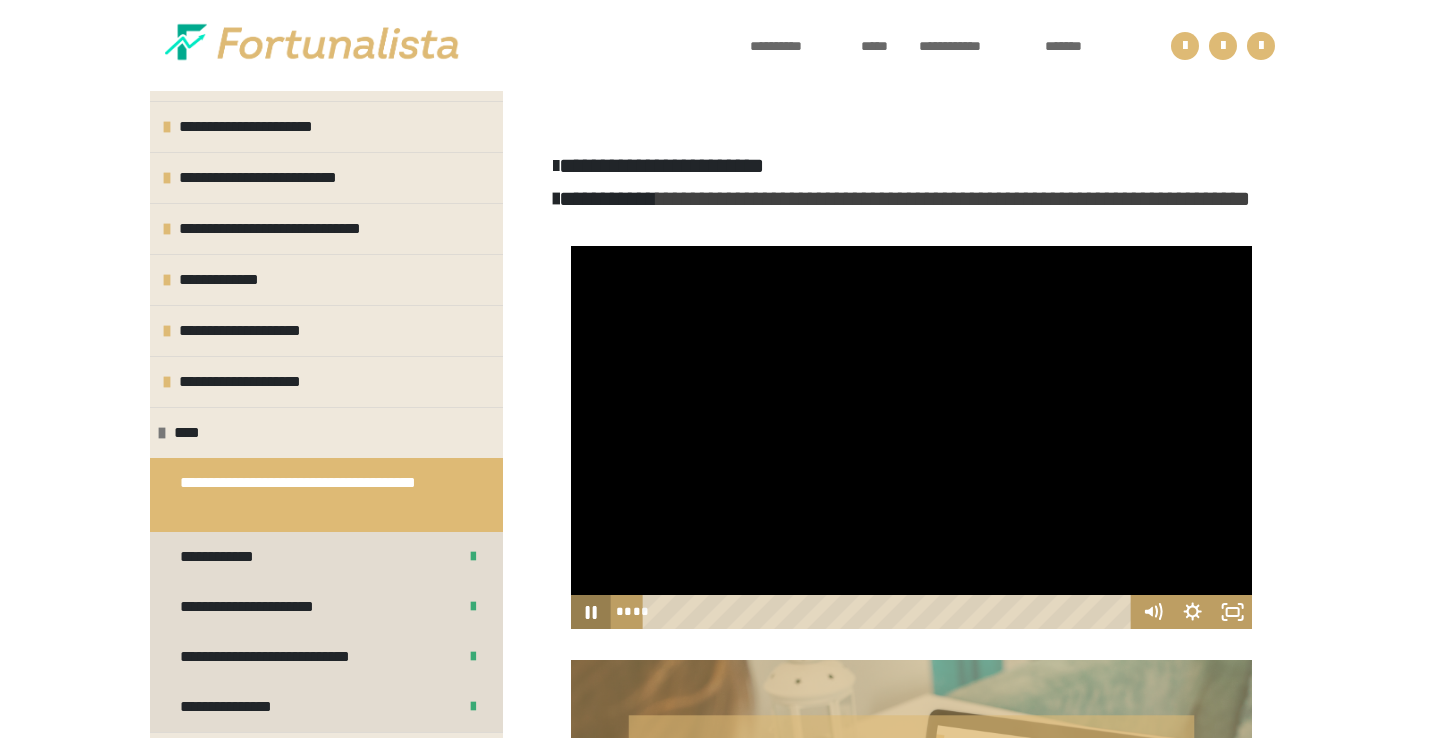 click 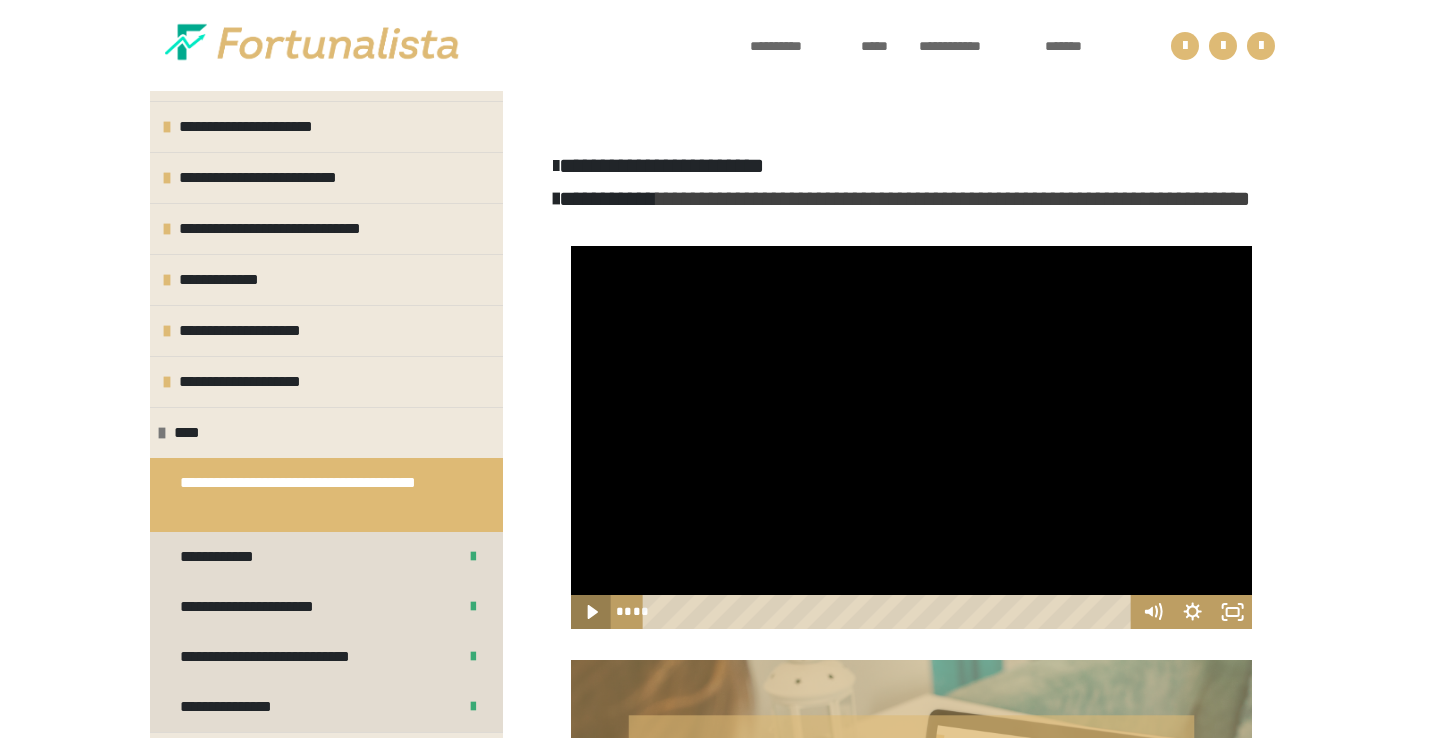 click 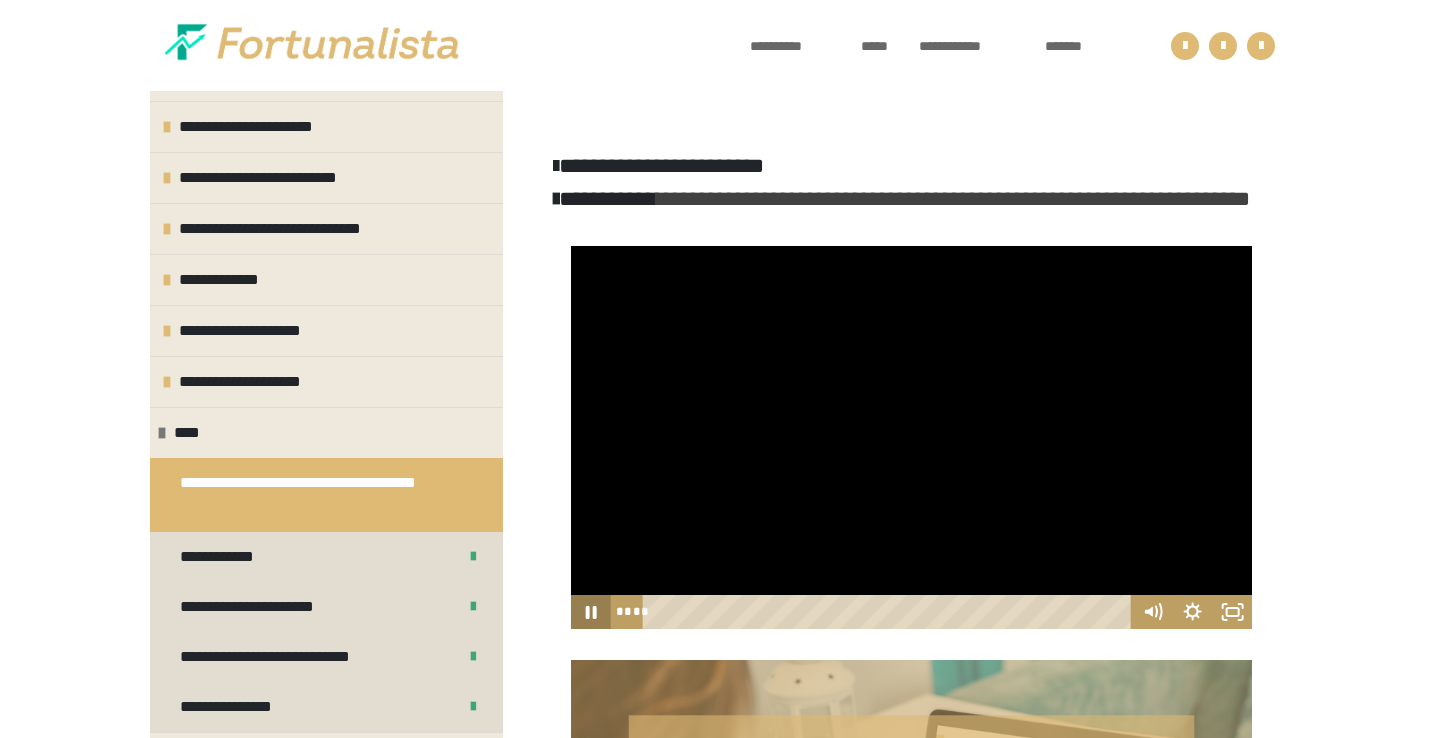 click 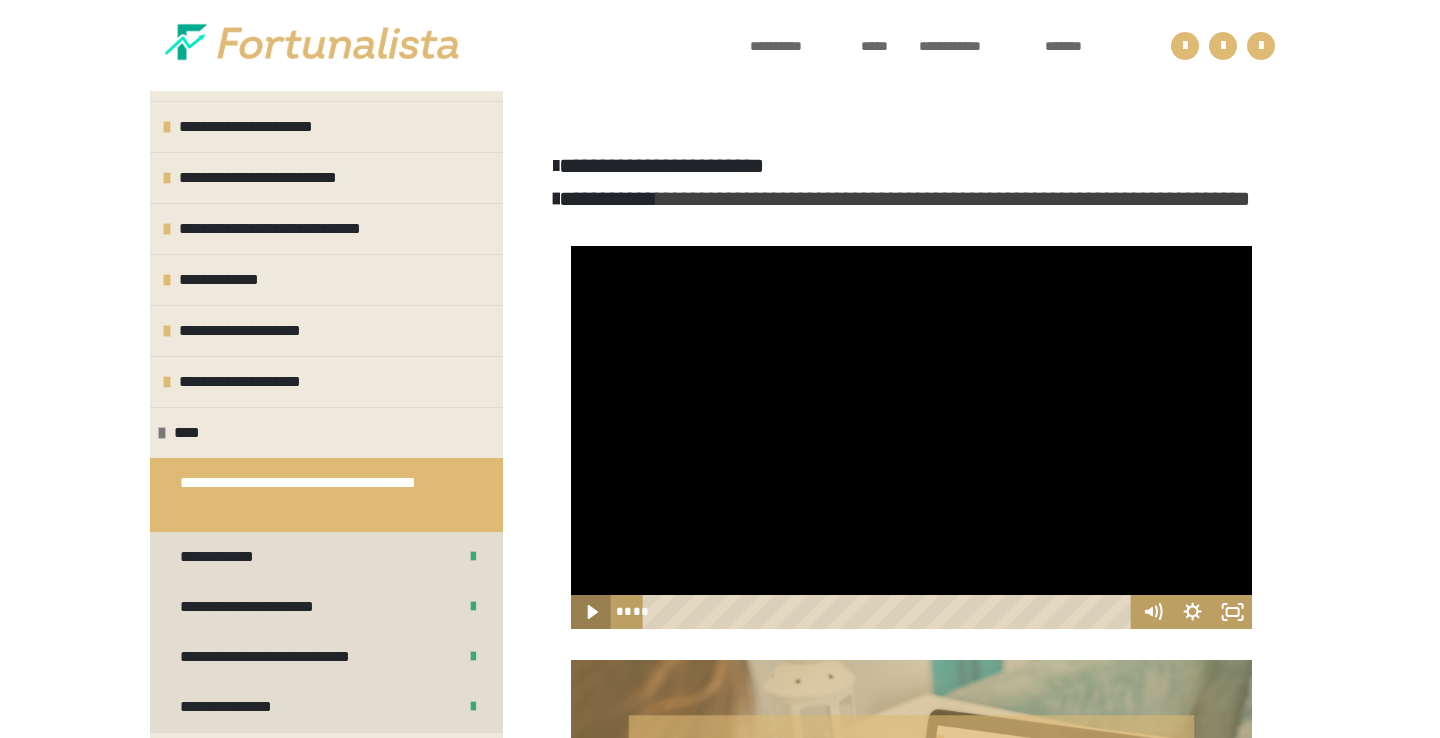 click 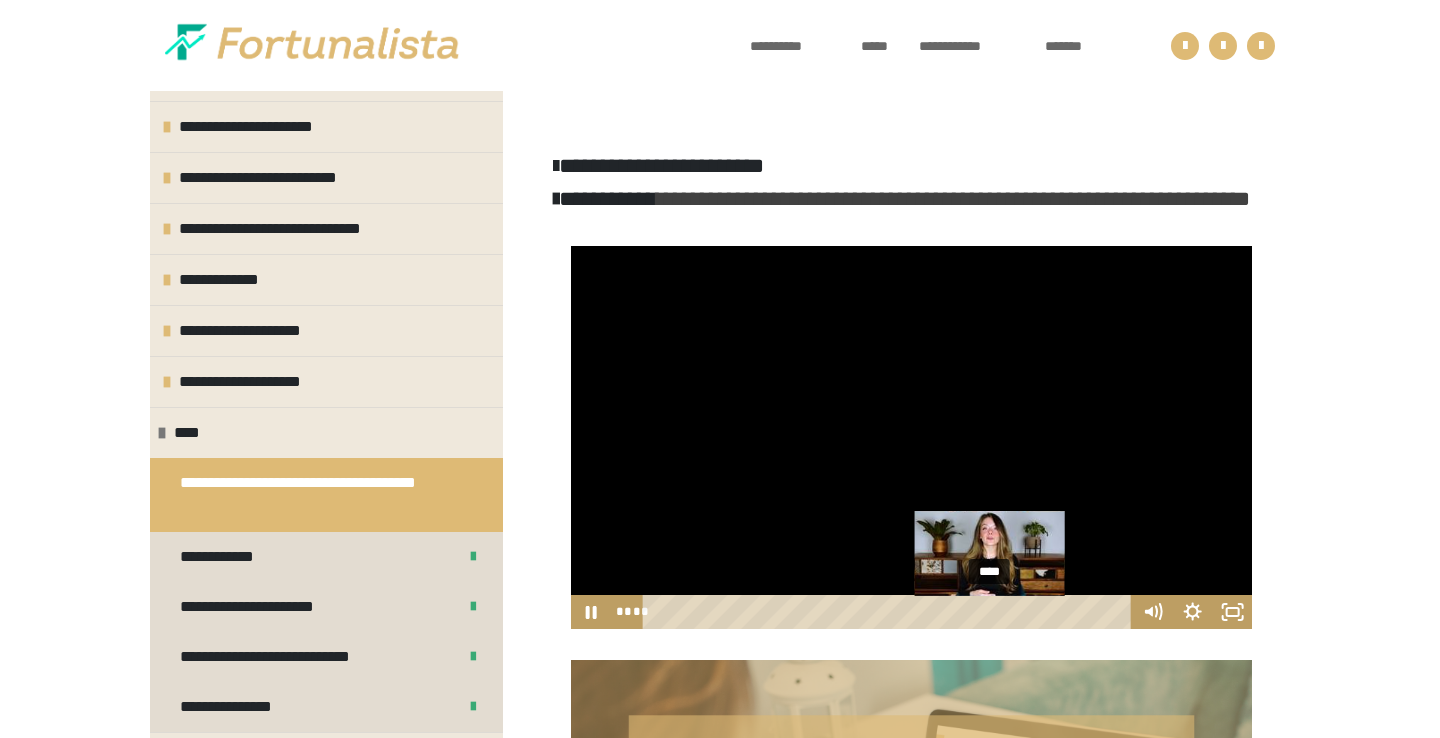 click on "****" at bounding box center (889, 612) 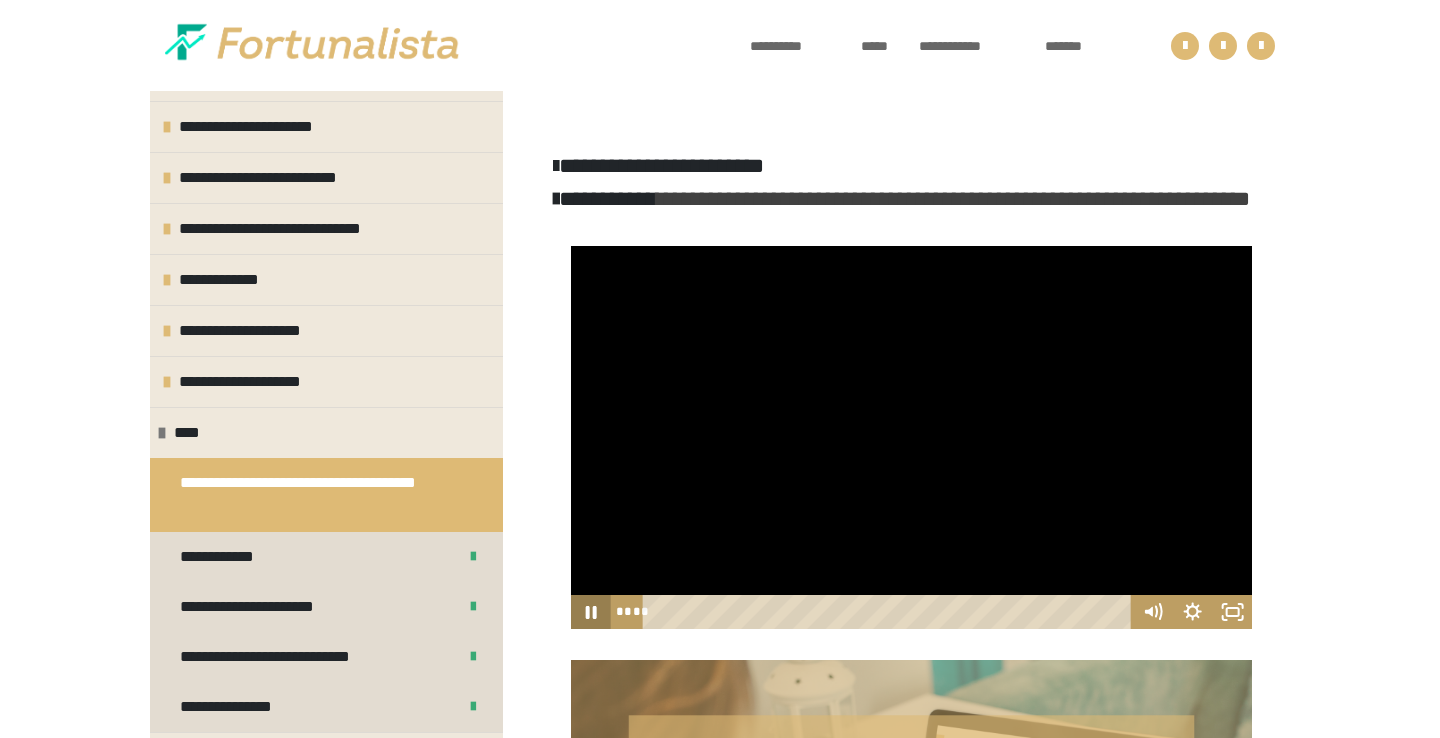 click 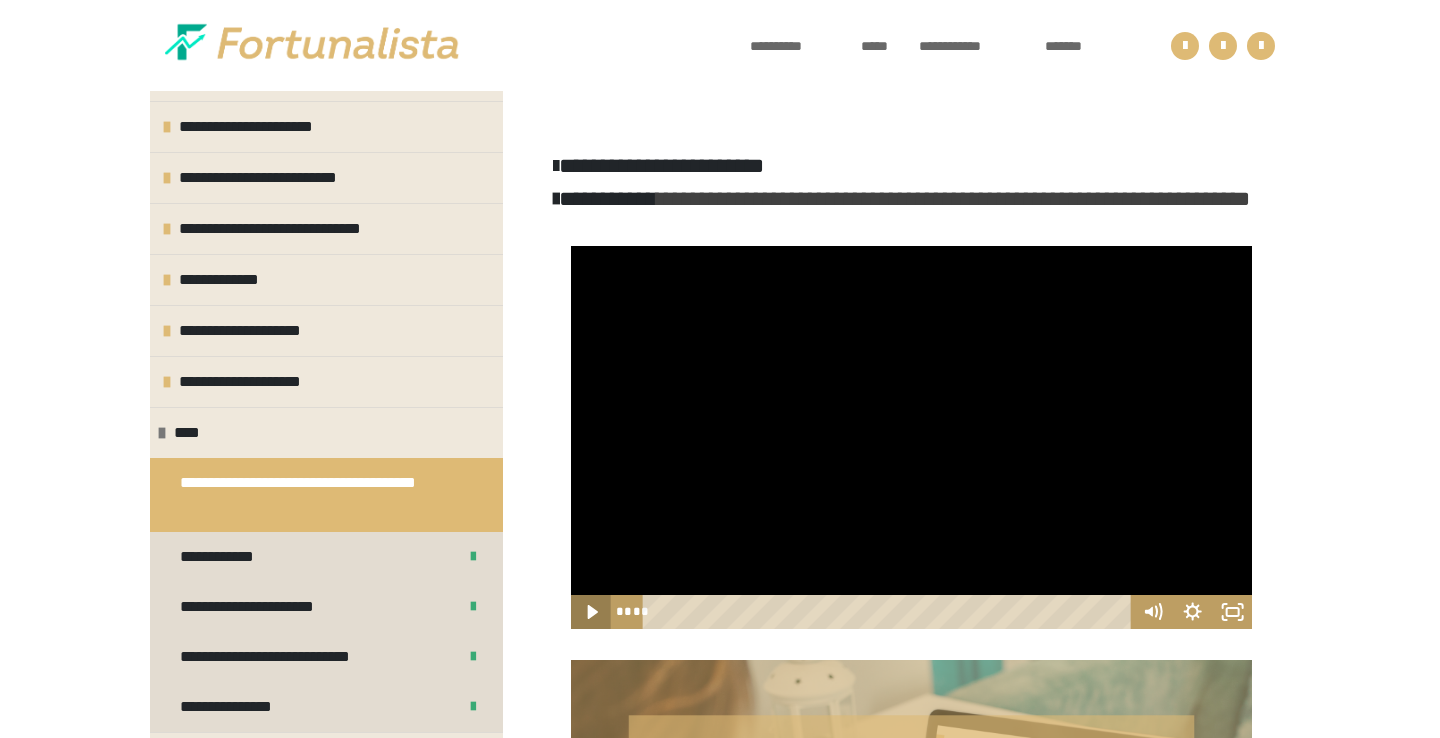 click 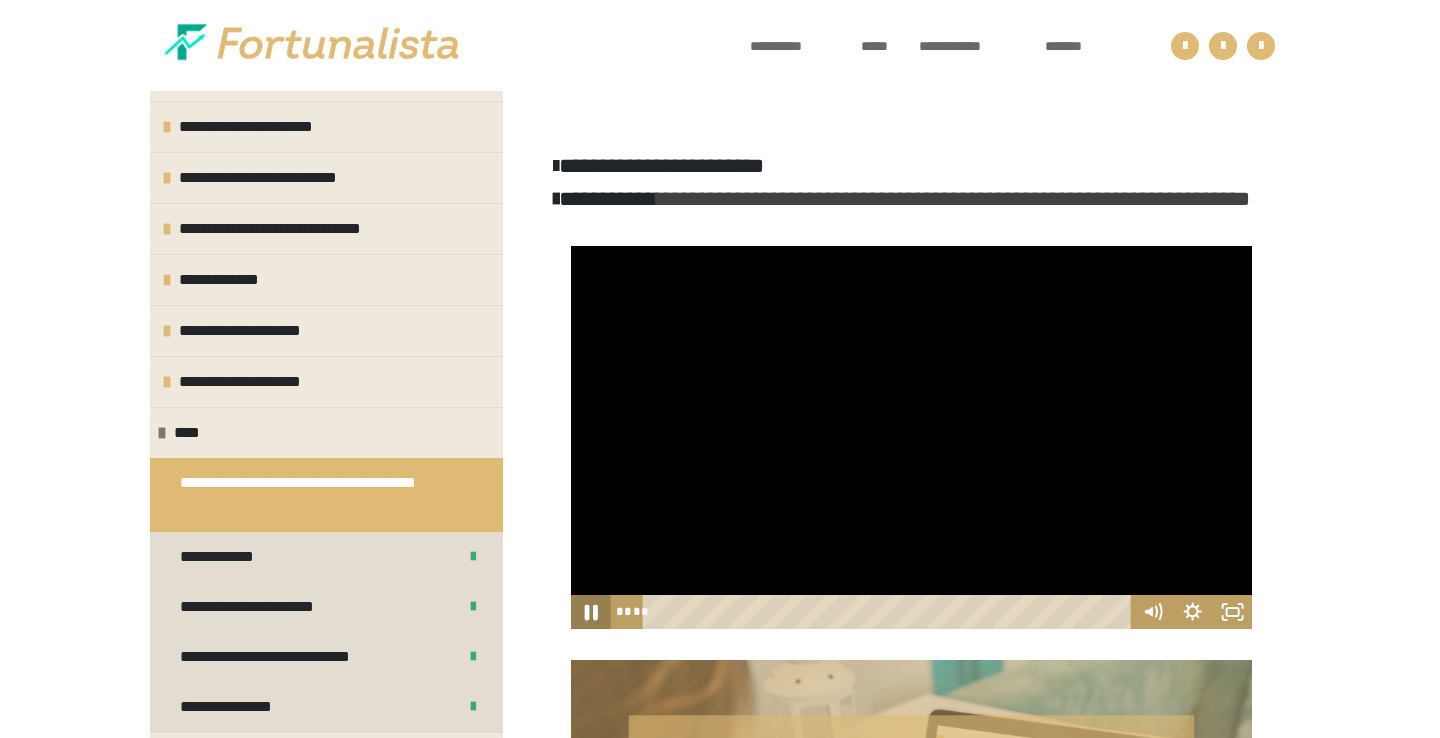 click 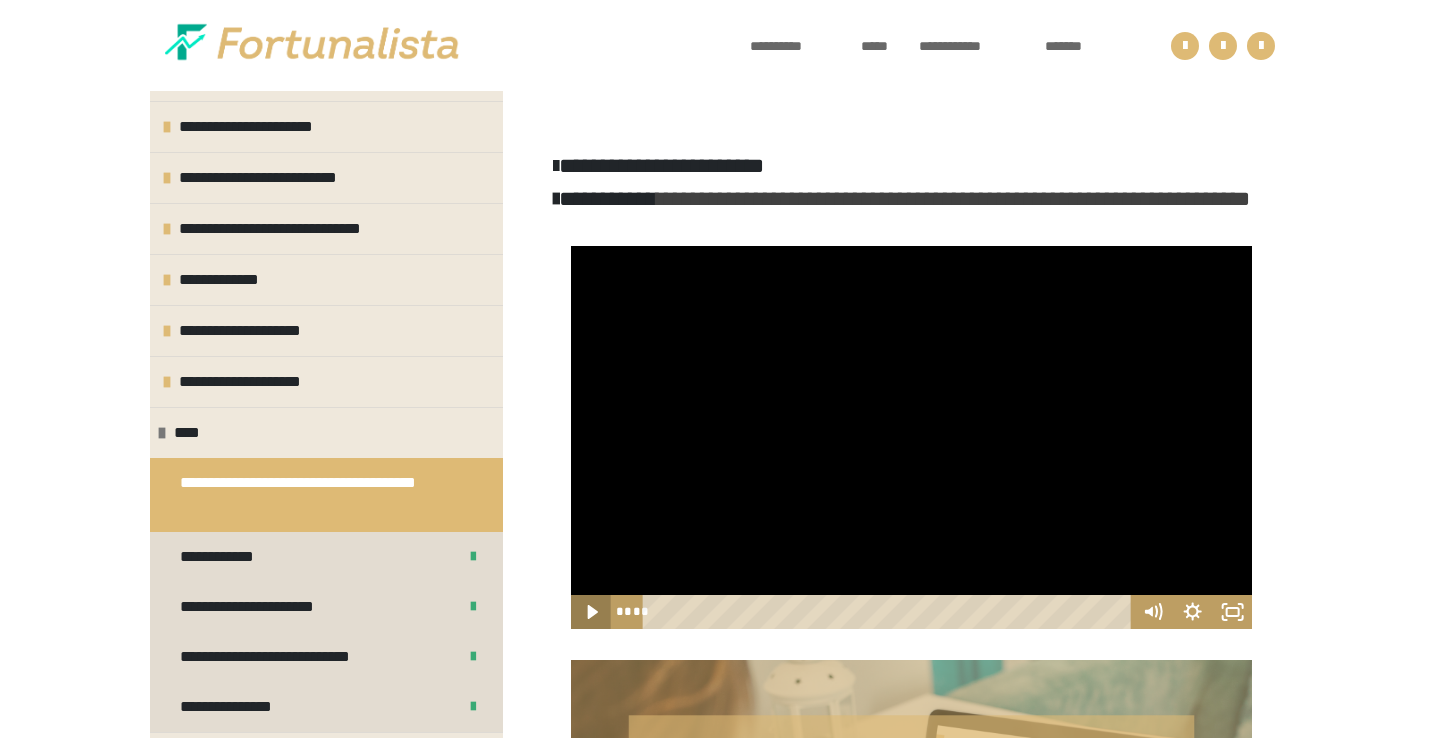 click 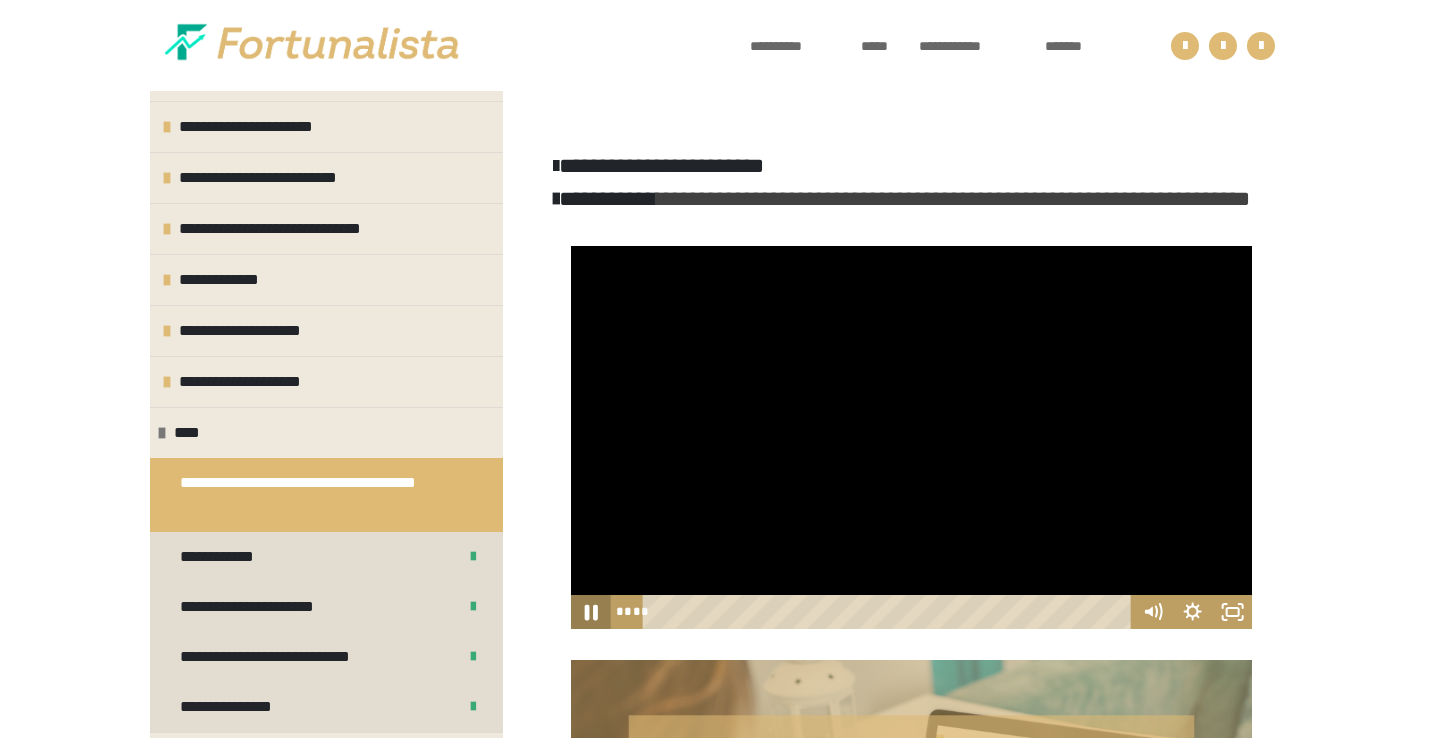 click 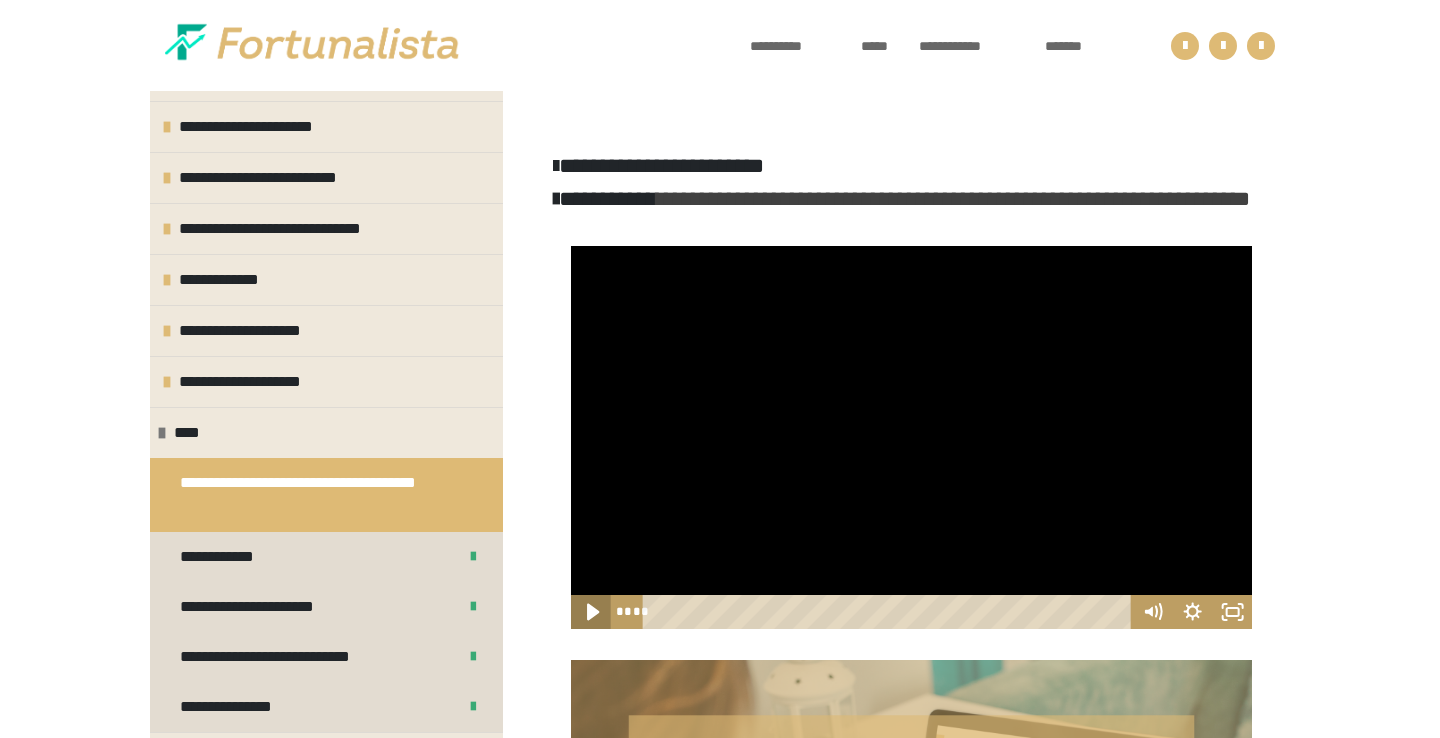 click 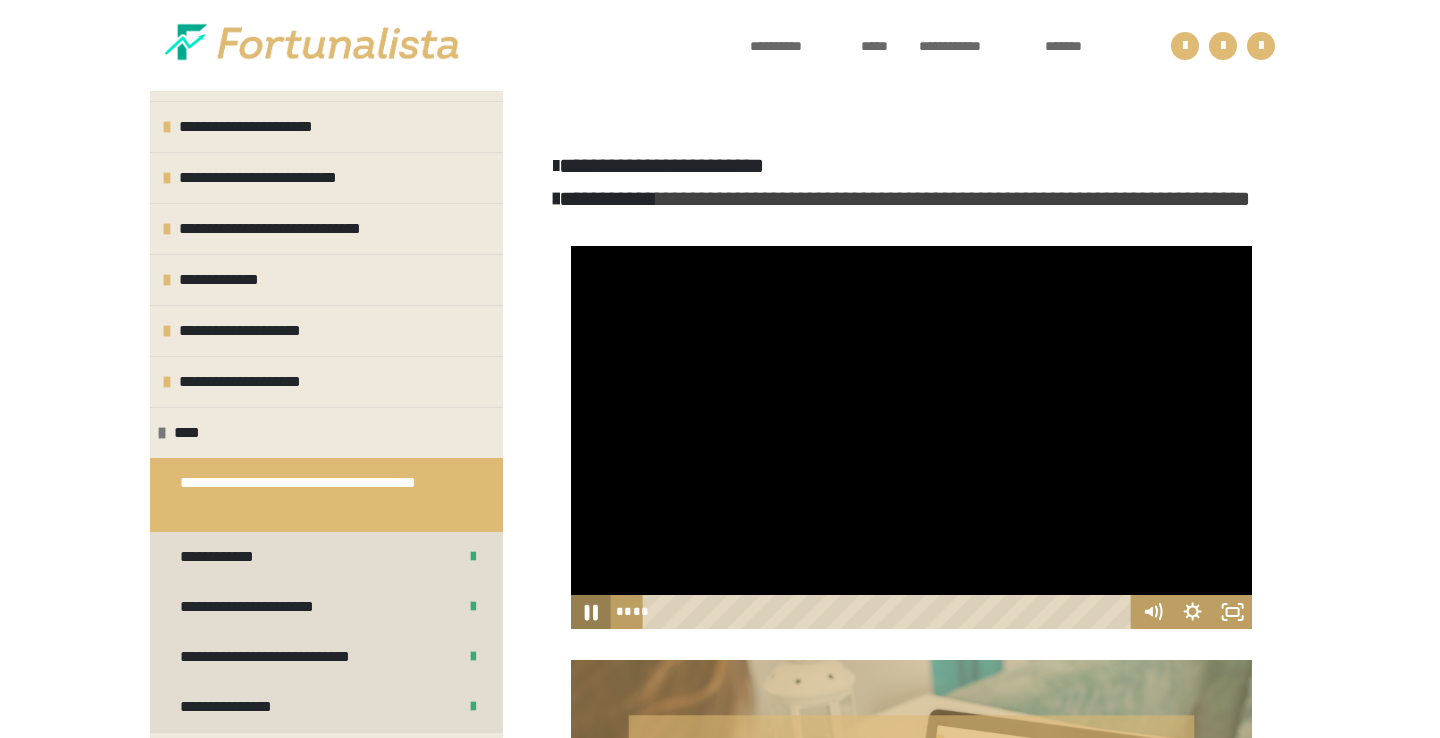 click 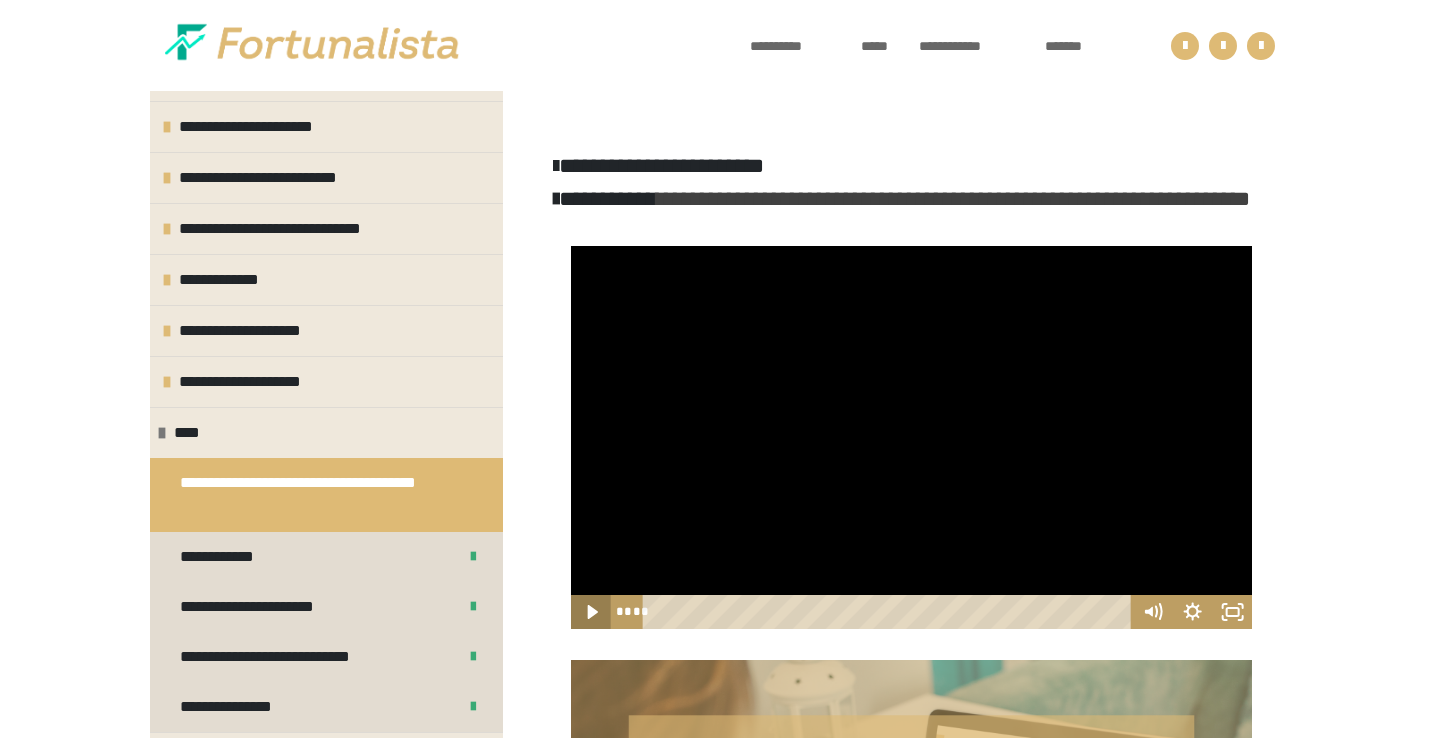click 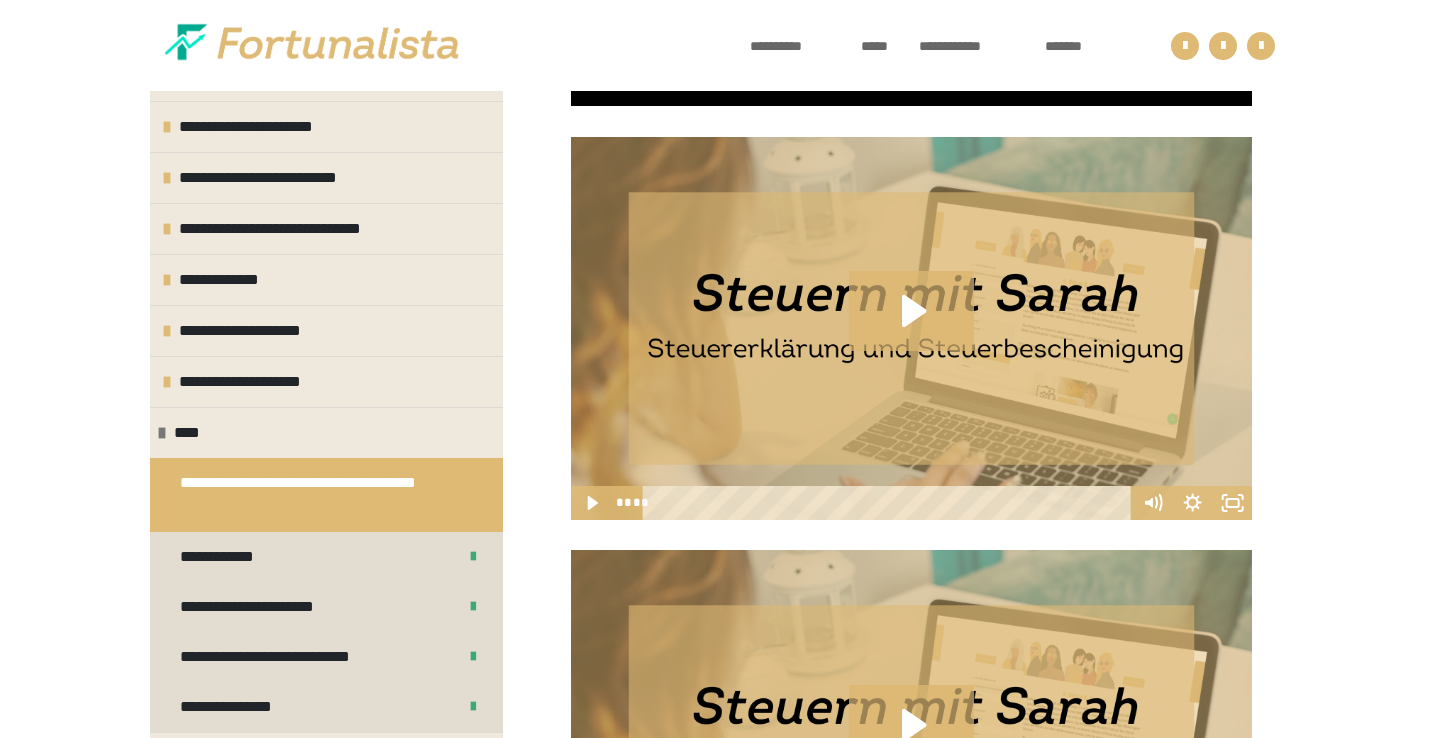 scroll, scrollTop: 1341, scrollLeft: 0, axis: vertical 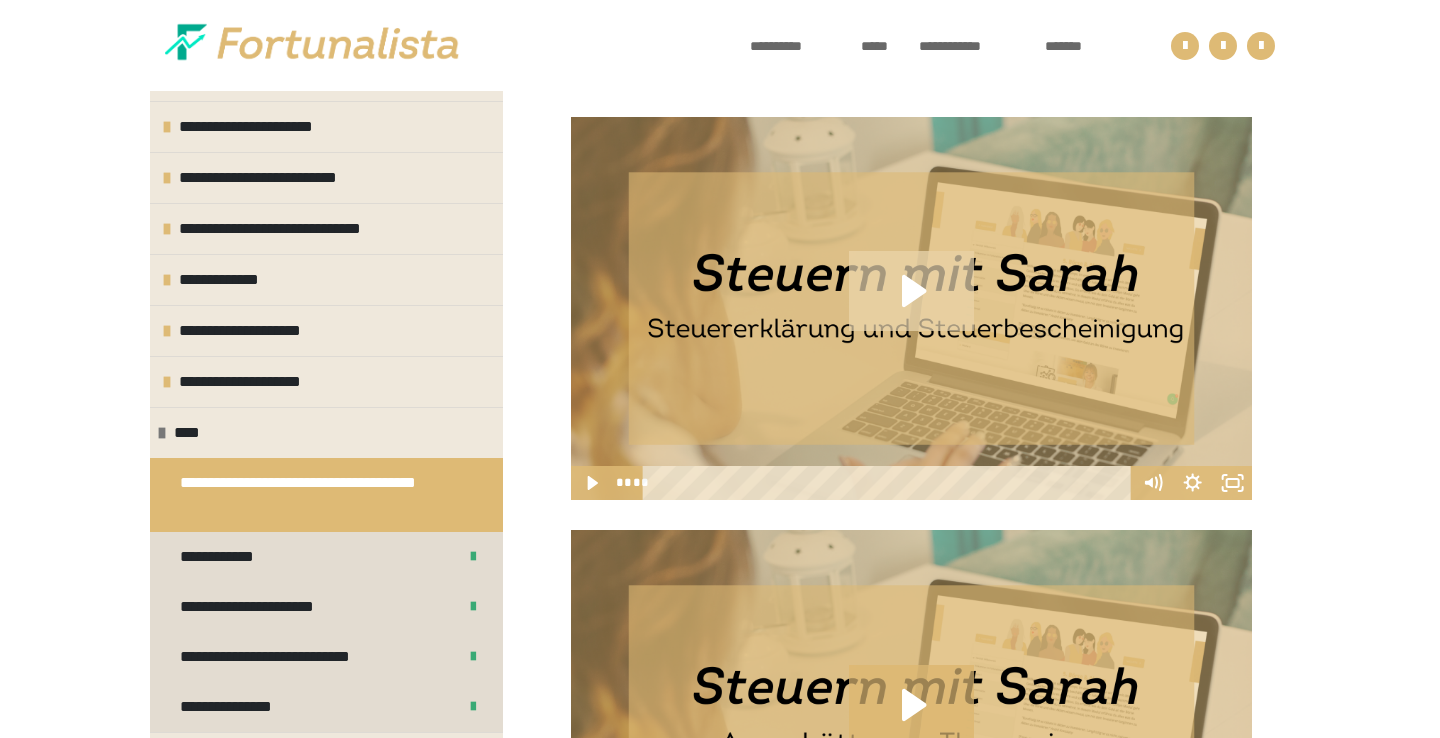 click 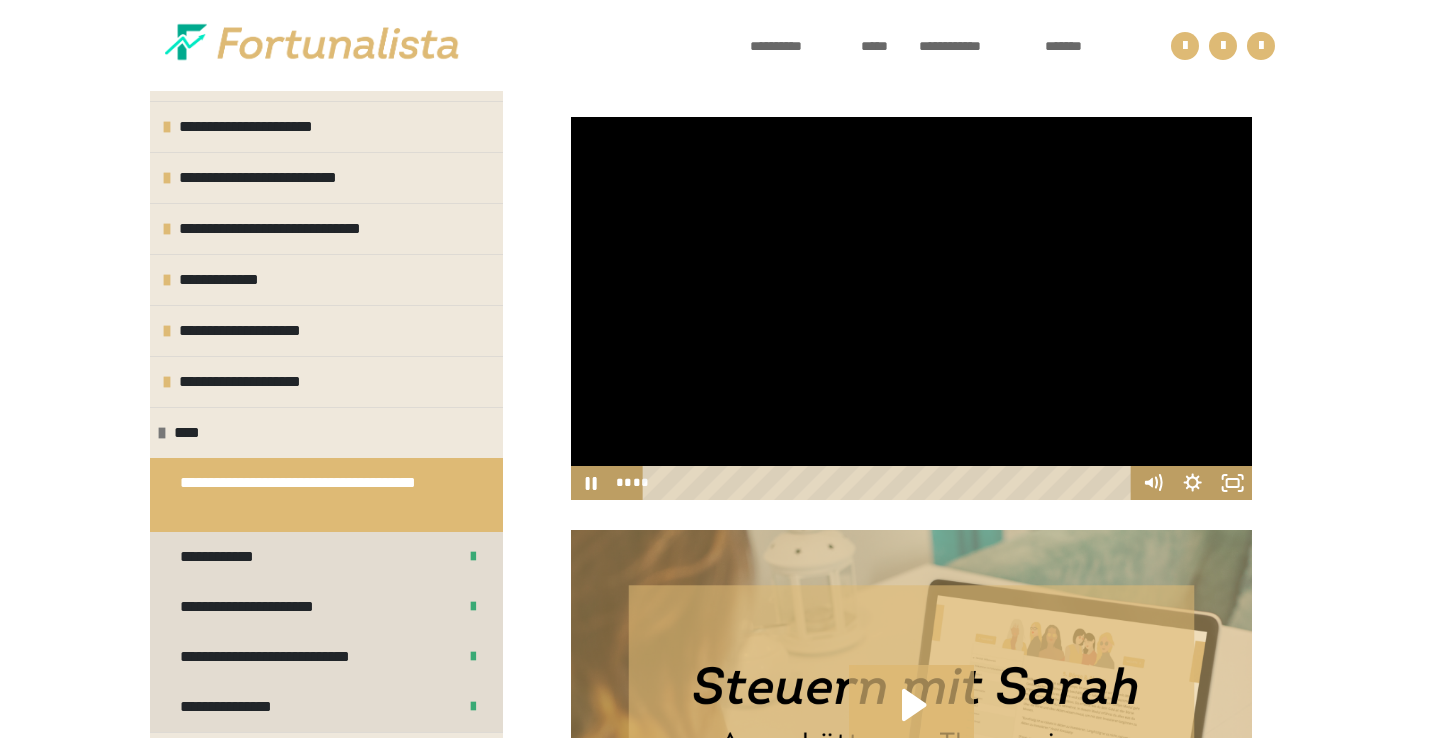 drag, startPoint x: 1056, startPoint y: 516, endPoint x: 634, endPoint y: 515, distance: 422.0012 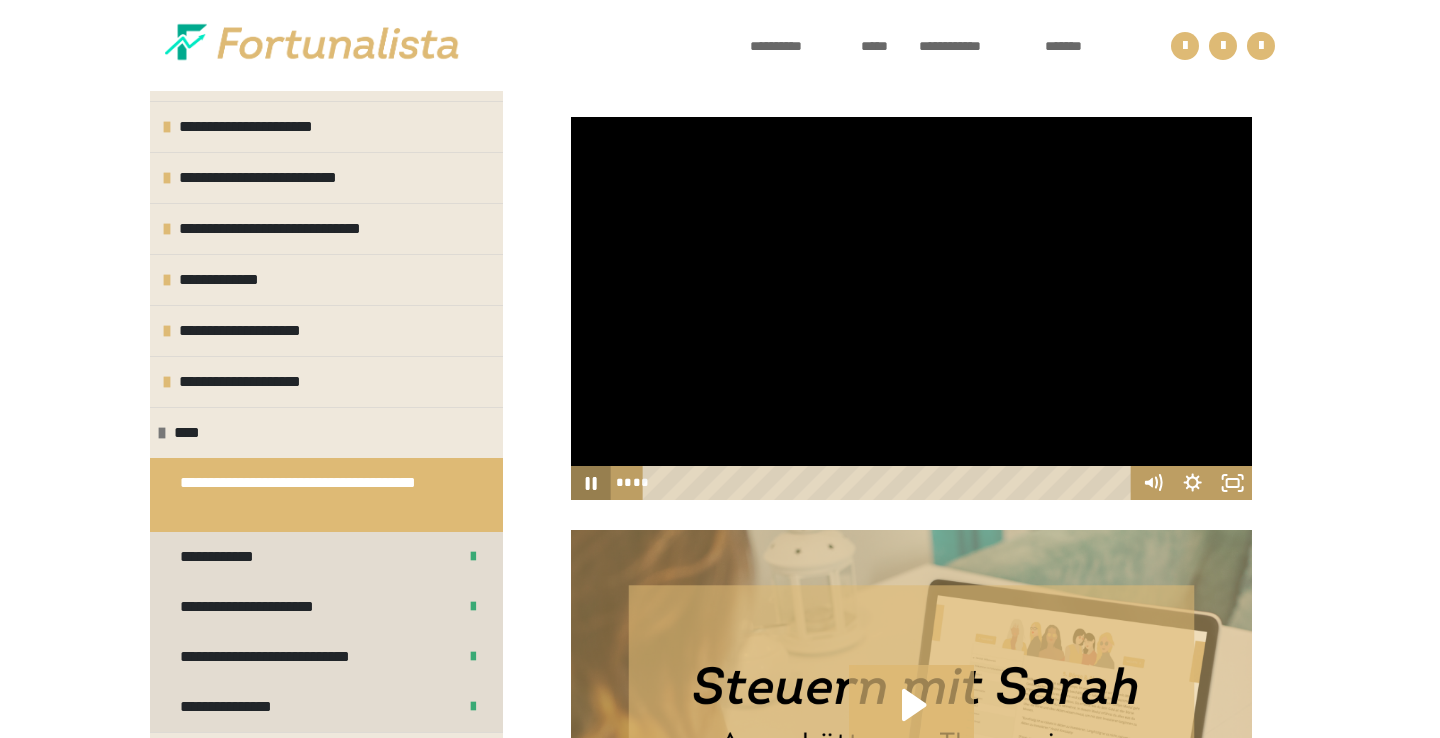 click 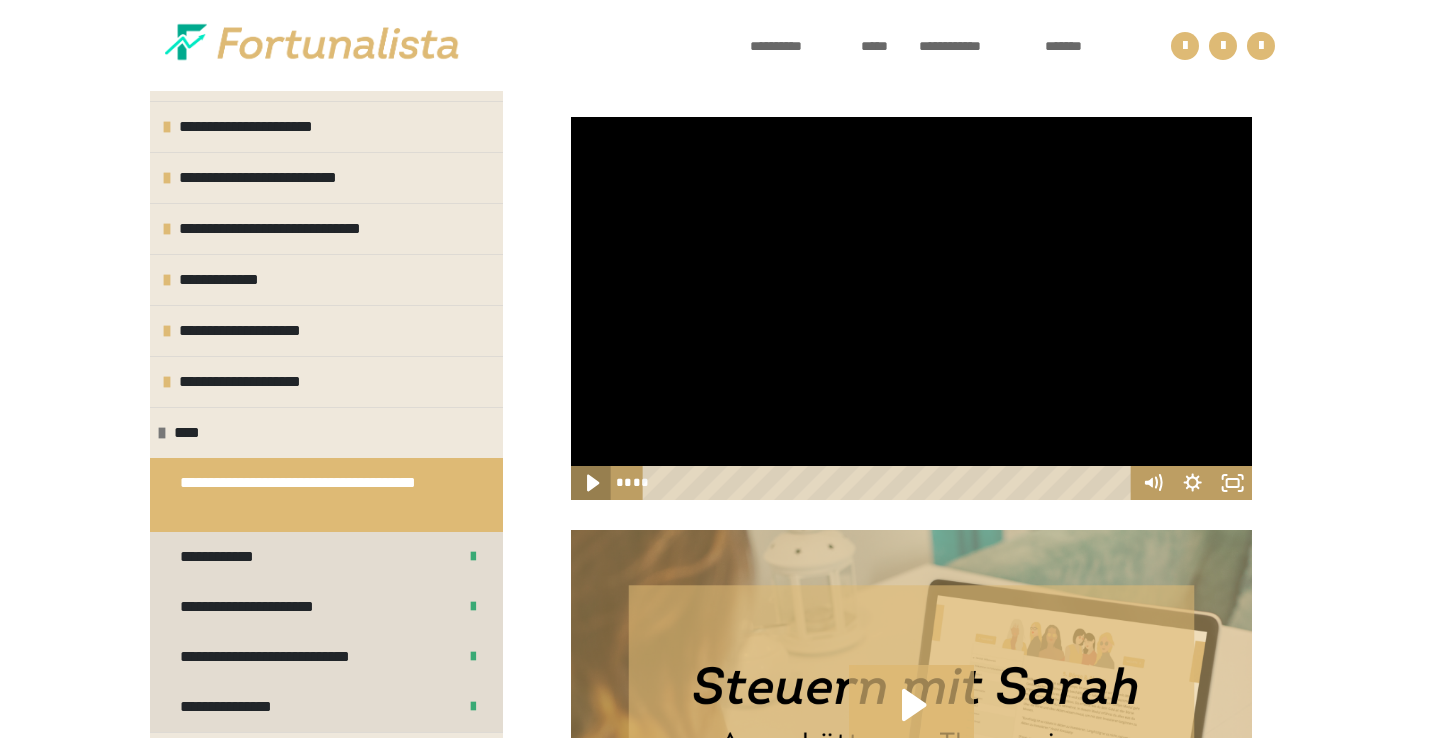 click 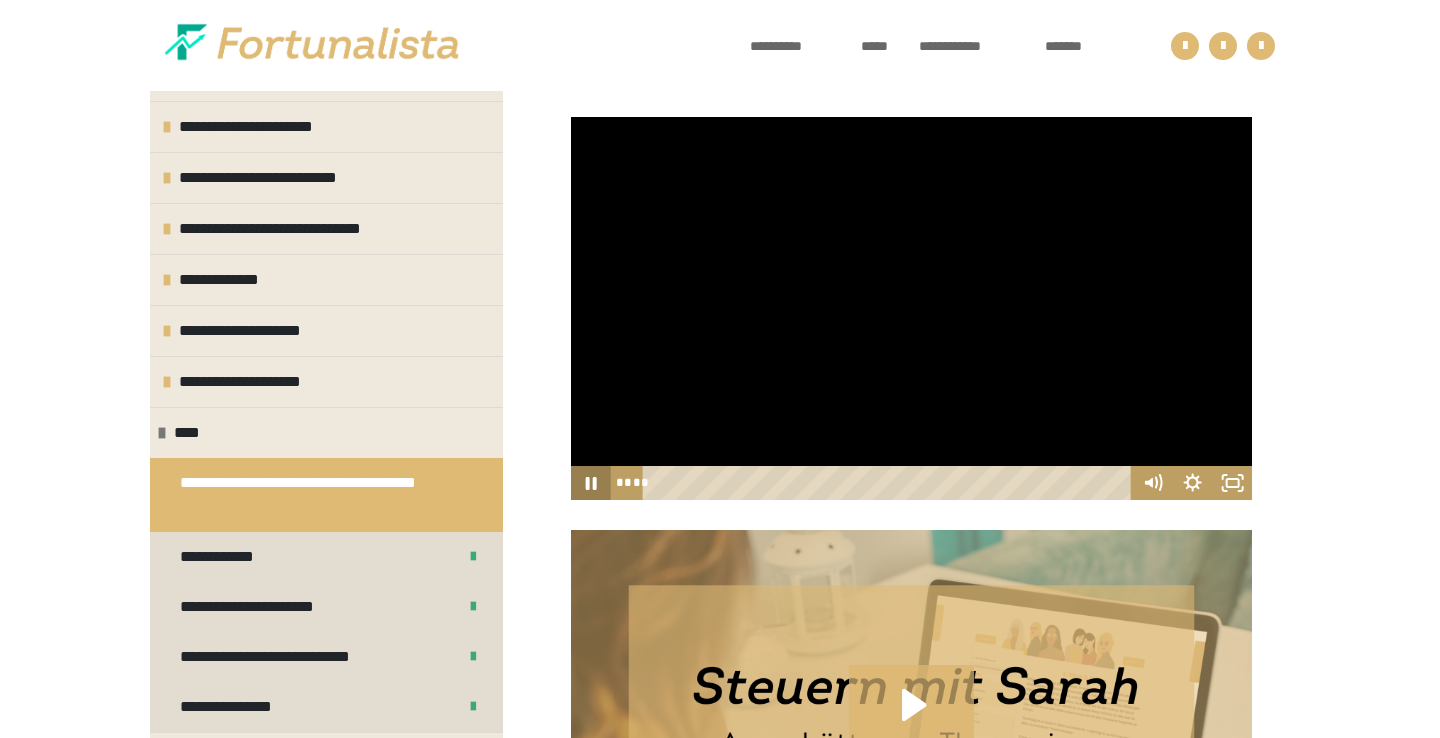 click 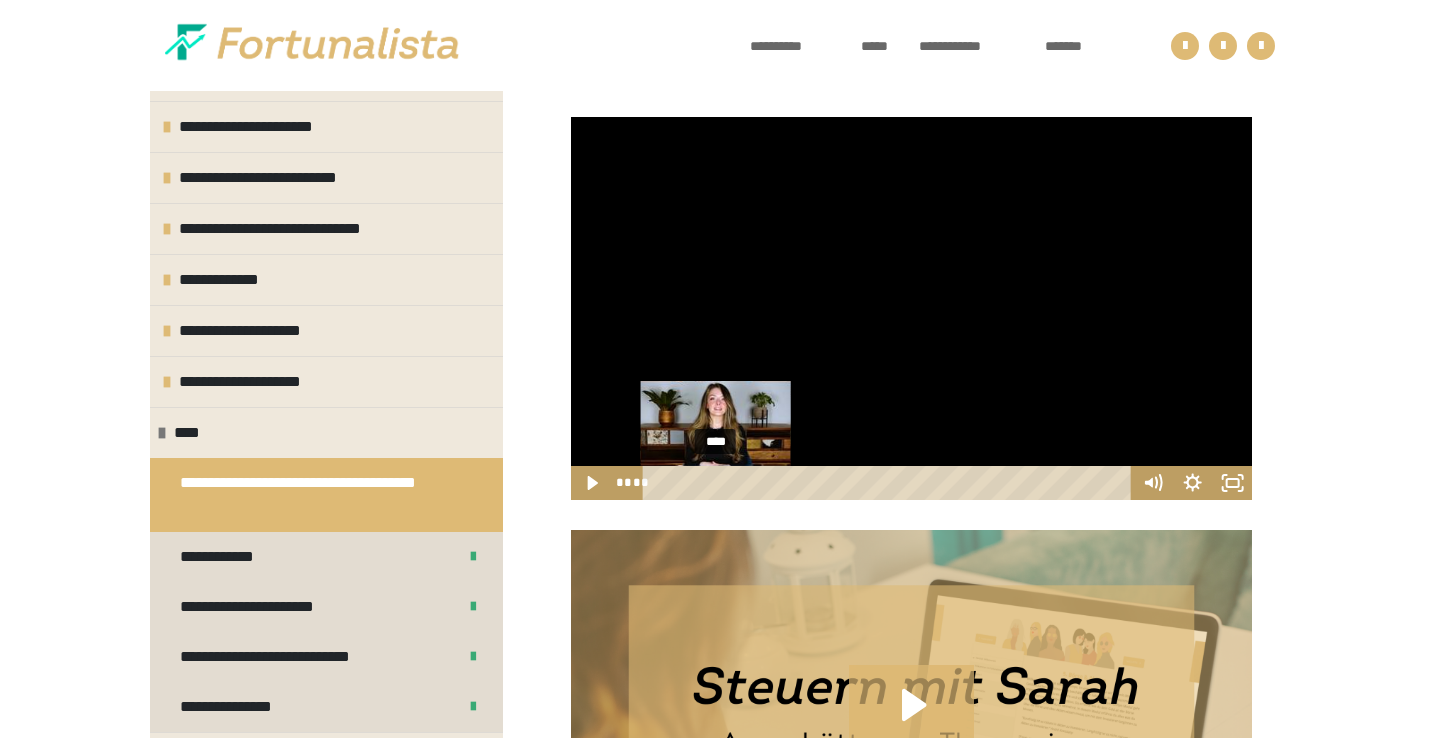 click on "****" at bounding box center [889, 483] 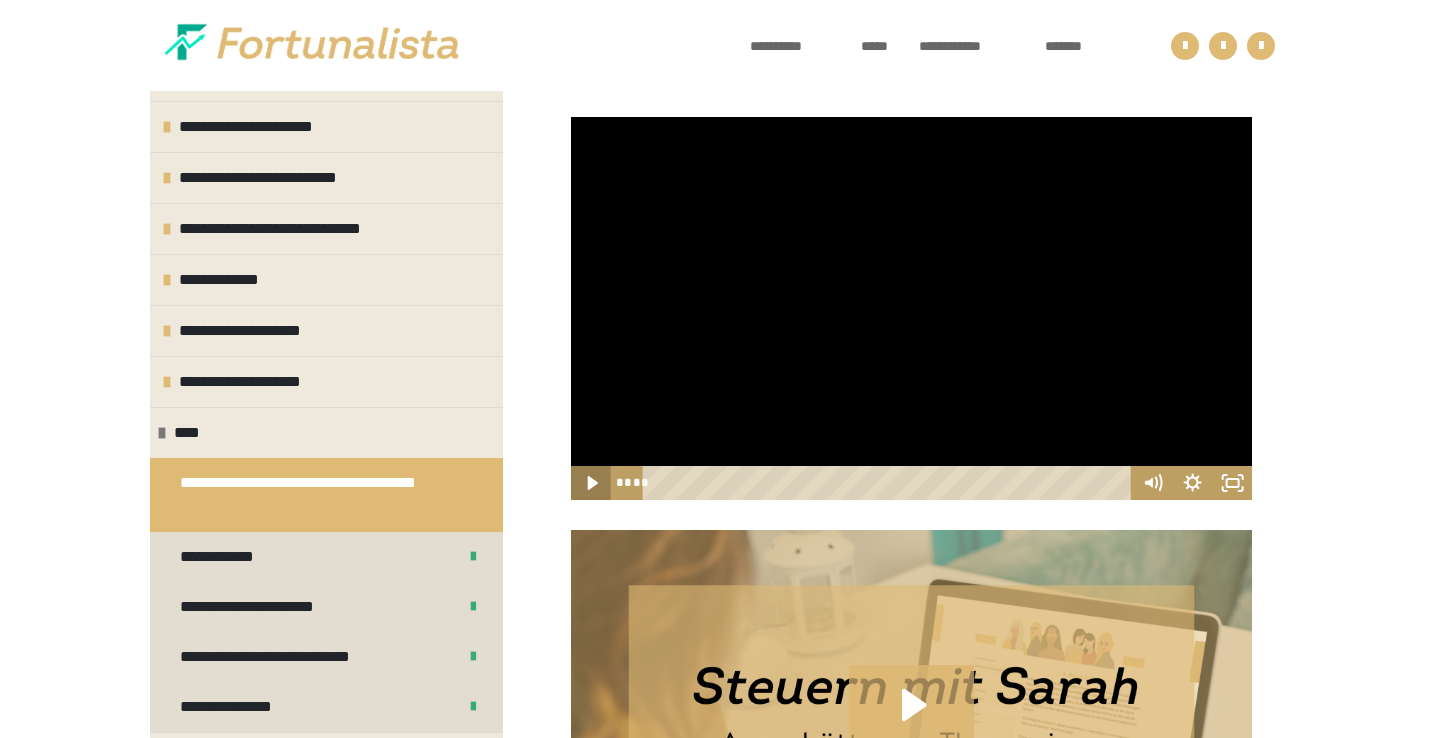 click 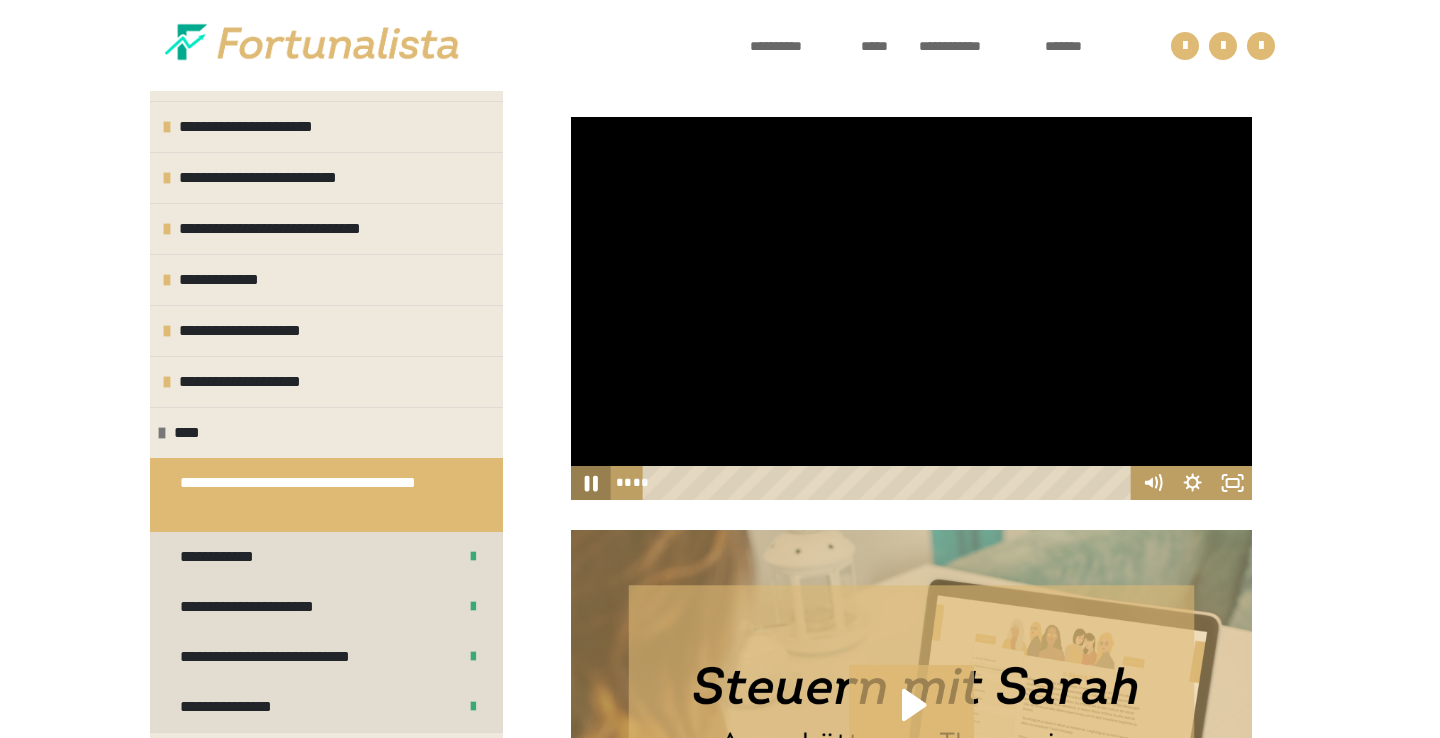 click 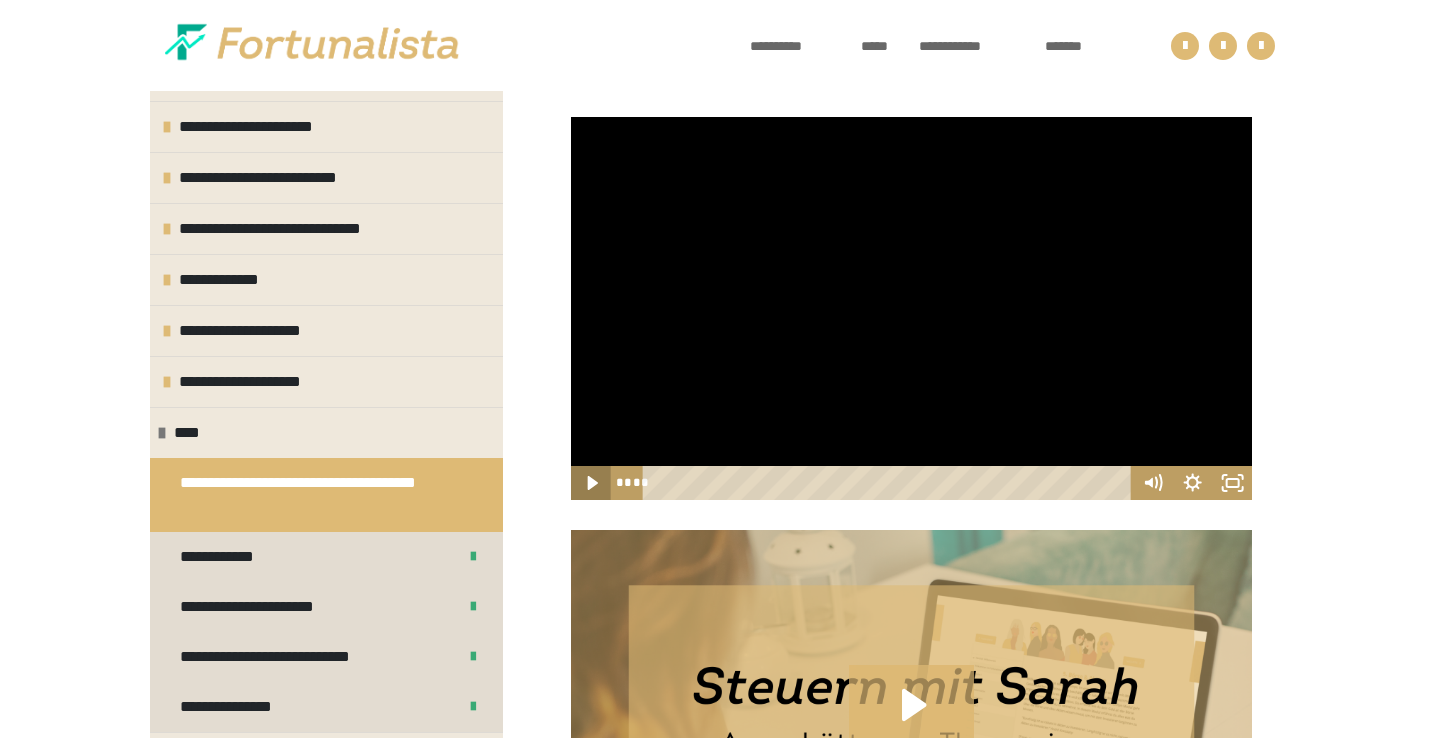 click 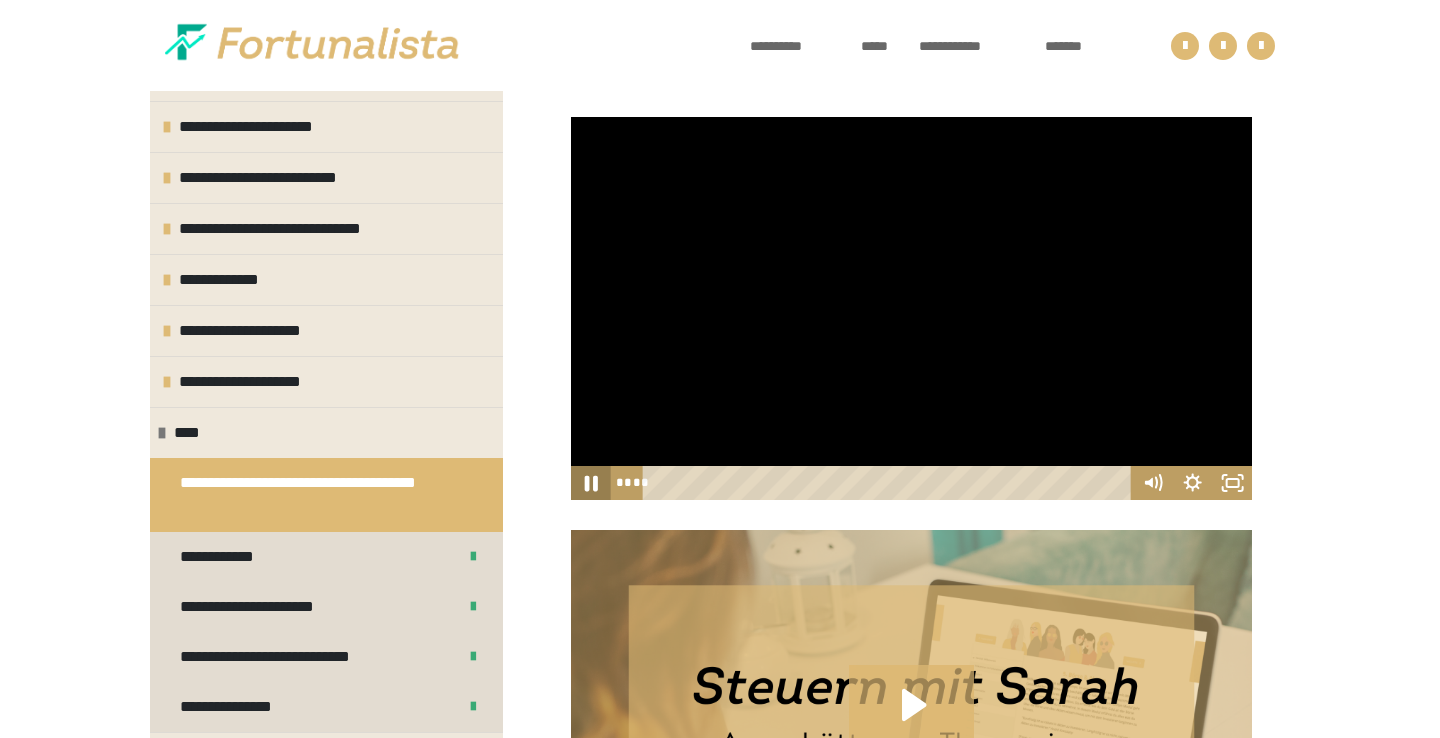 click 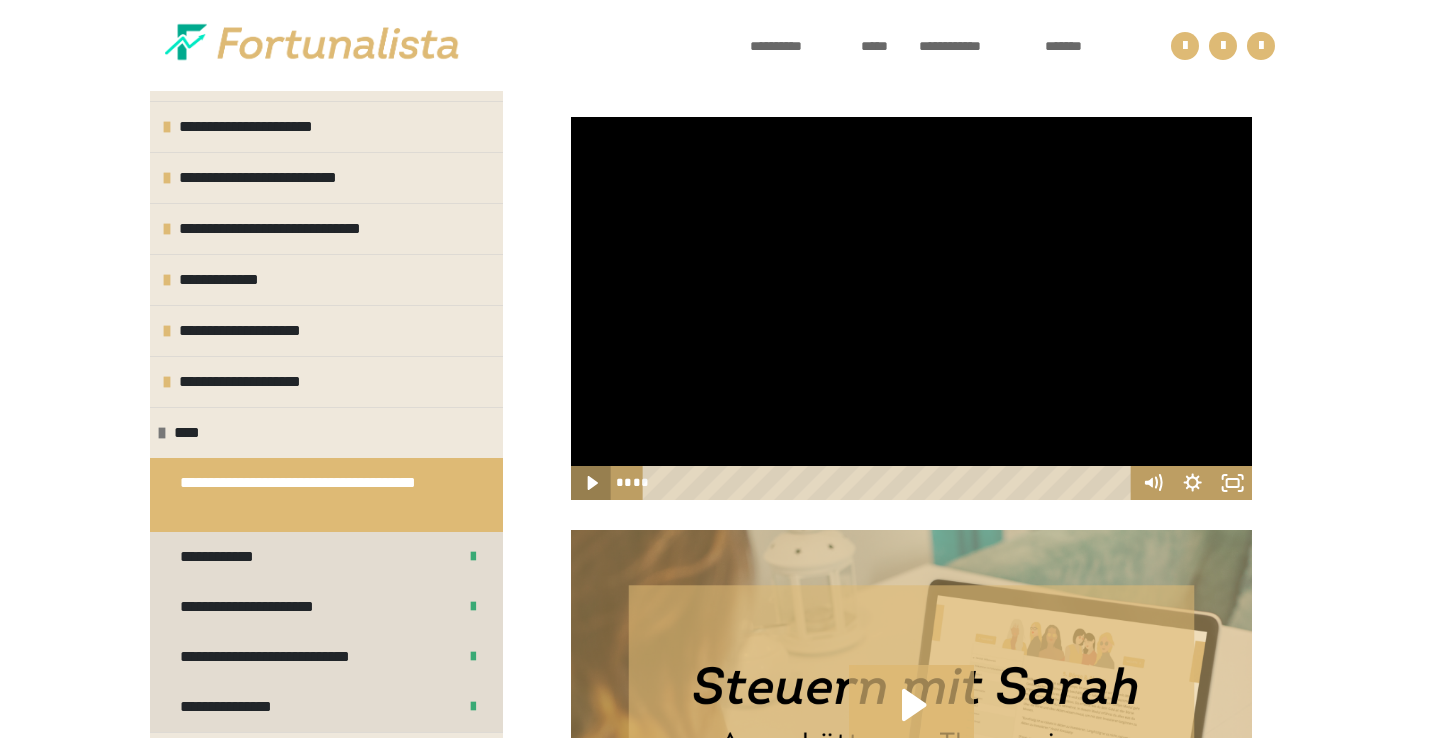 click 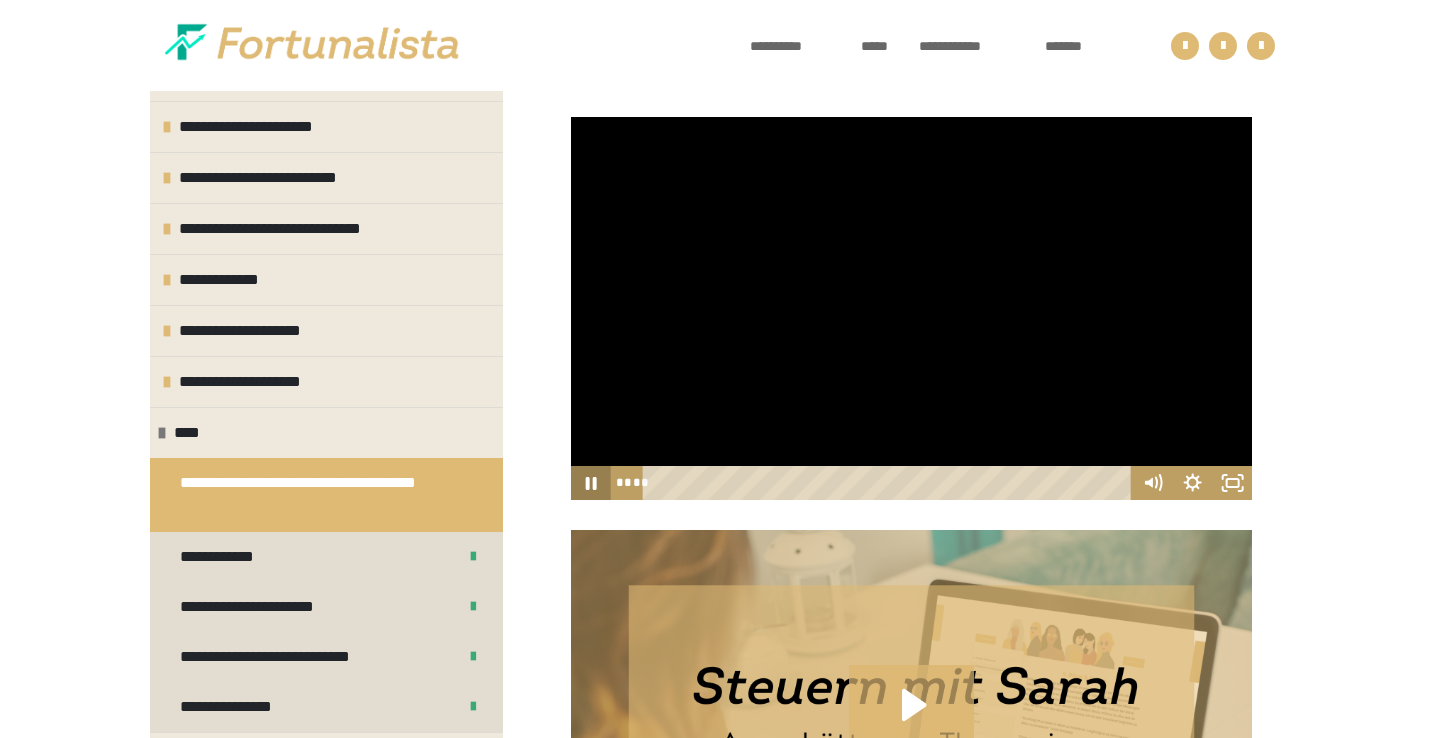 click 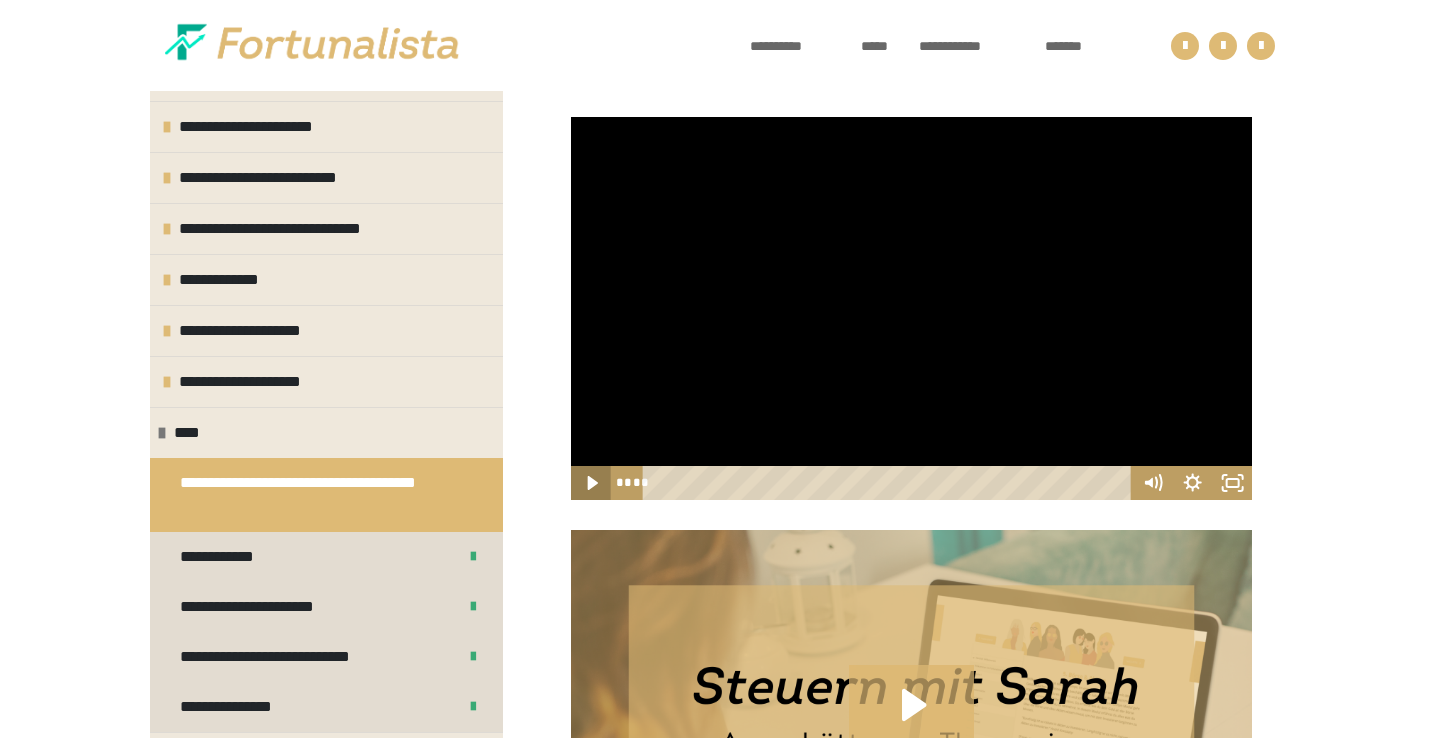 click 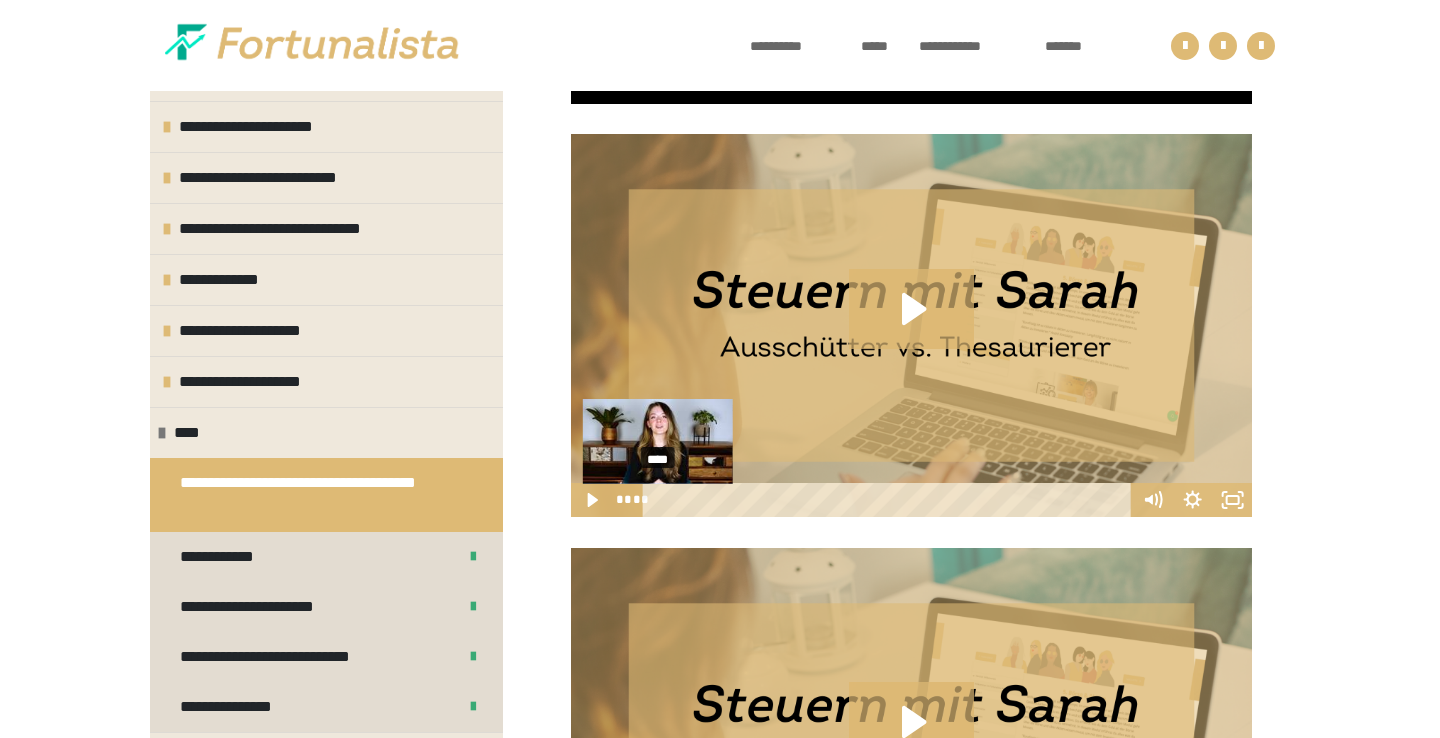 scroll, scrollTop: 1751, scrollLeft: 0, axis: vertical 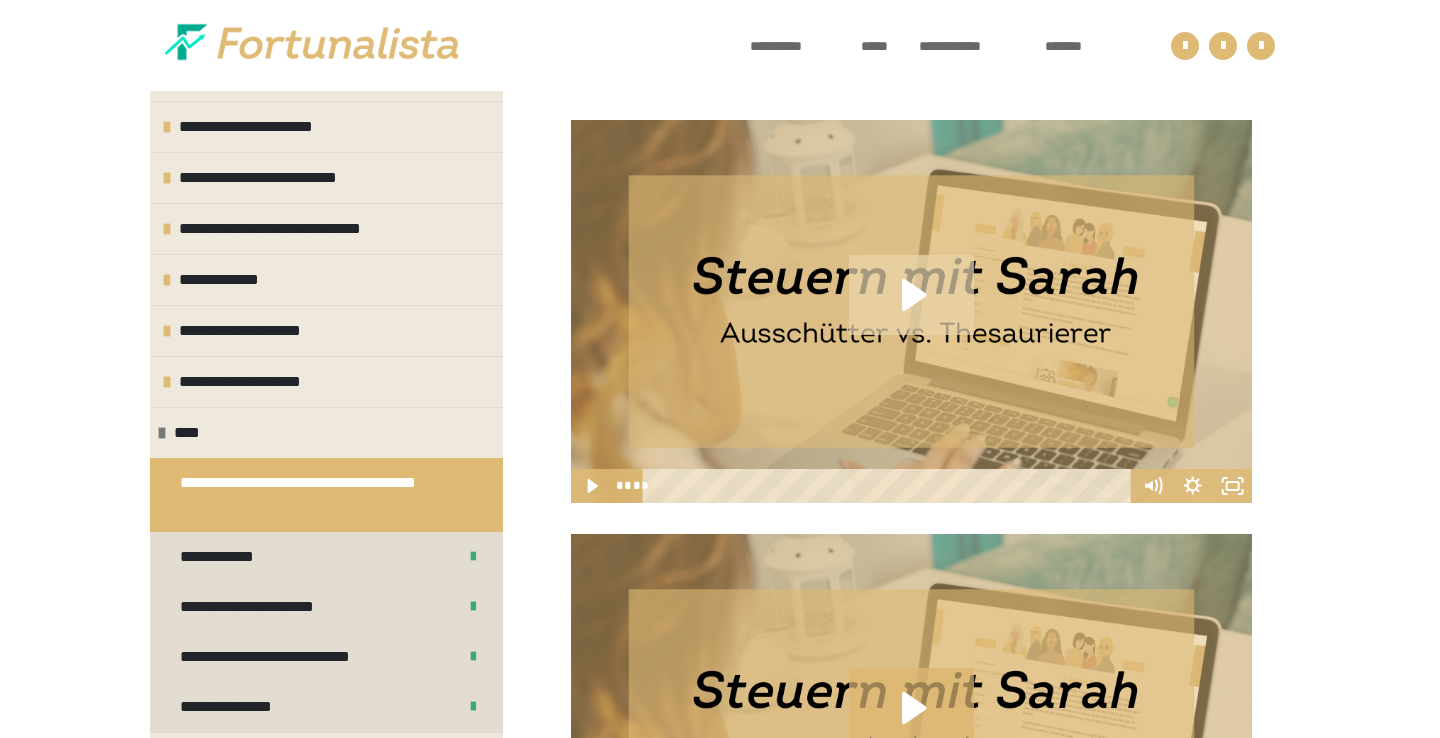 click 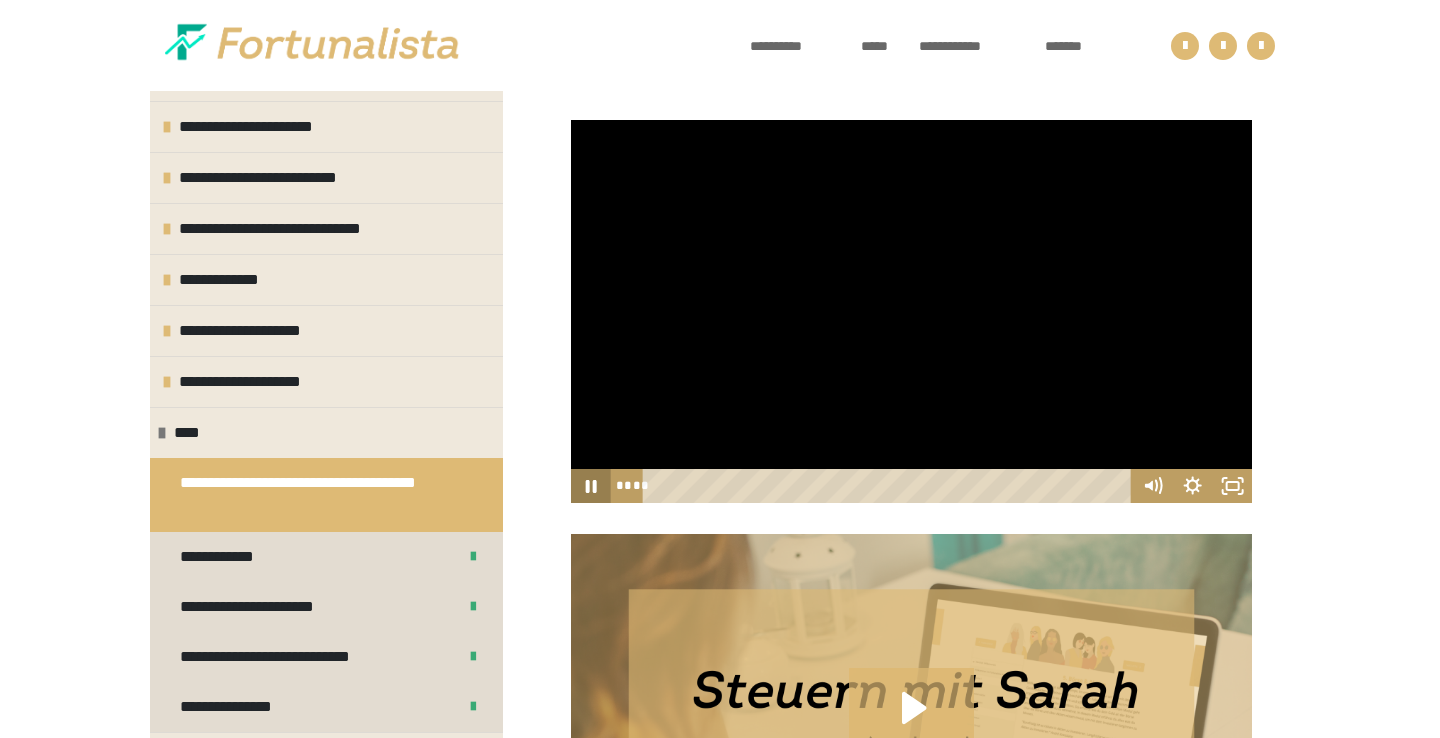 click 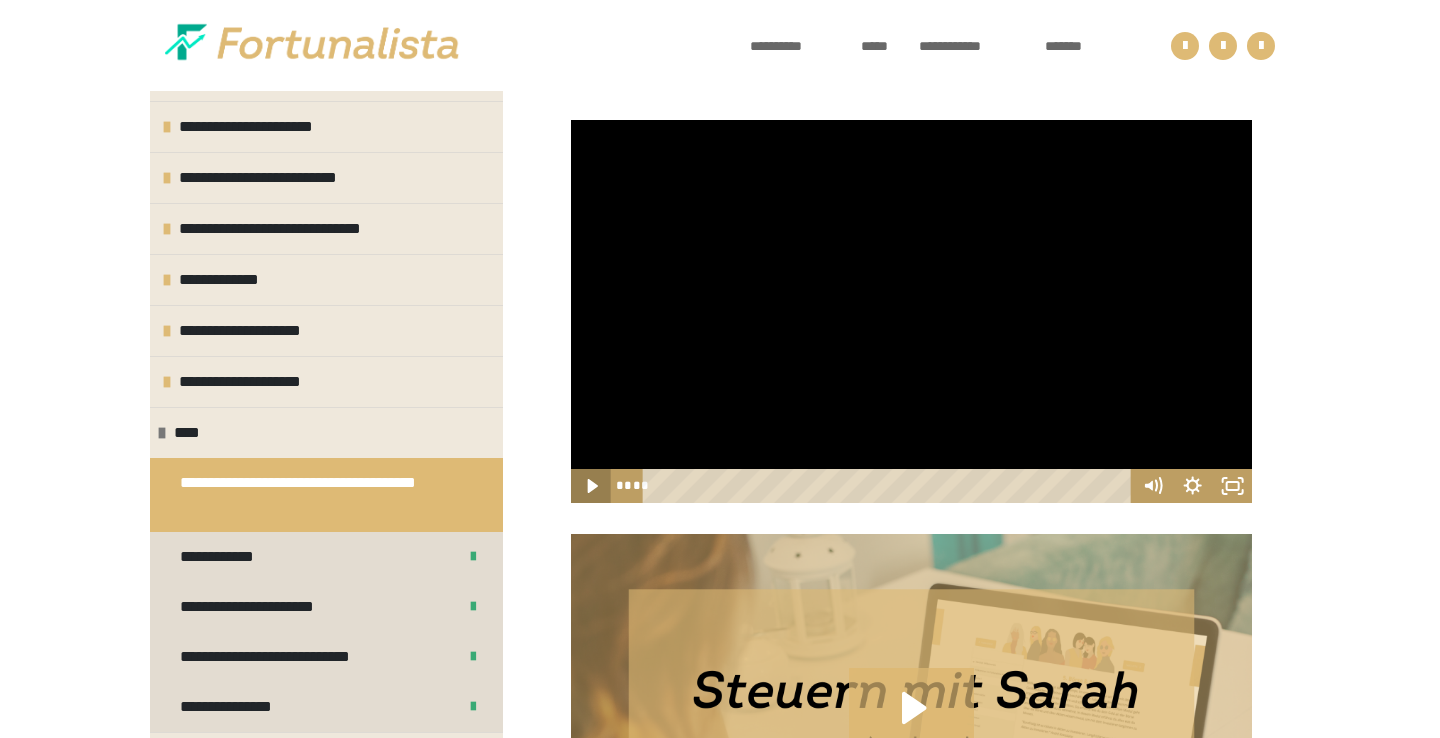 click 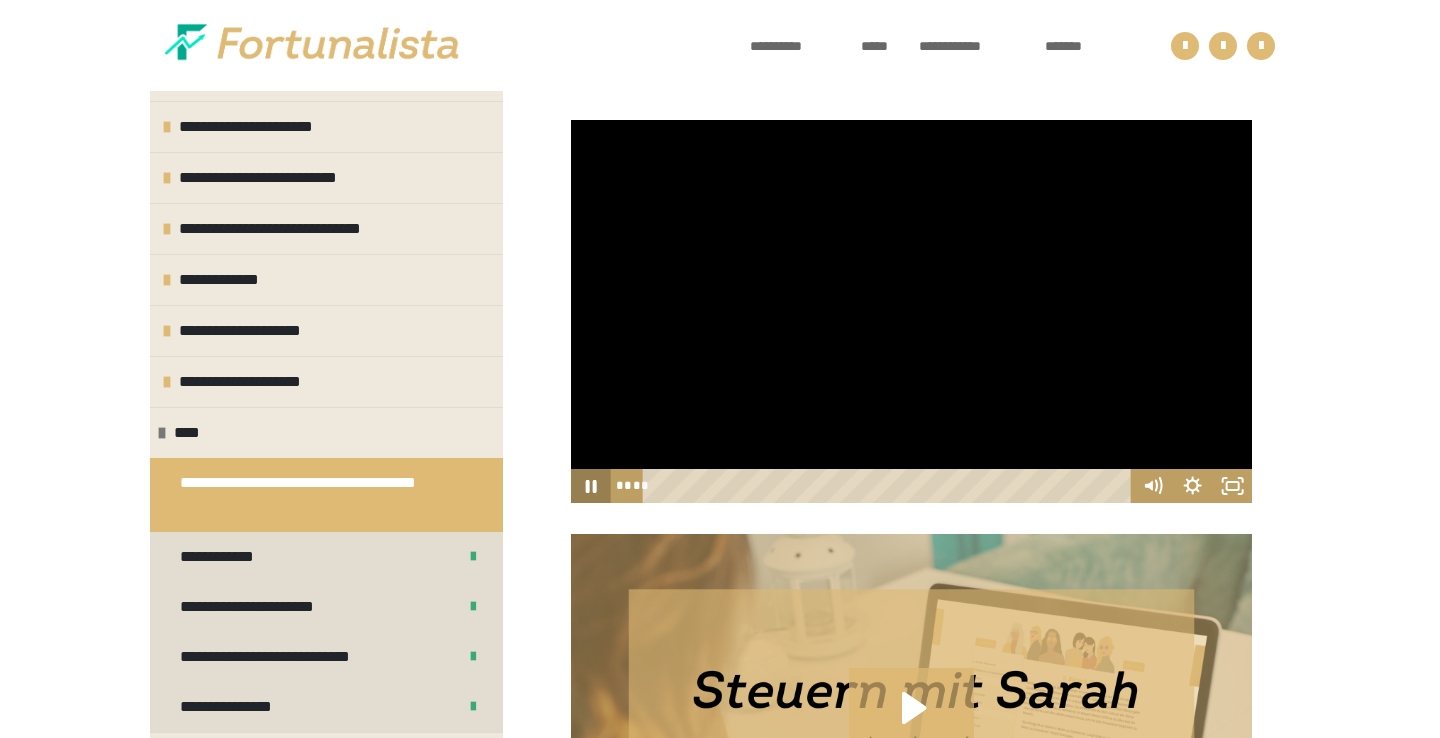 click 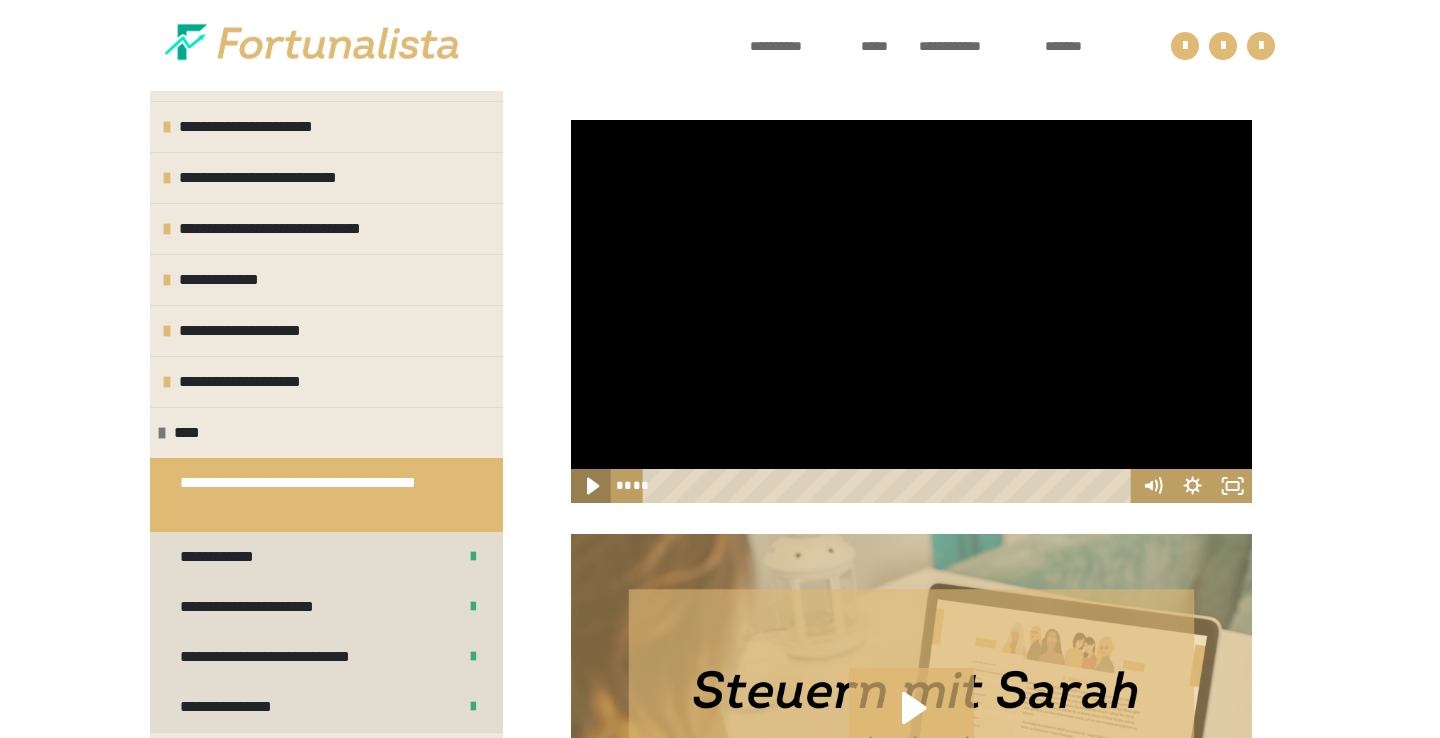 click 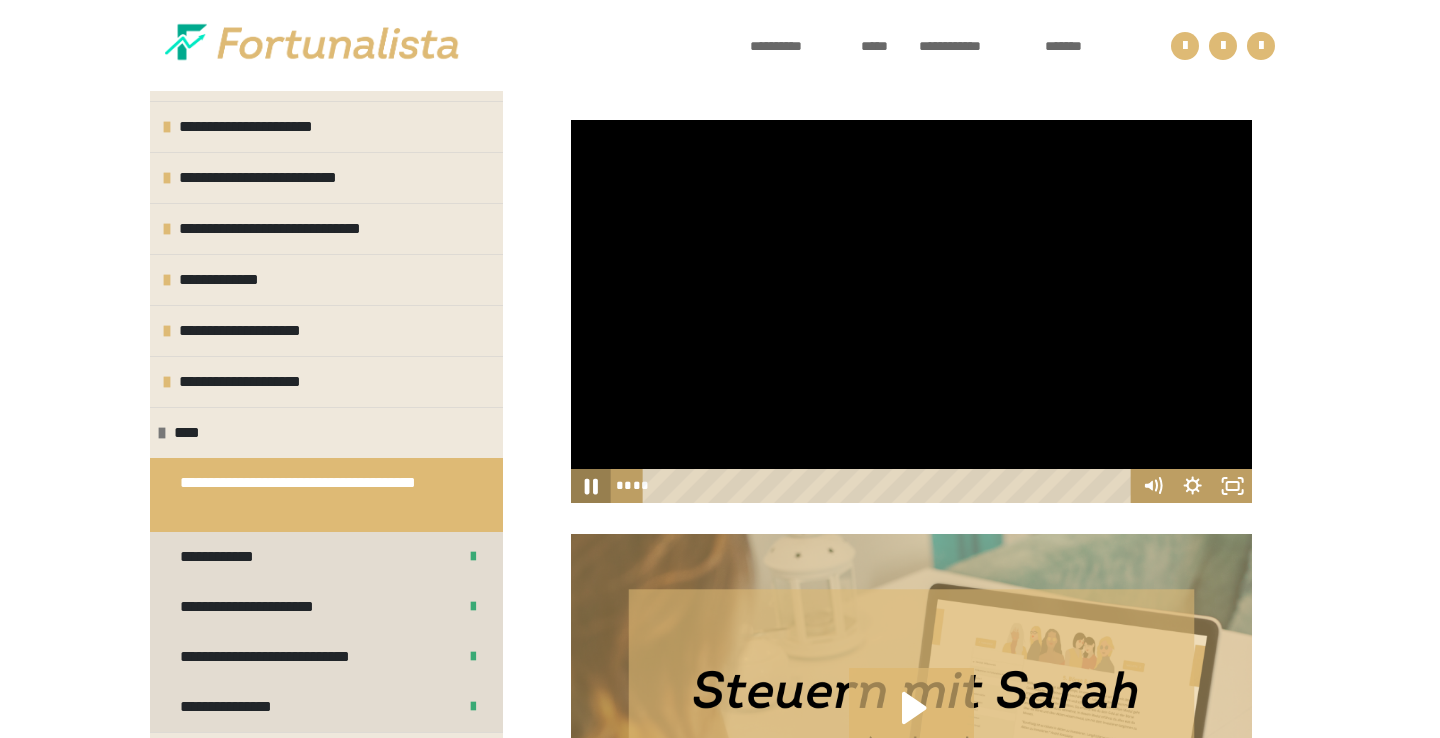 click 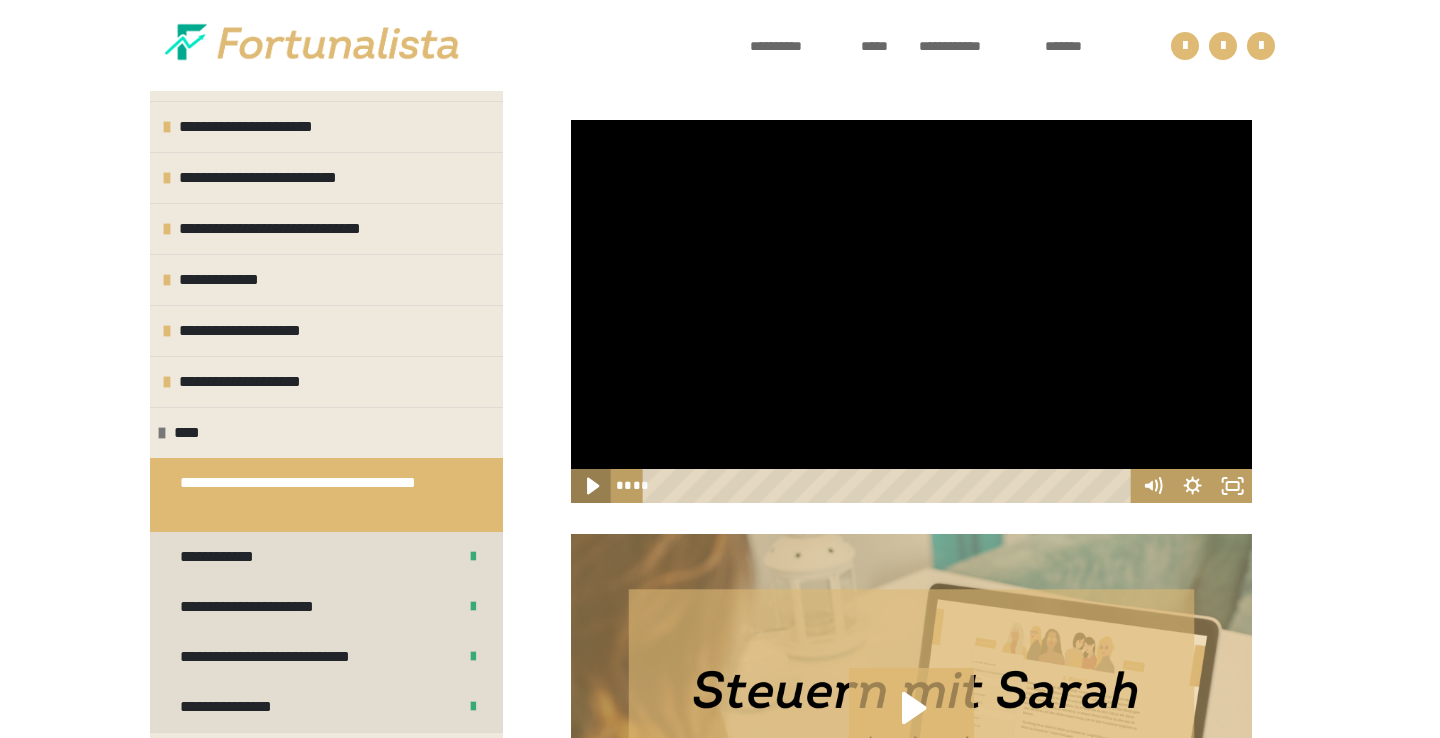 click 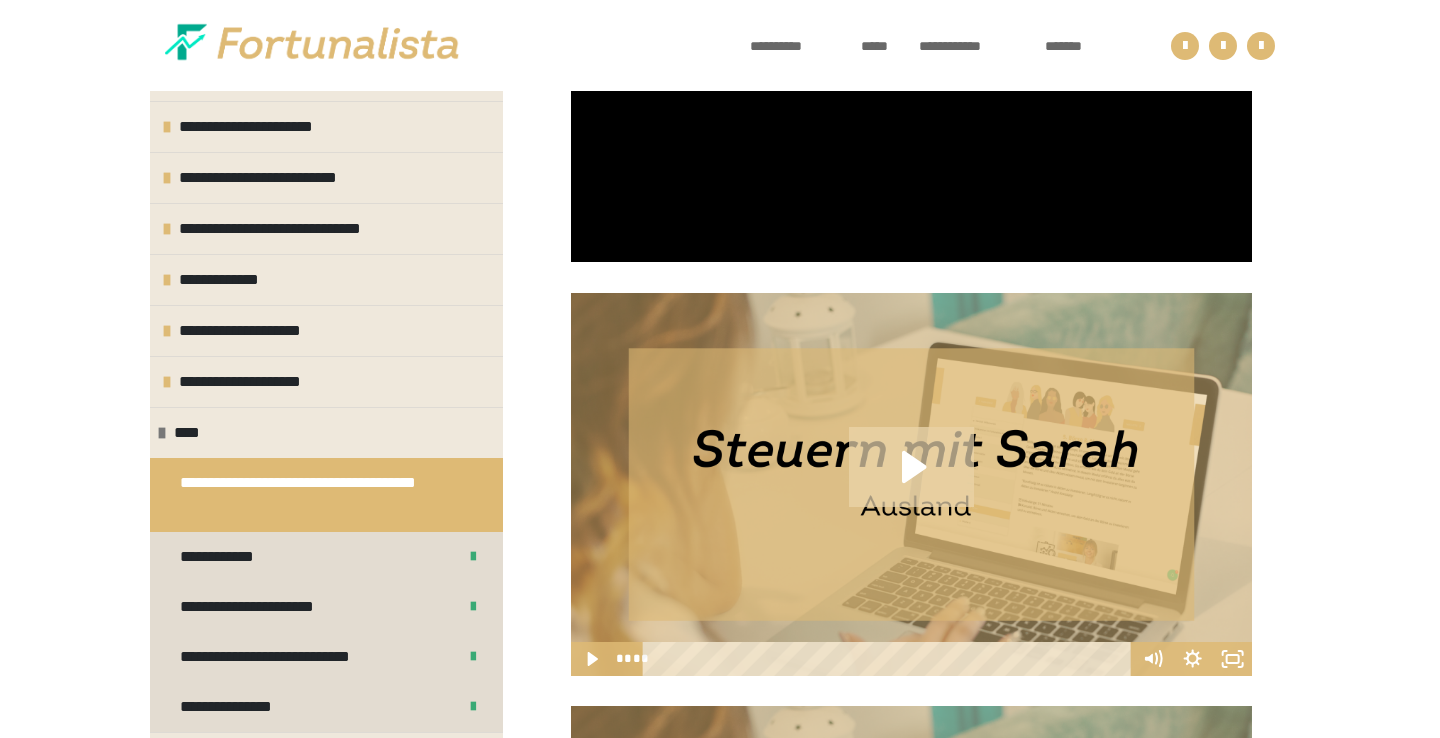 scroll, scrollTop: 1994, scrollLeft: 0, axis: vertical 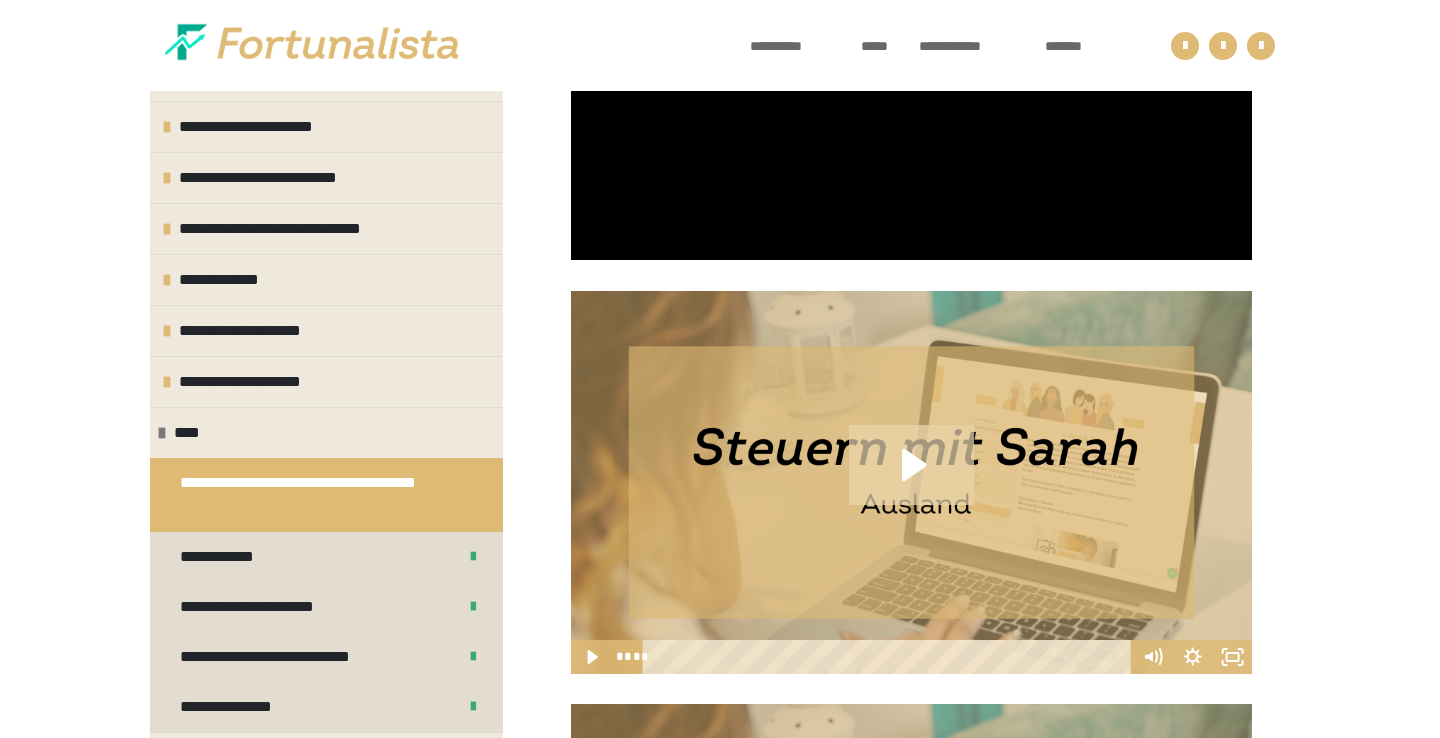 click 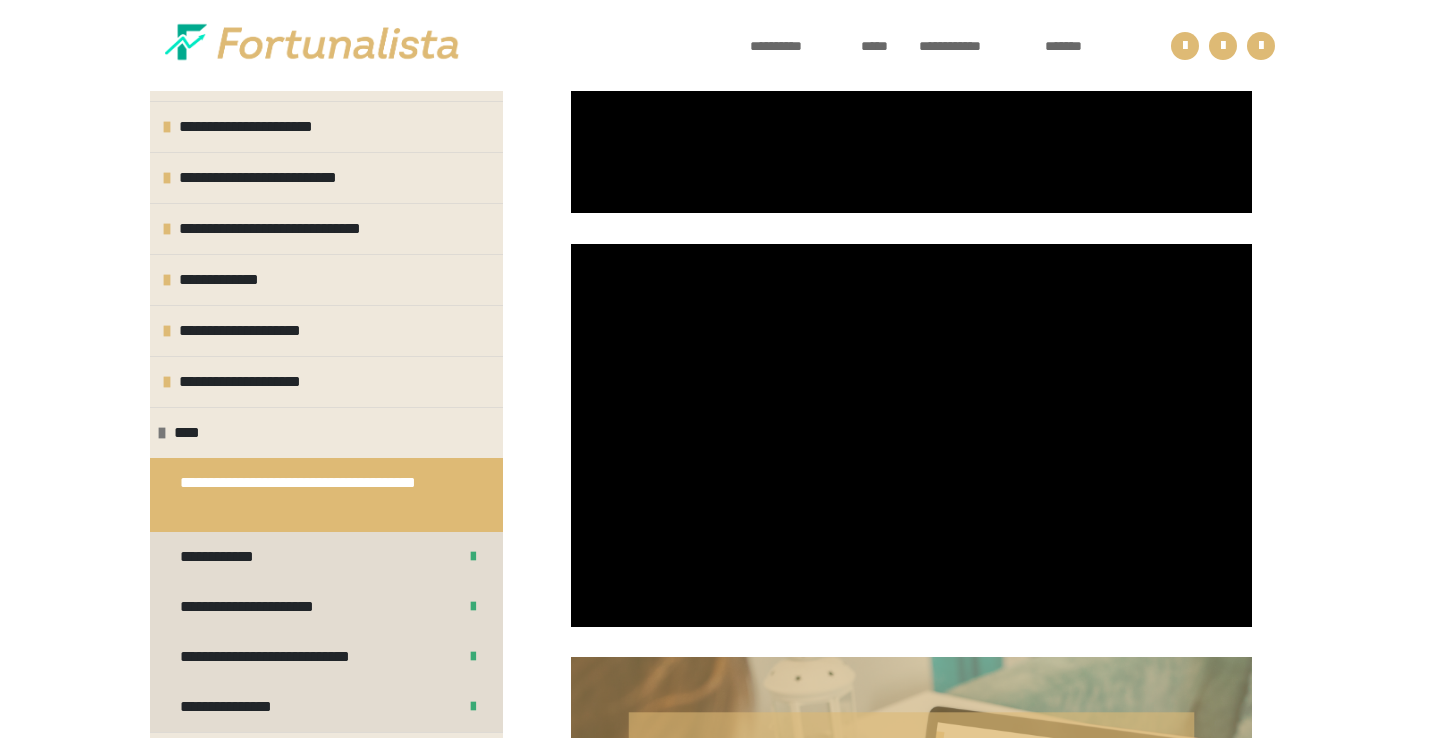 scroll, scrollTop: 2050, scrollLeft: 0, axis: vertical 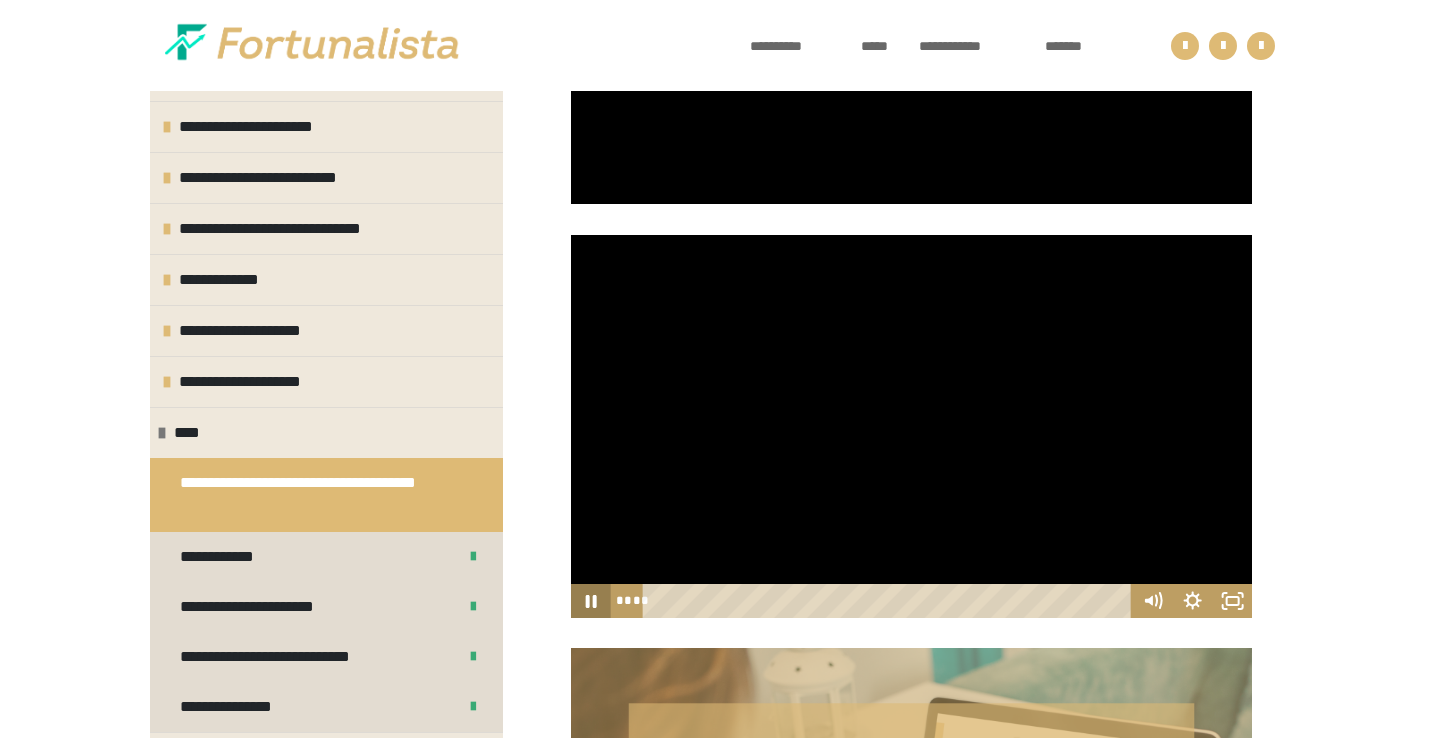 click 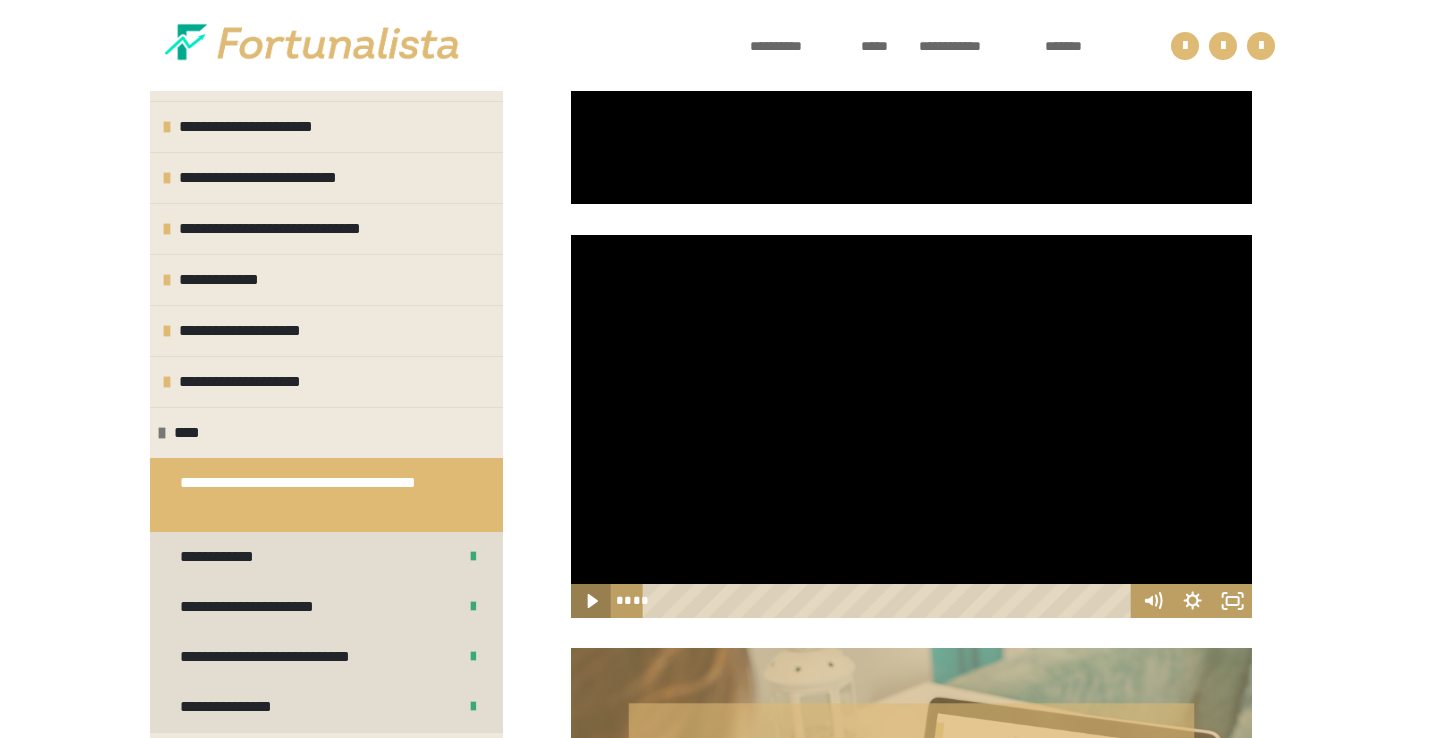 click 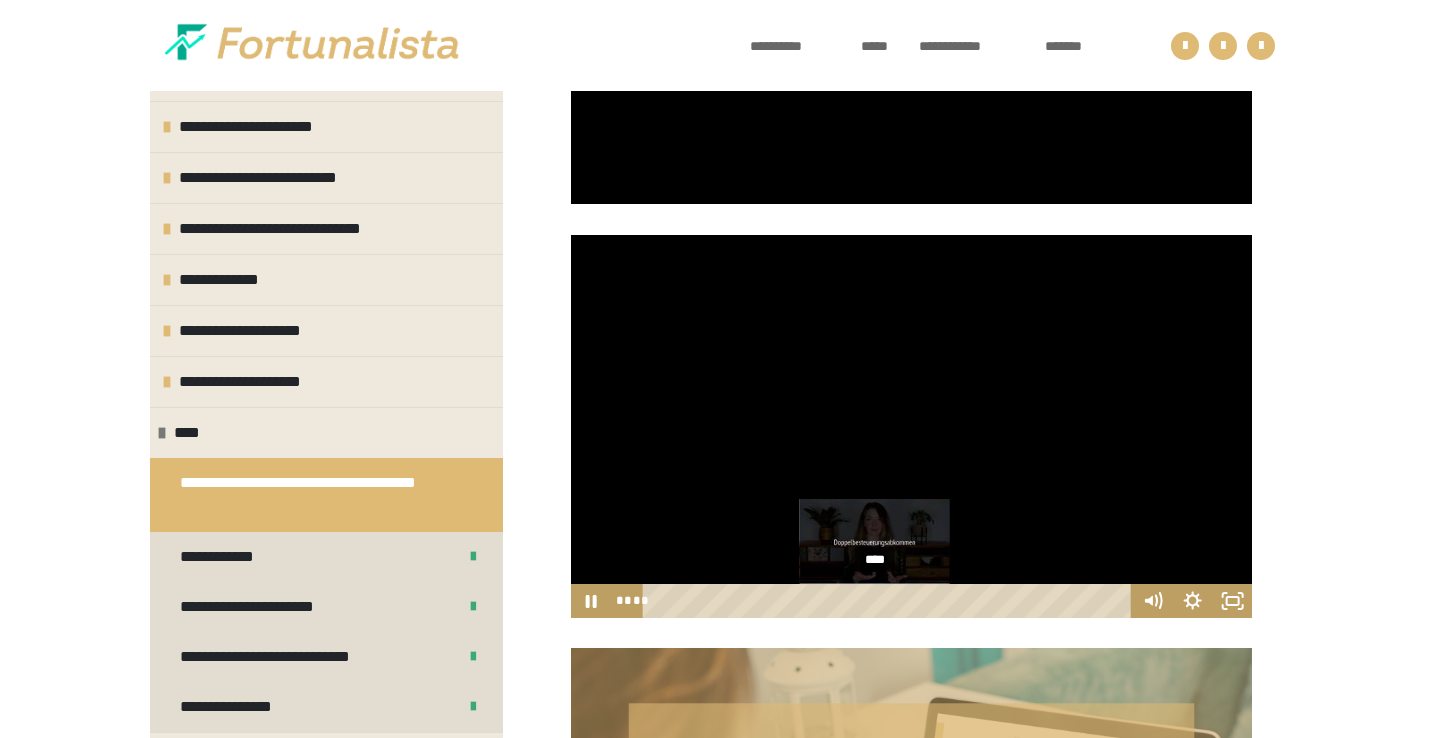 click on "****" at bounding box center (889, 601) 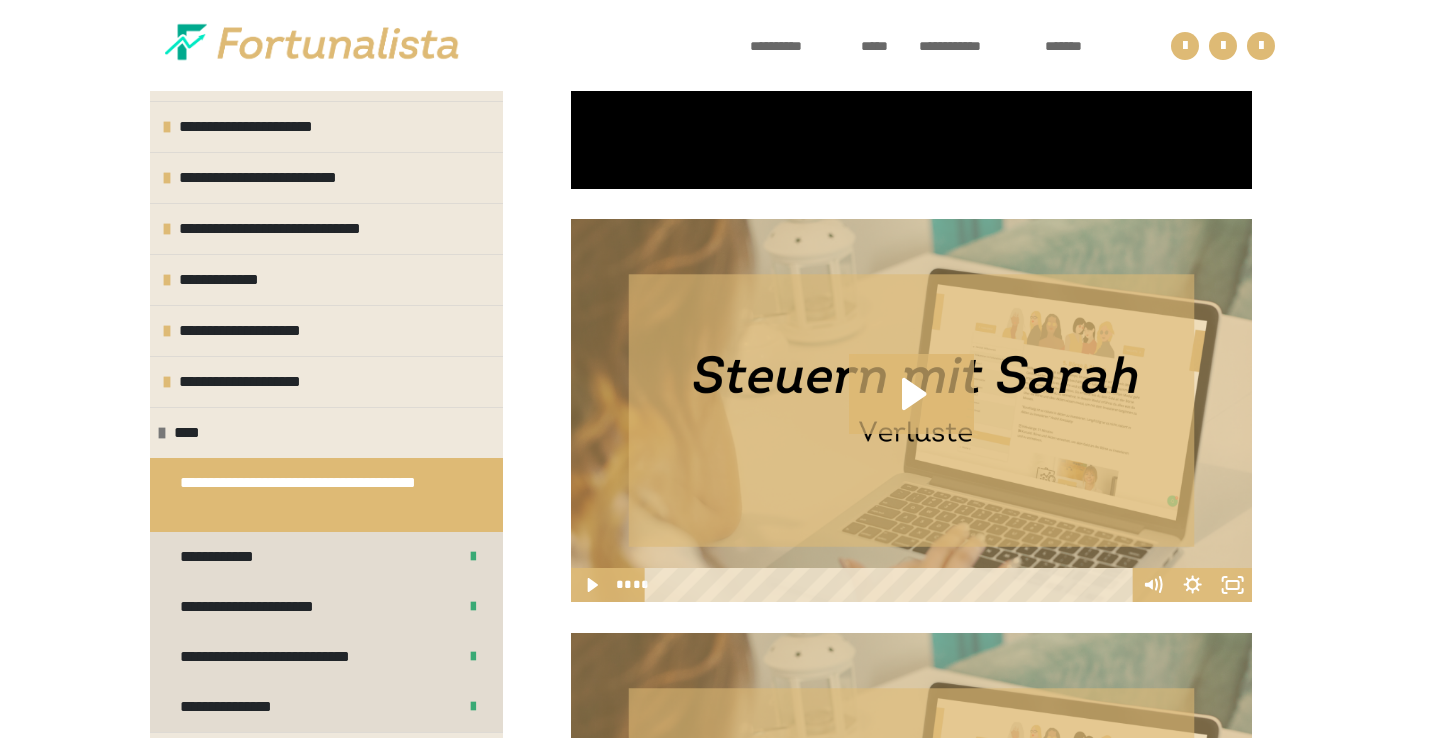 scroll, scrollTop: 2507, scrollLeft: 0, axis: vertical 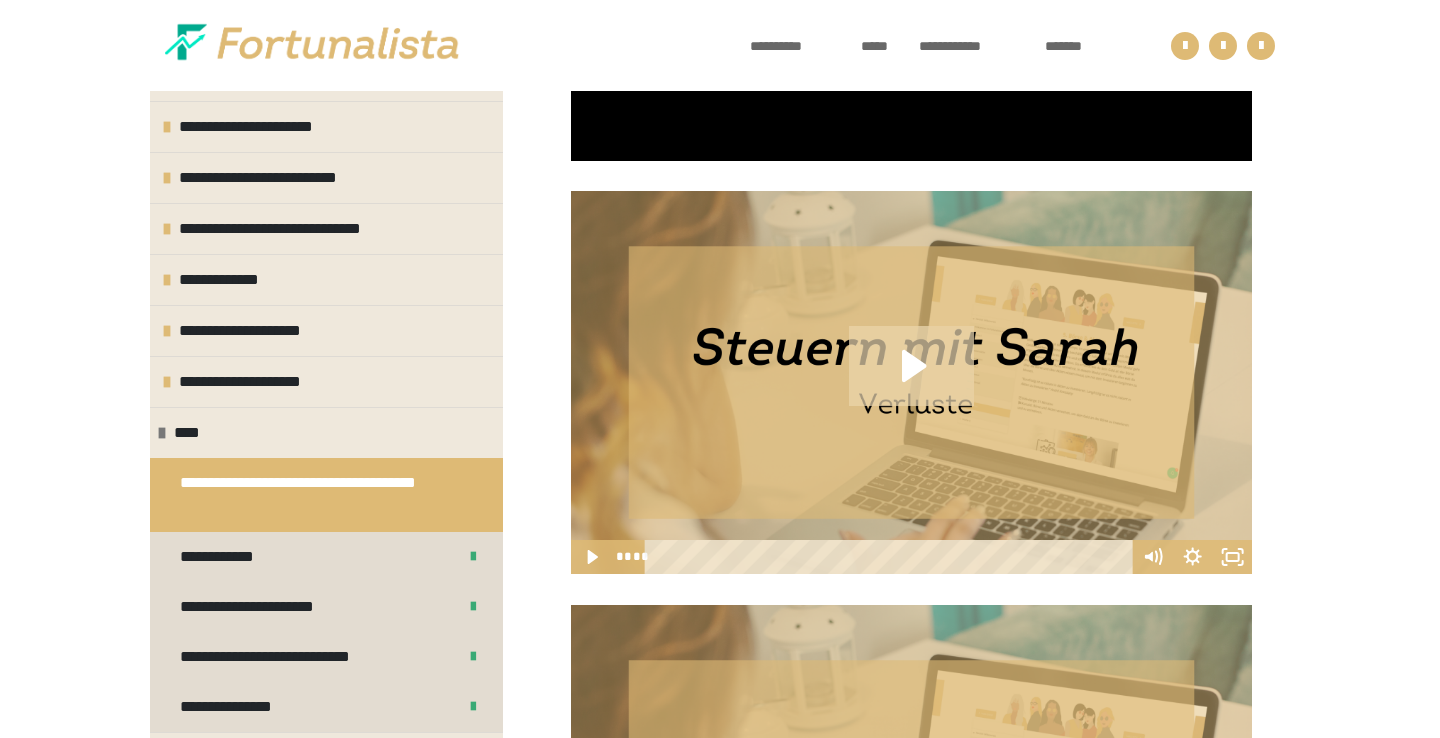 click 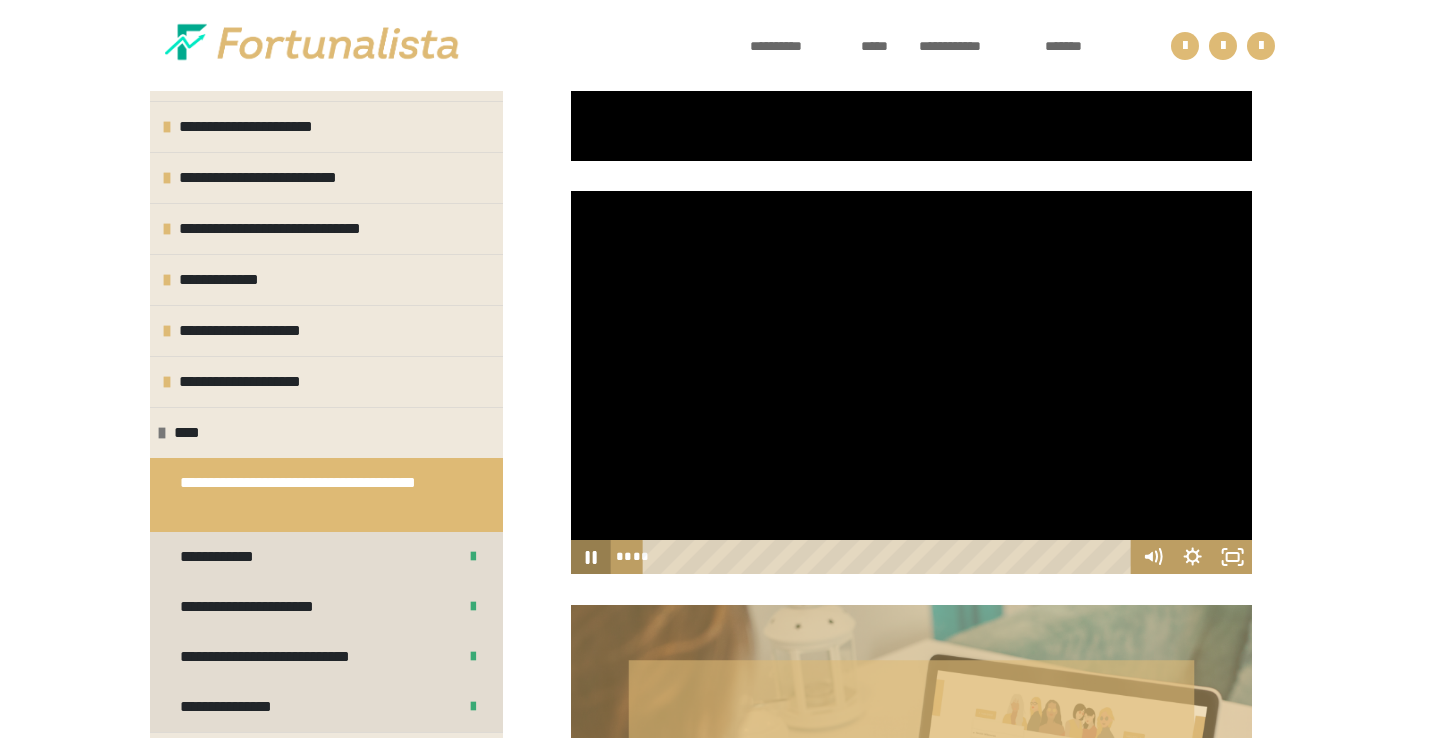 click 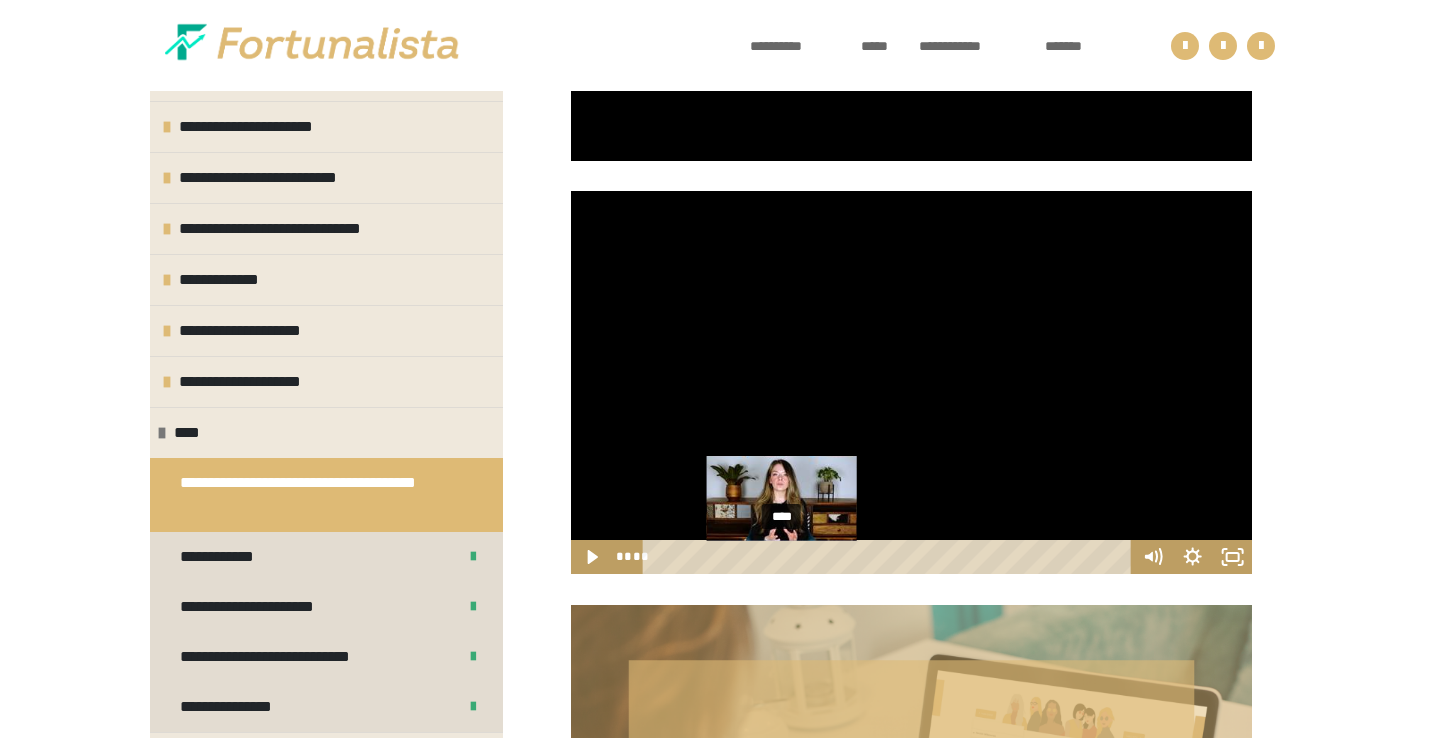 click on "****" at bounding box center [889, 557] 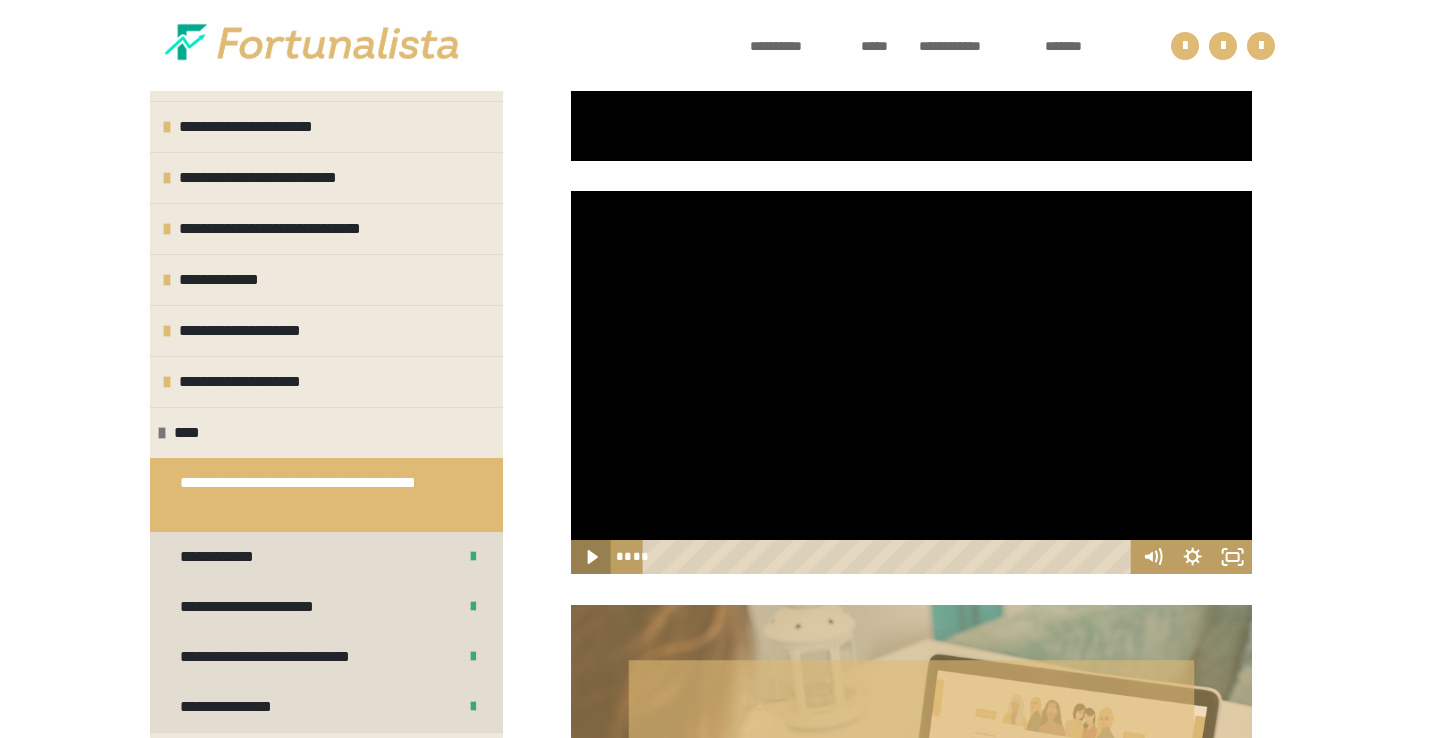 click 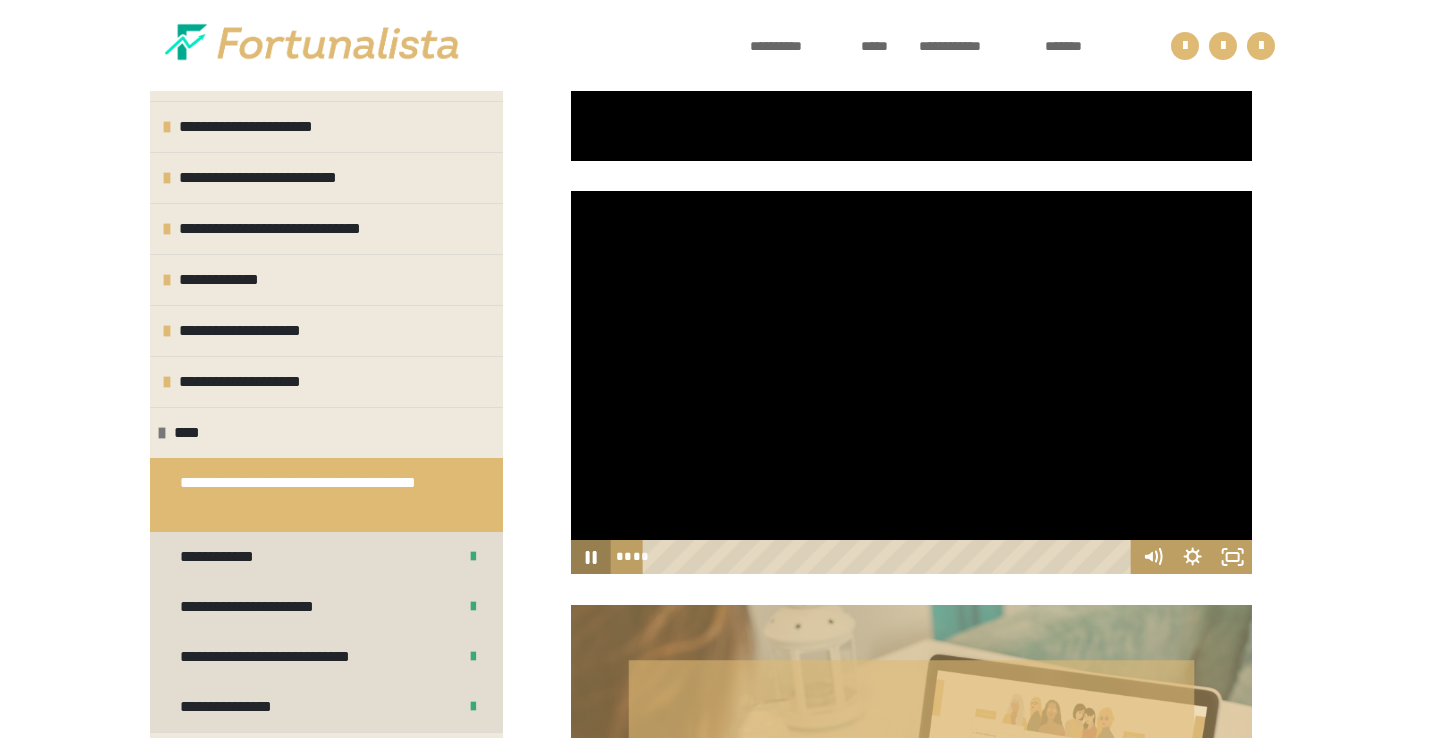 click 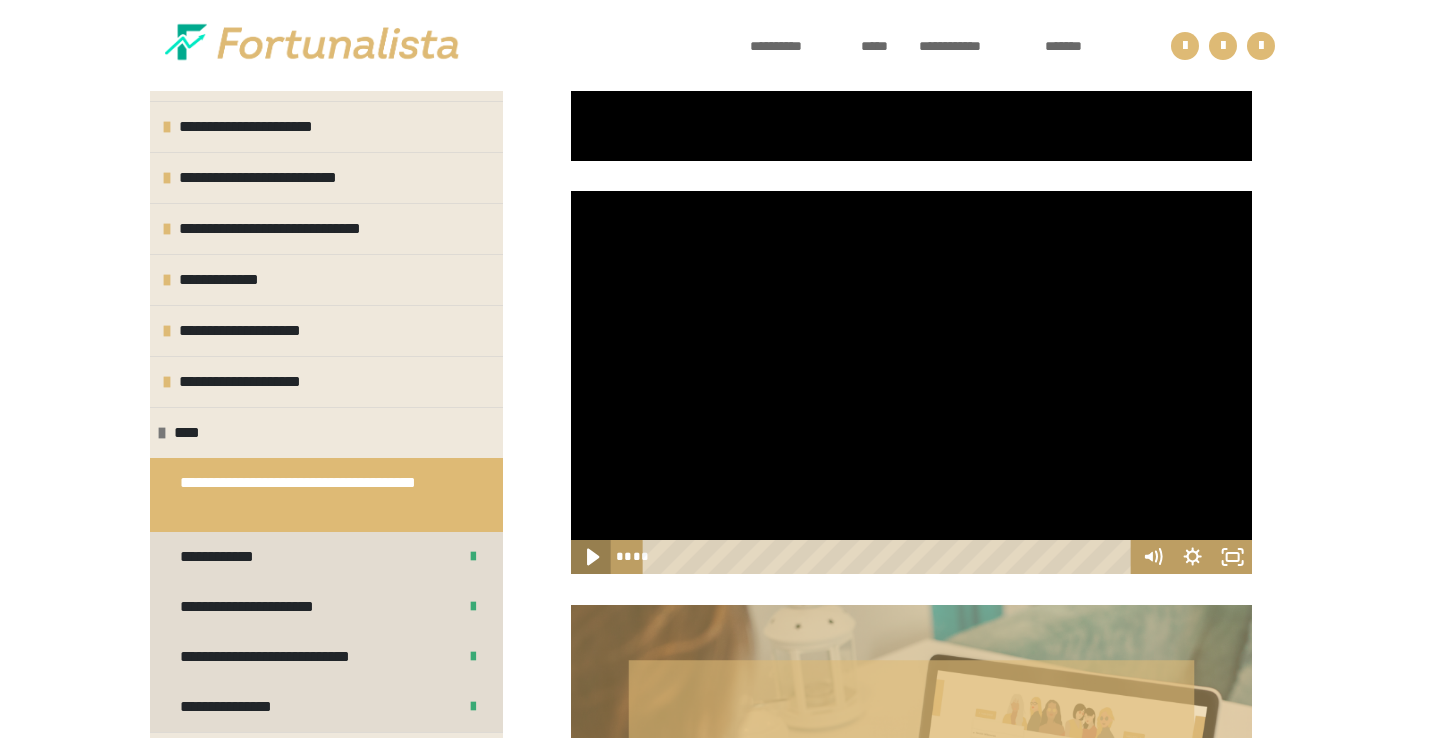 click 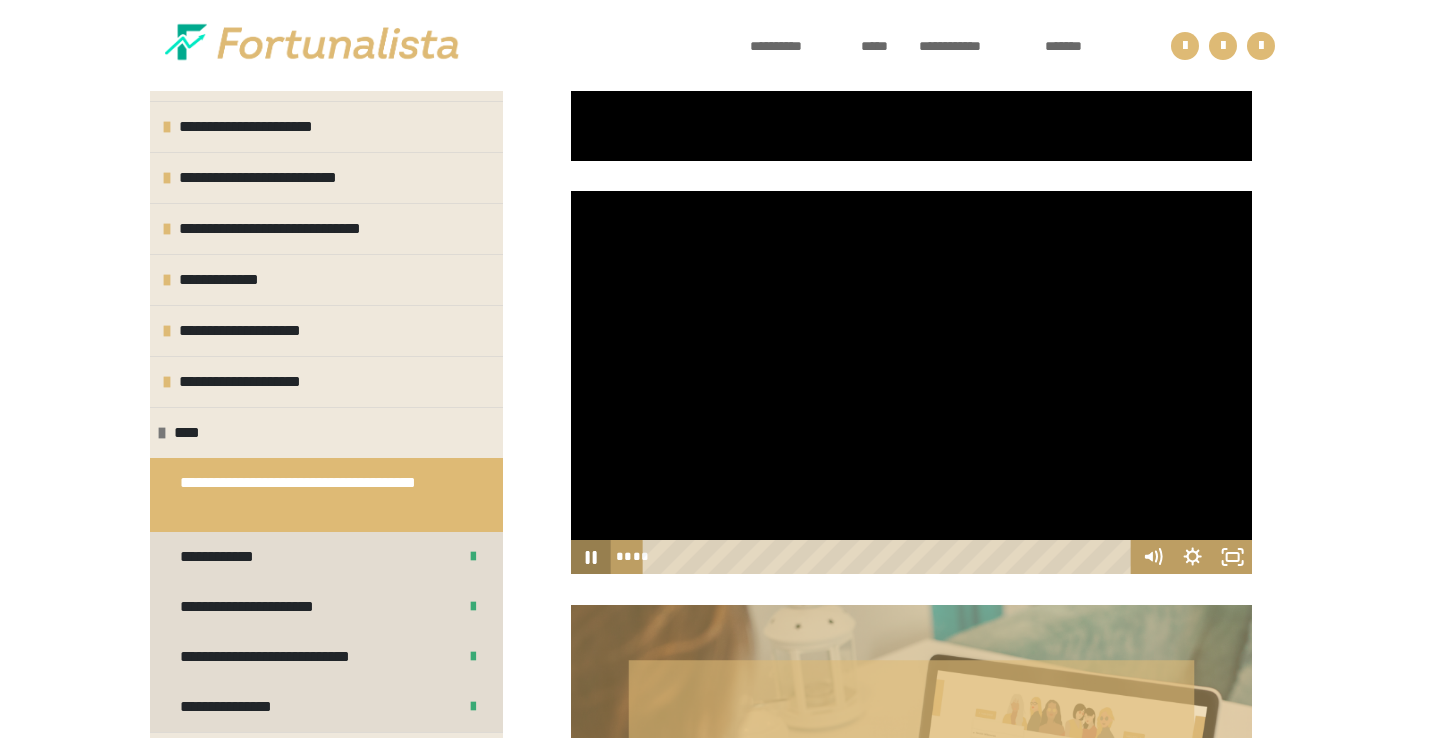 click 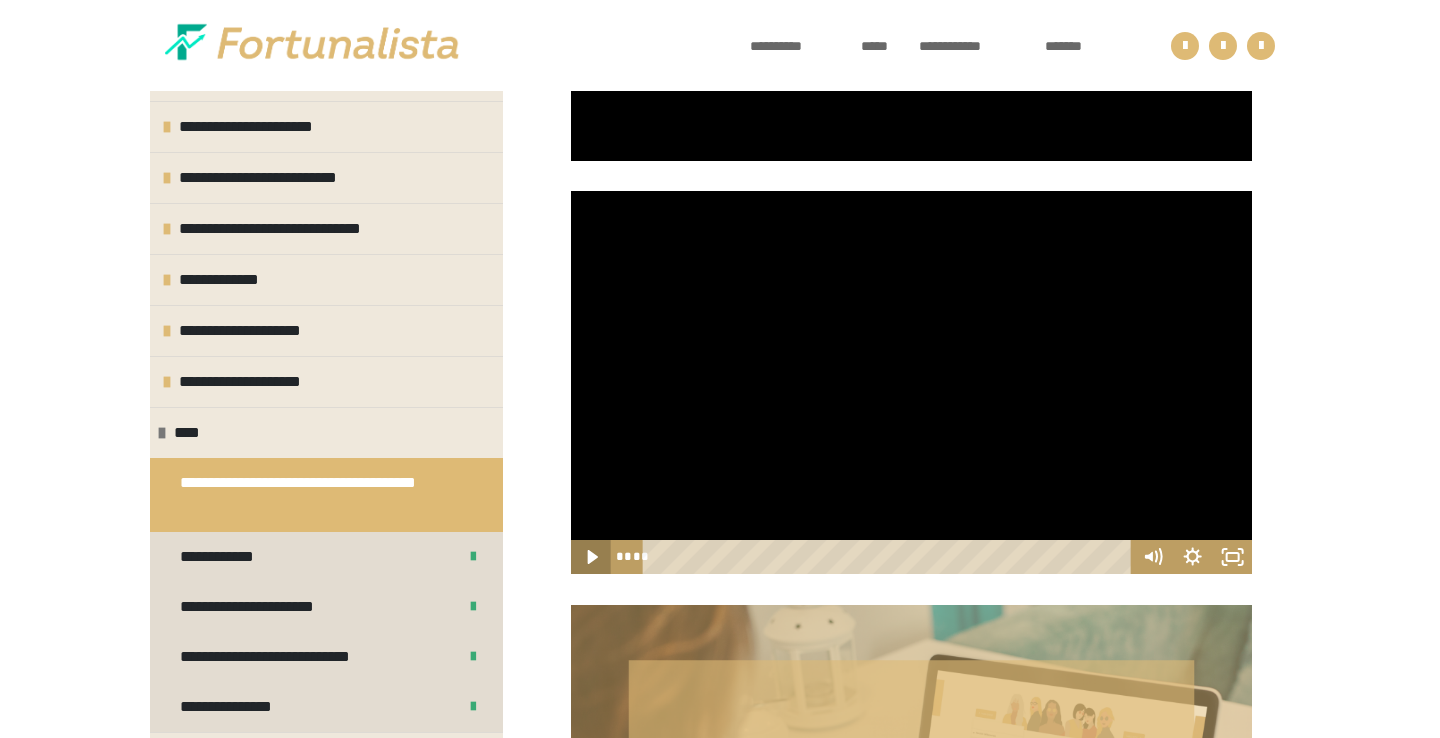 click 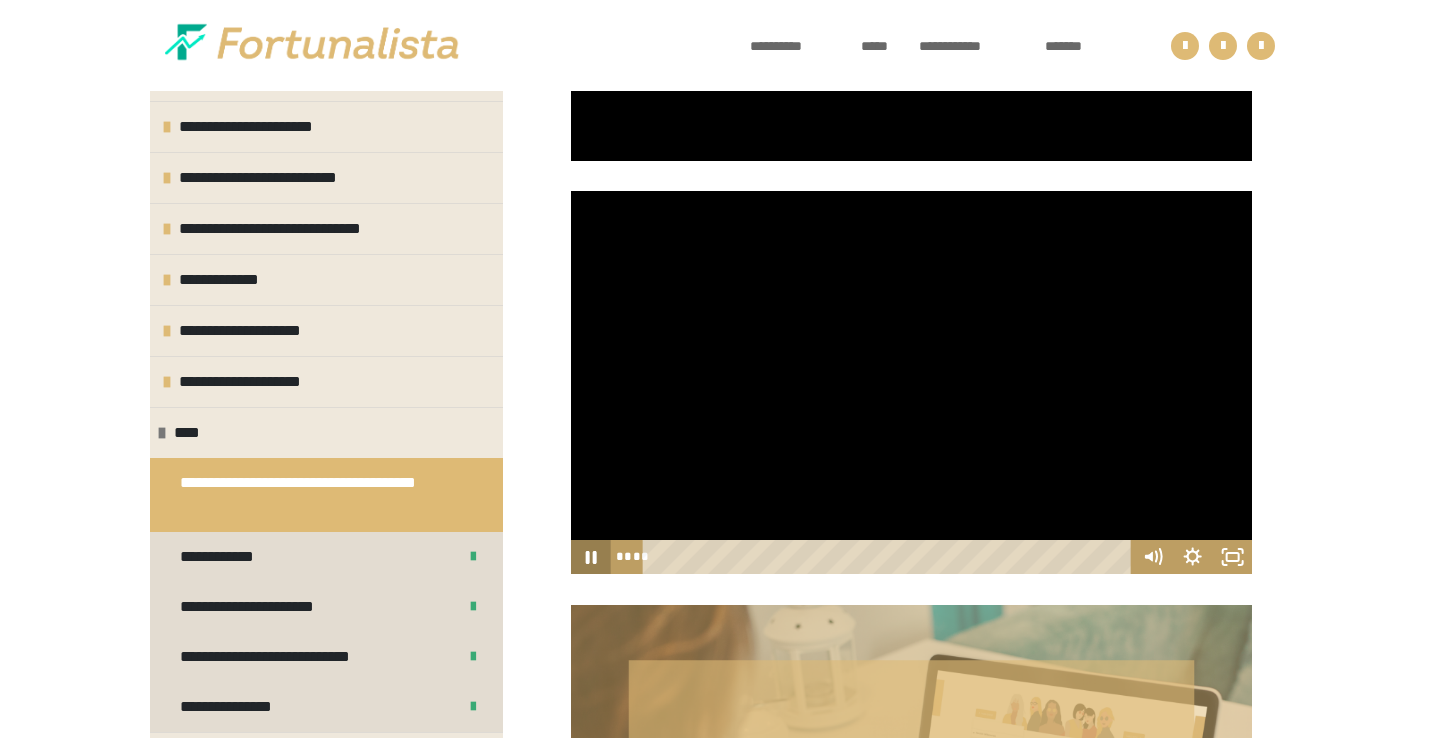 click 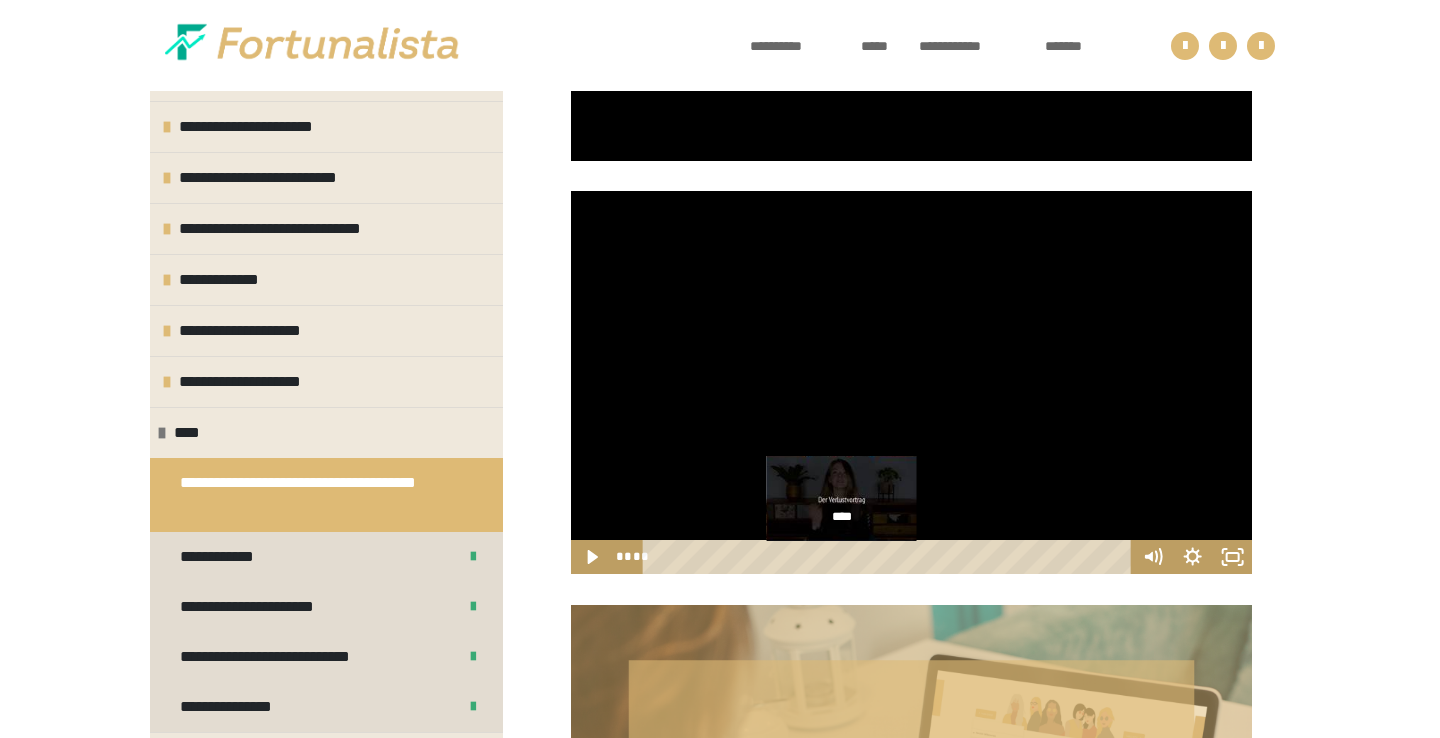 click at bounding box center [841, 557] 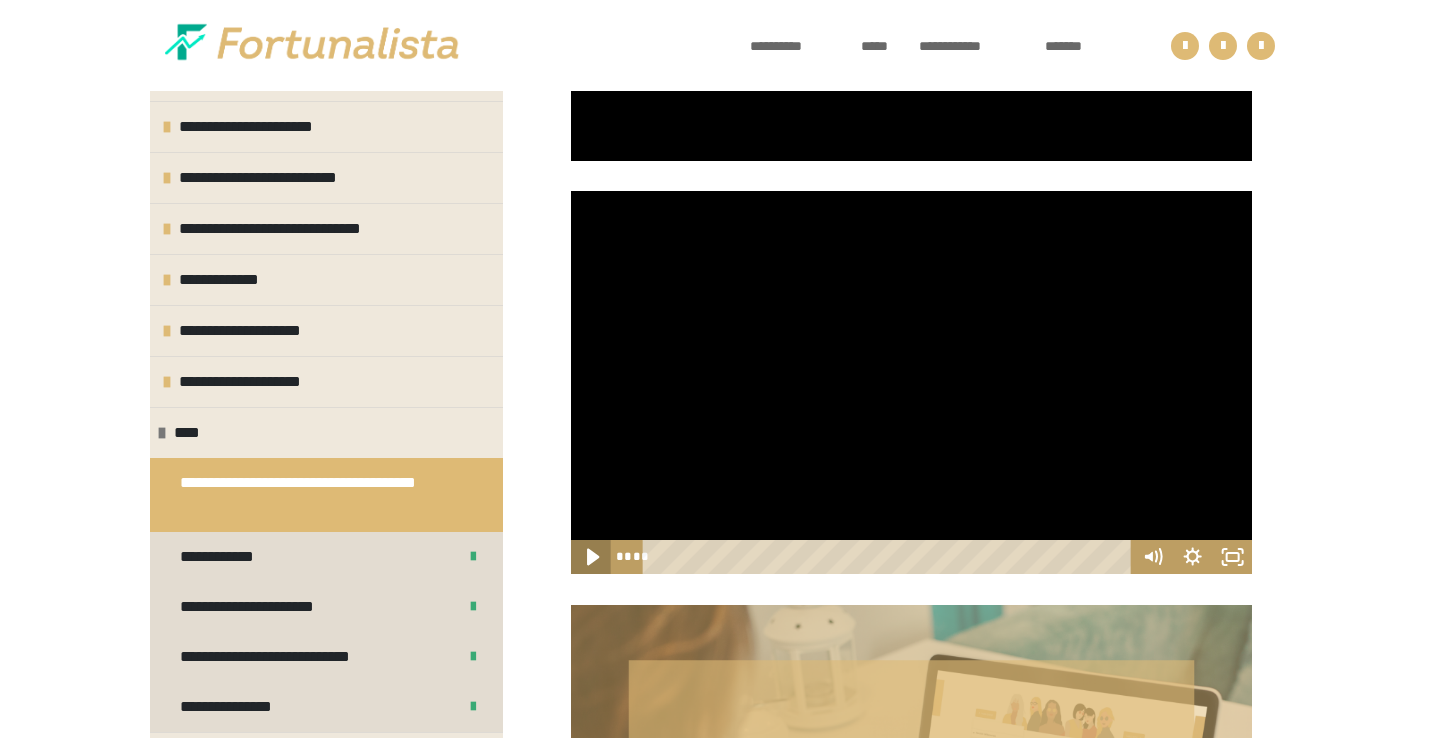 click 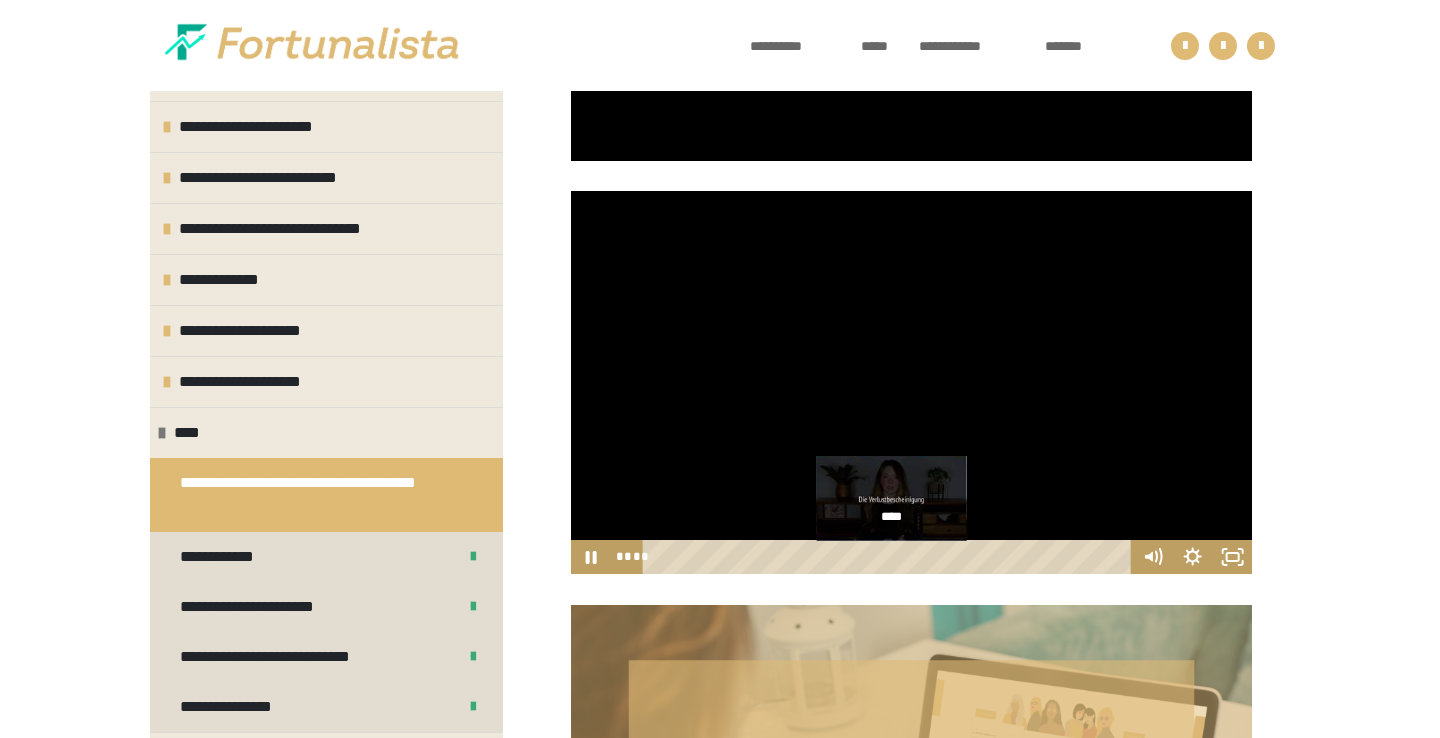 click on "****" at bounding box center (889, 557) 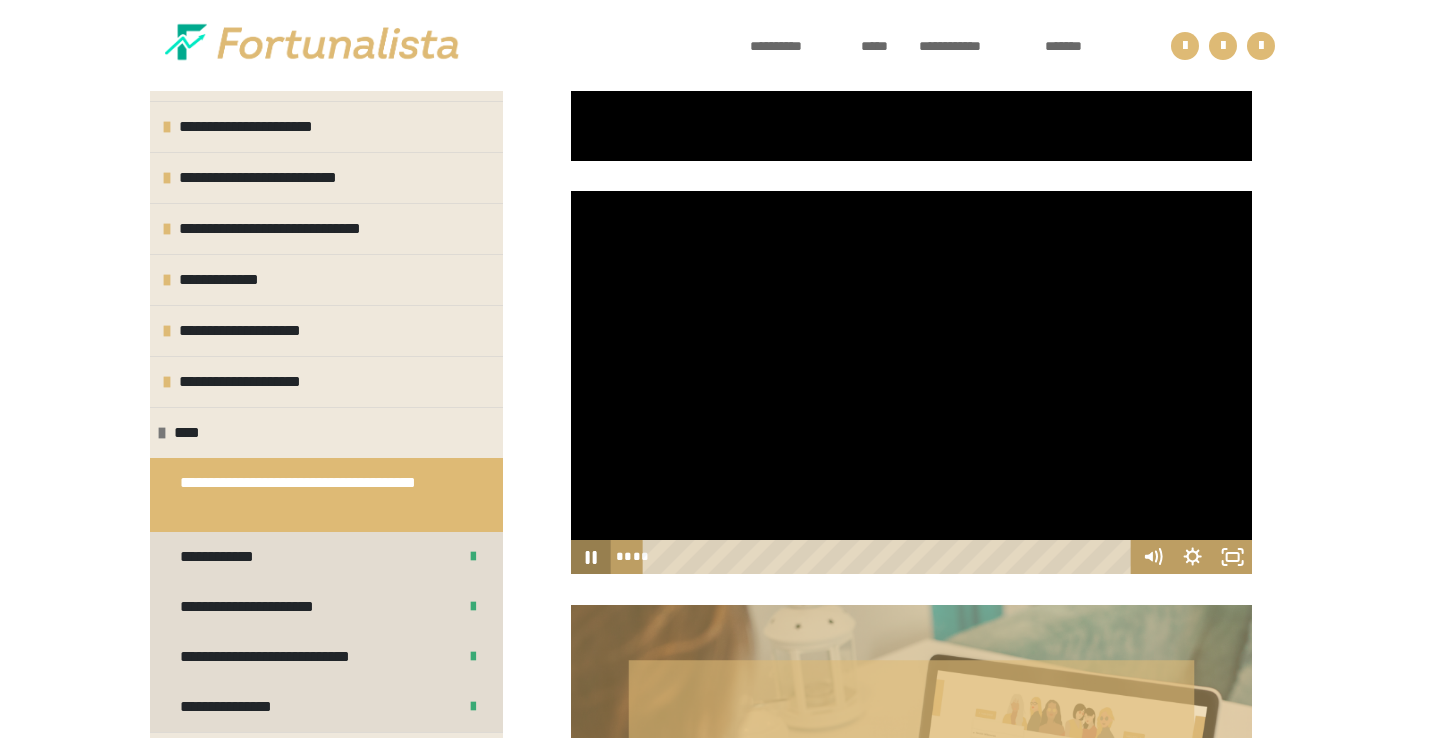 click 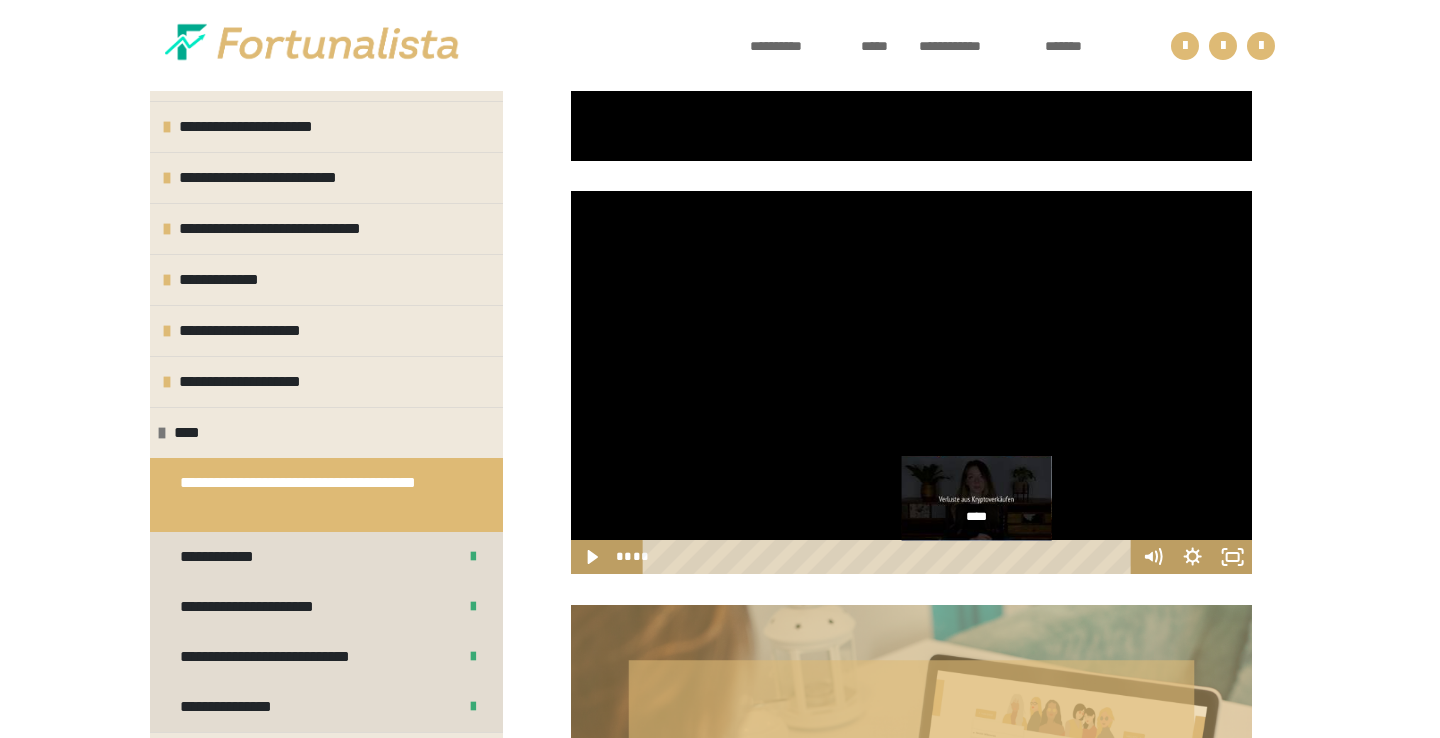 click on "****" at bounding box center (889, 557) 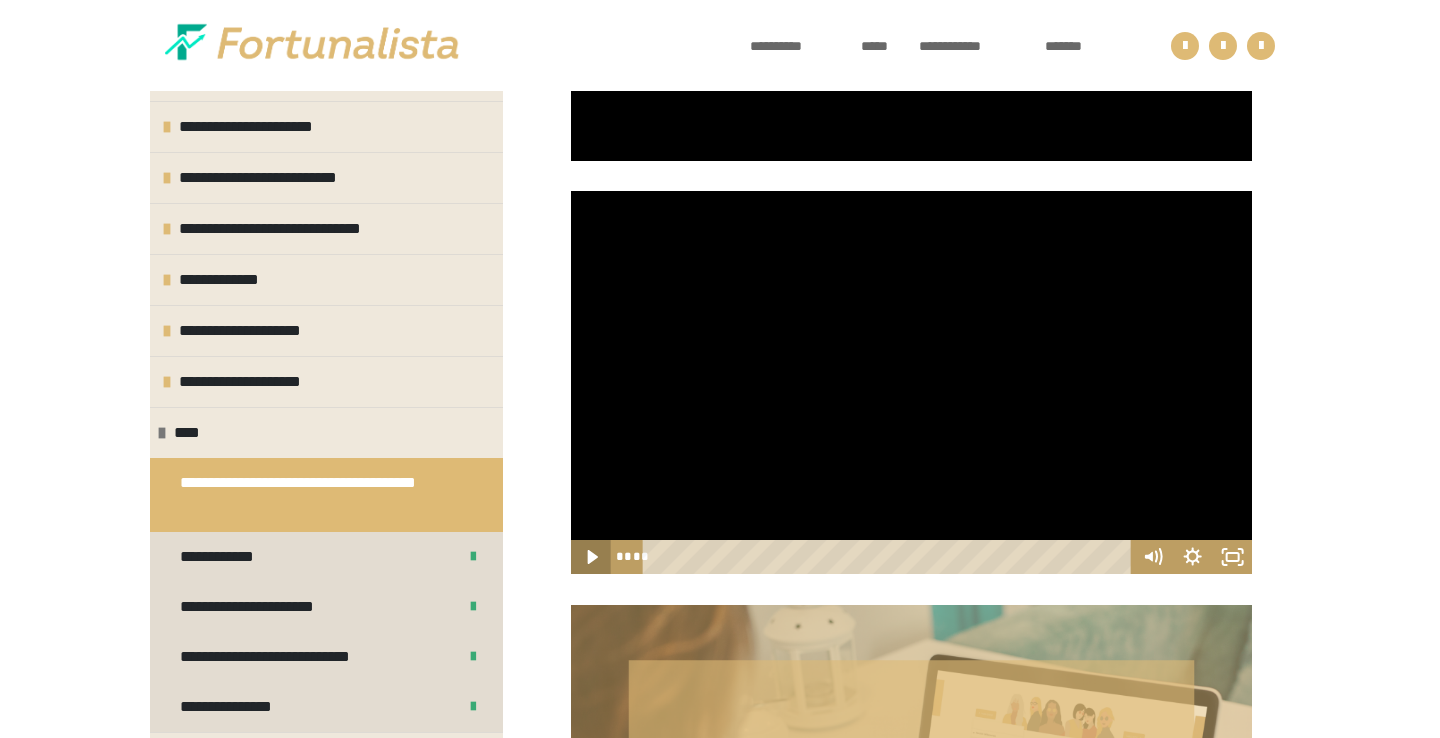 click 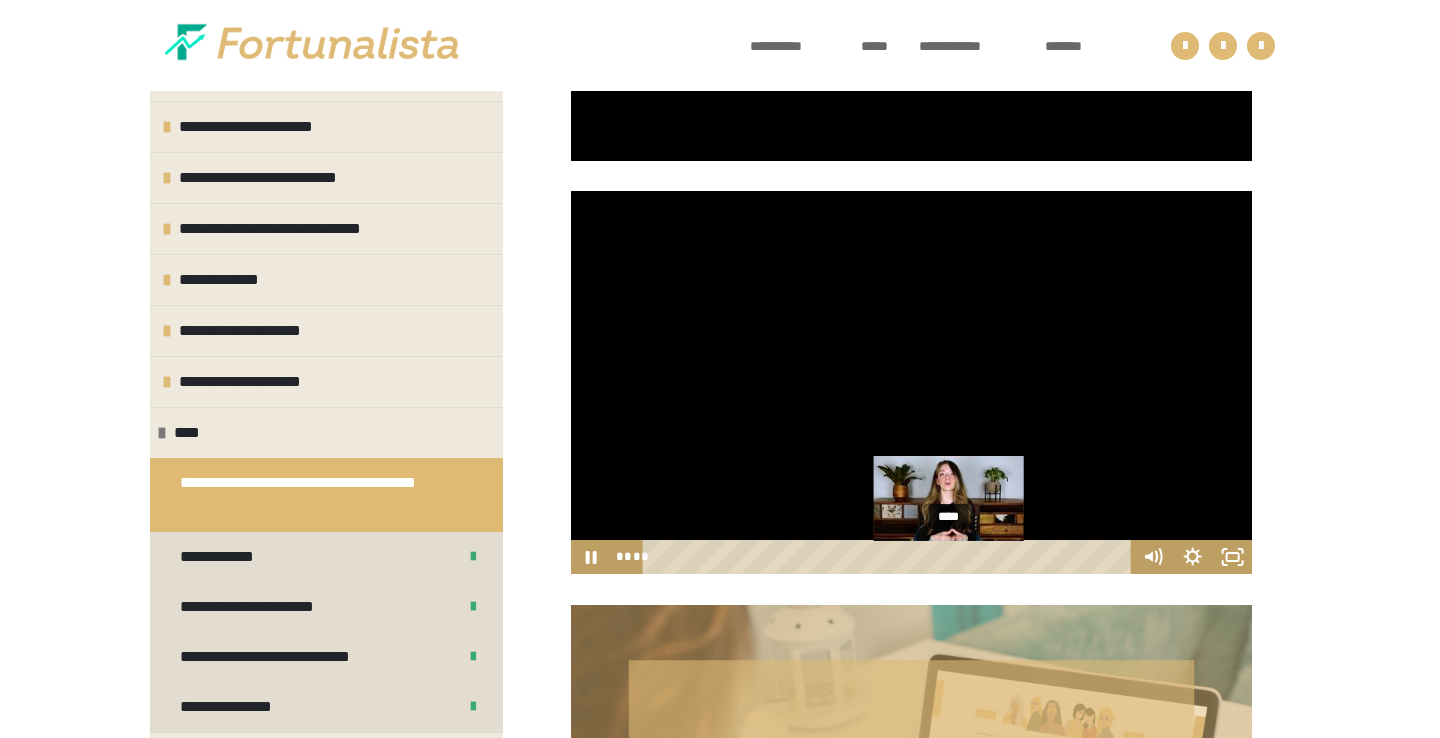 click on "****" at bounding box center (889, 557) 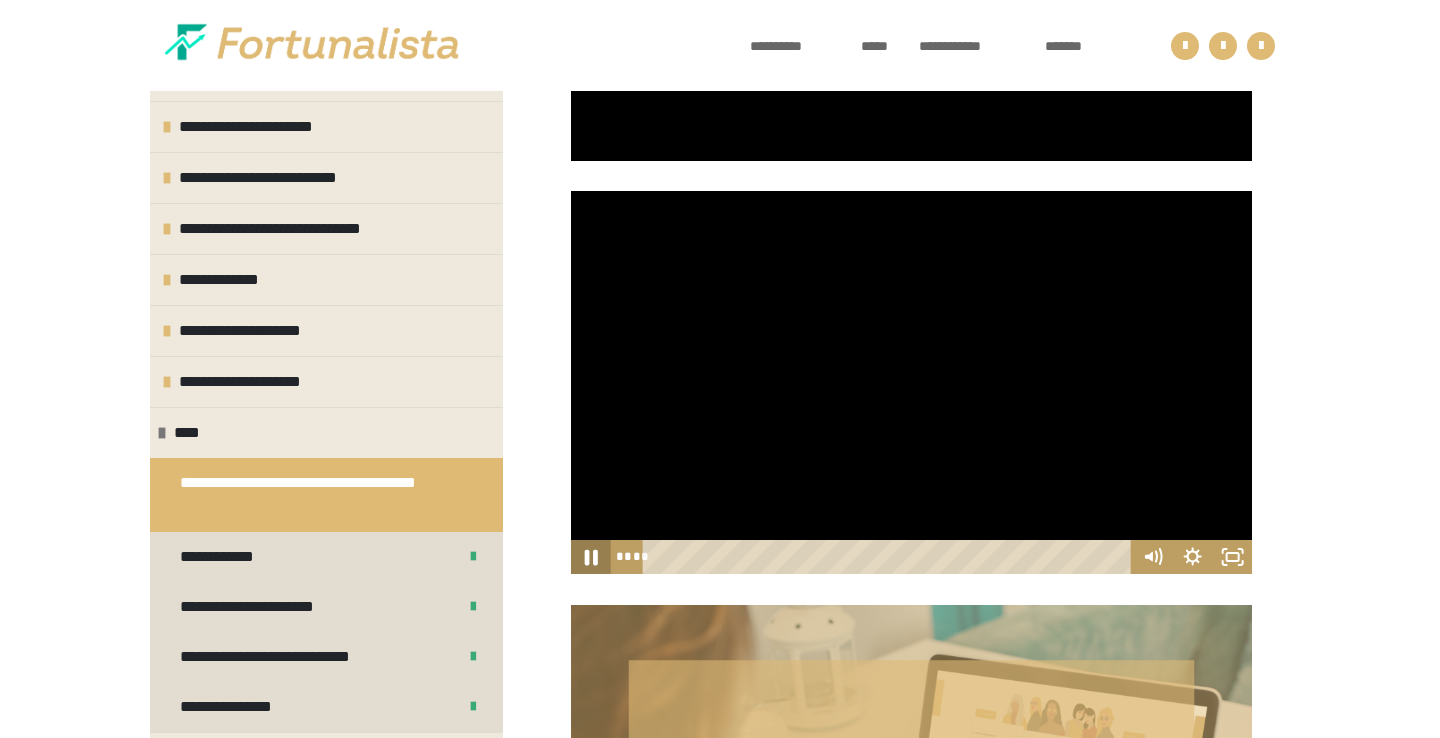 click 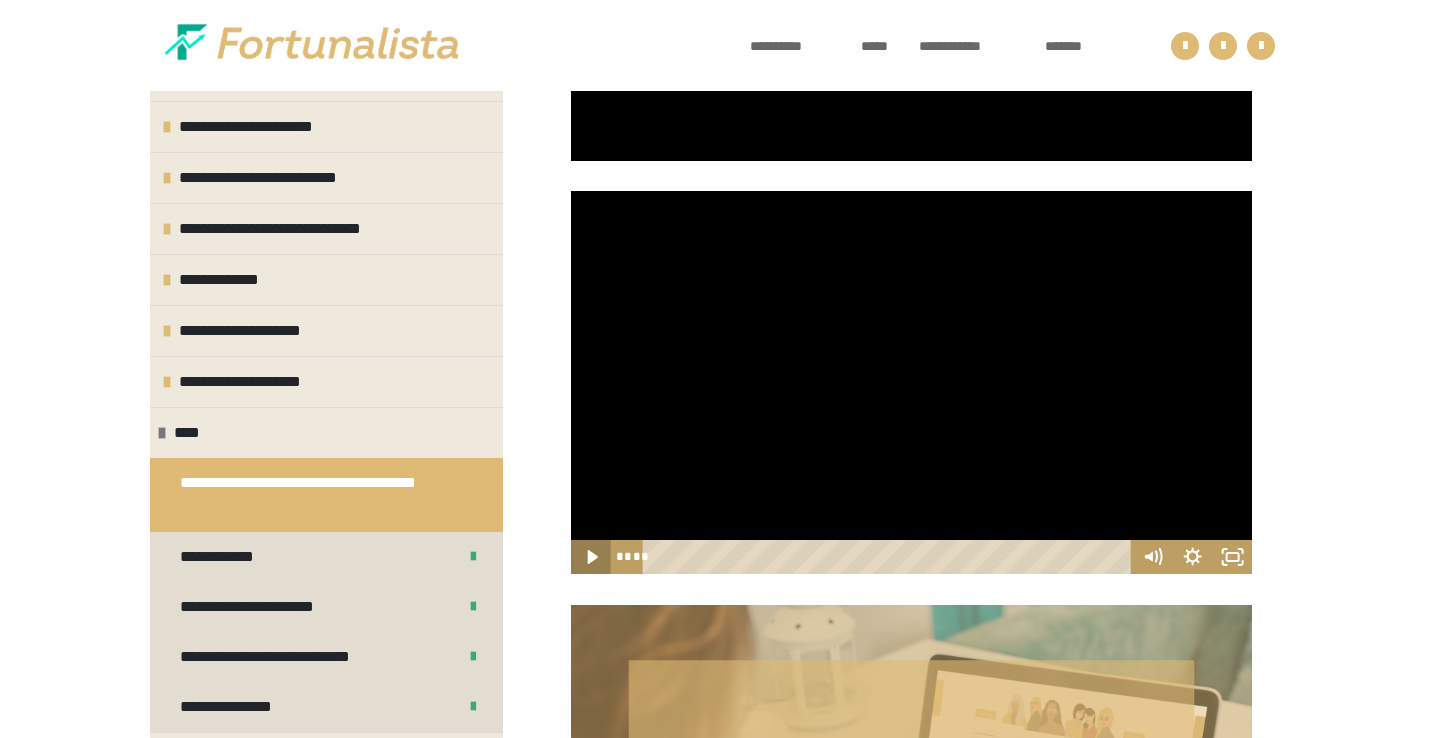 click 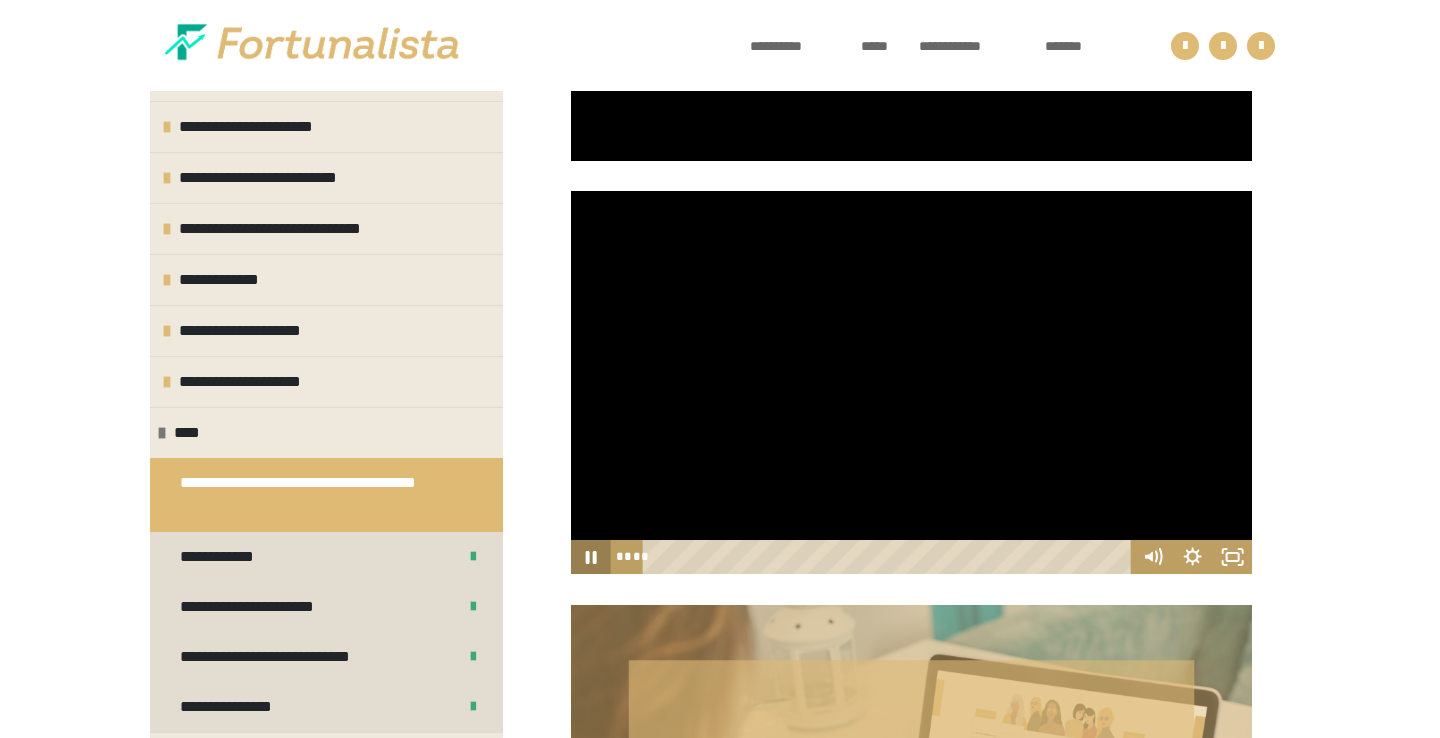 click 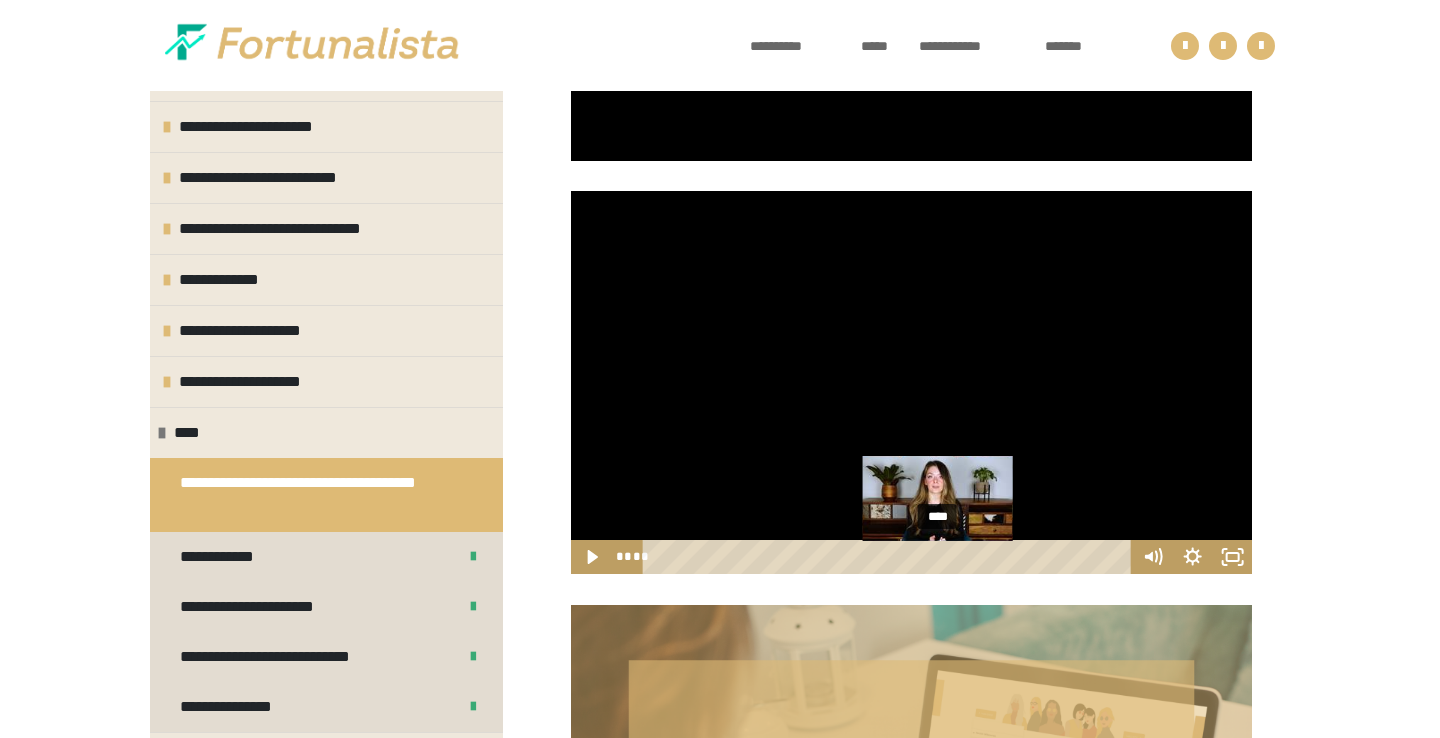 click on "****" at bounding box center [889, 557] 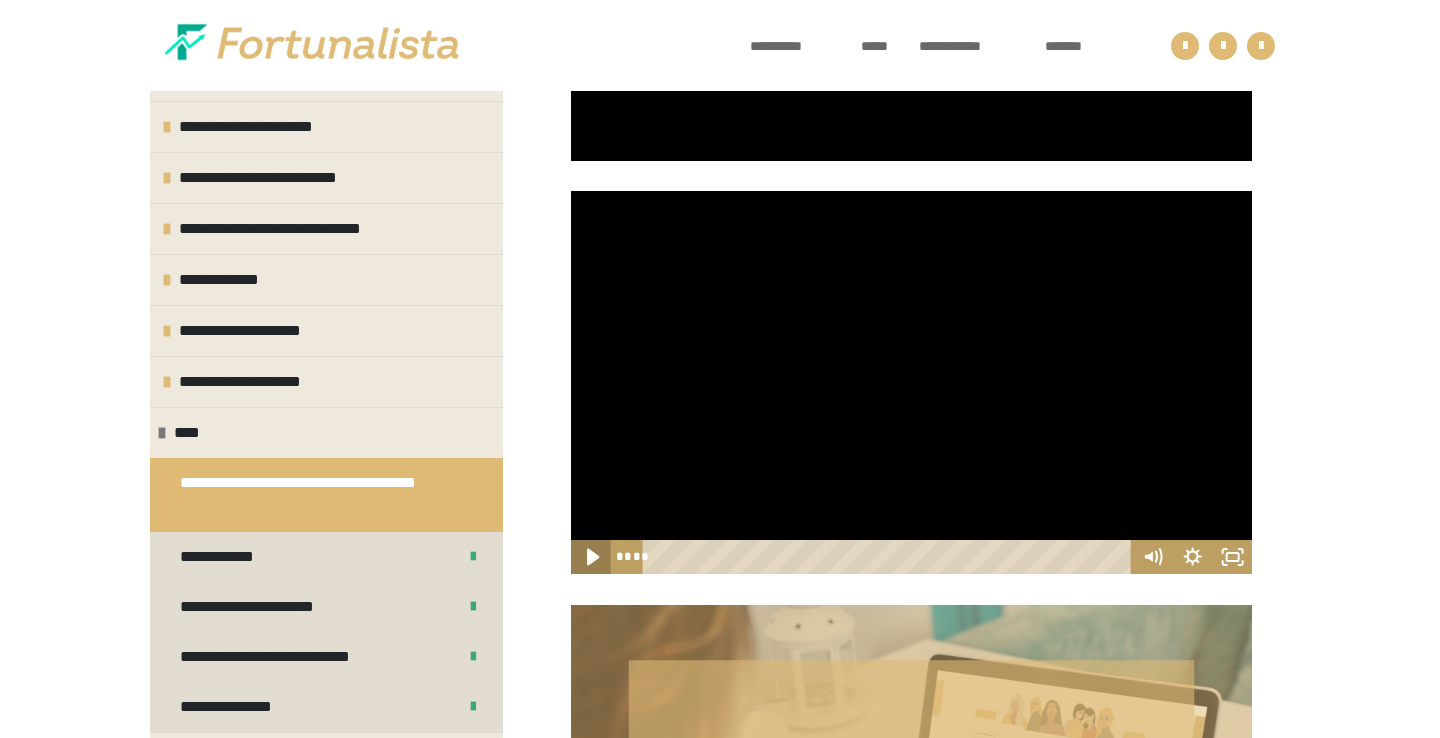 click 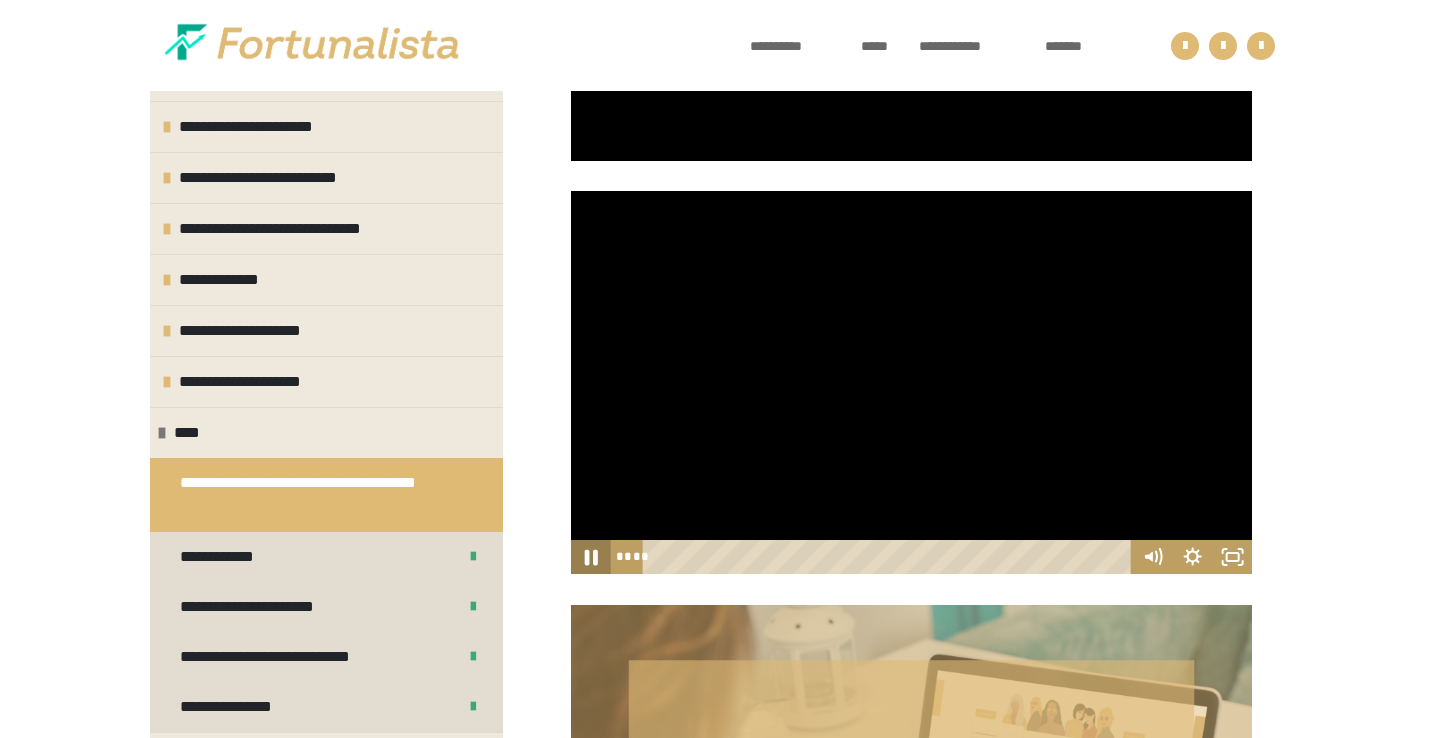 click 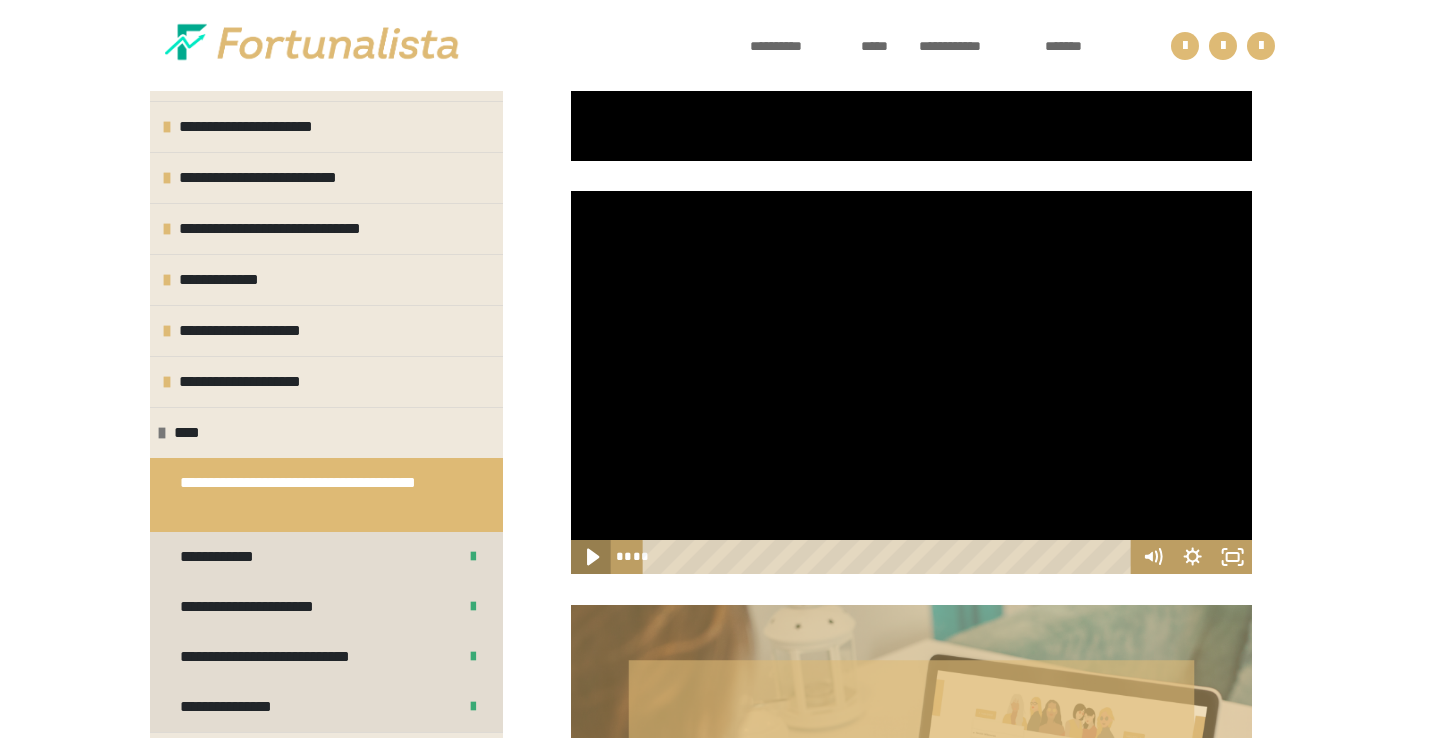 click 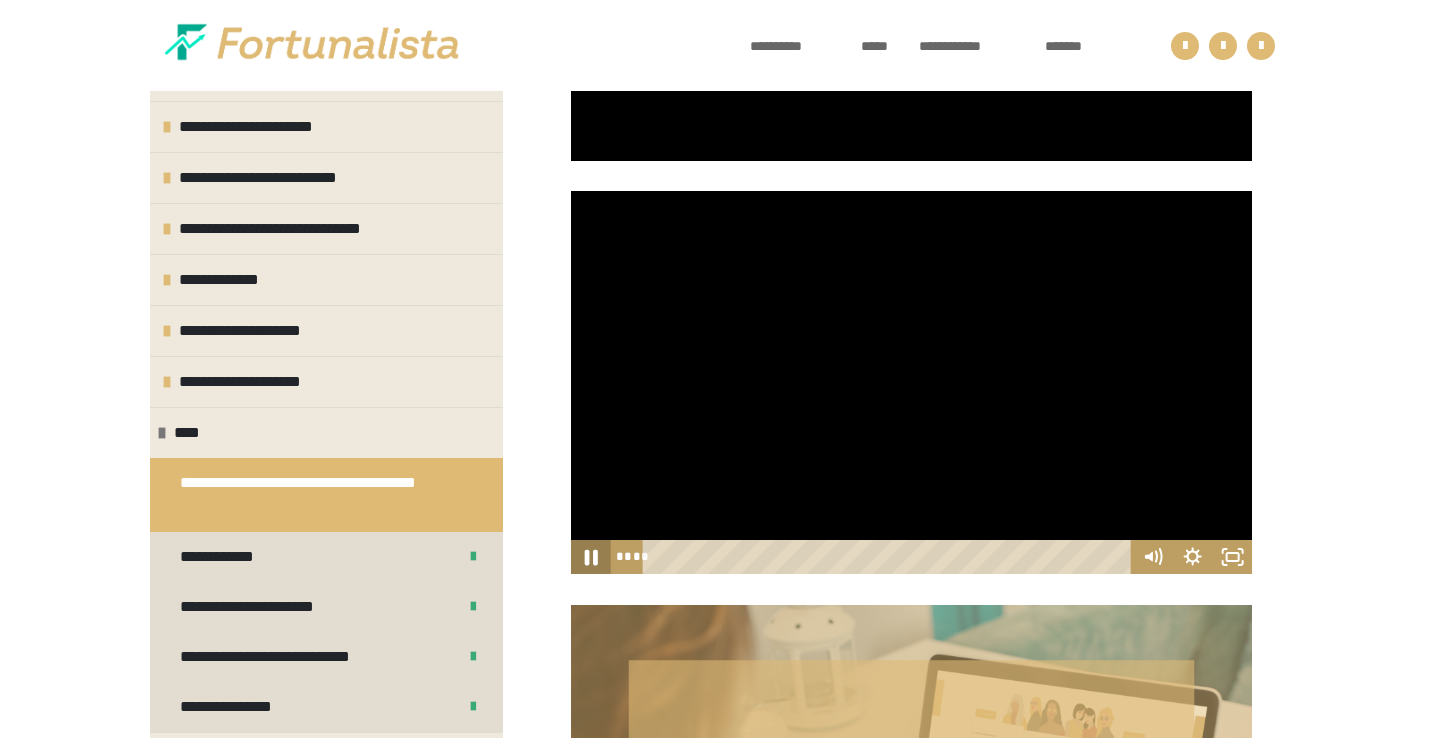 click 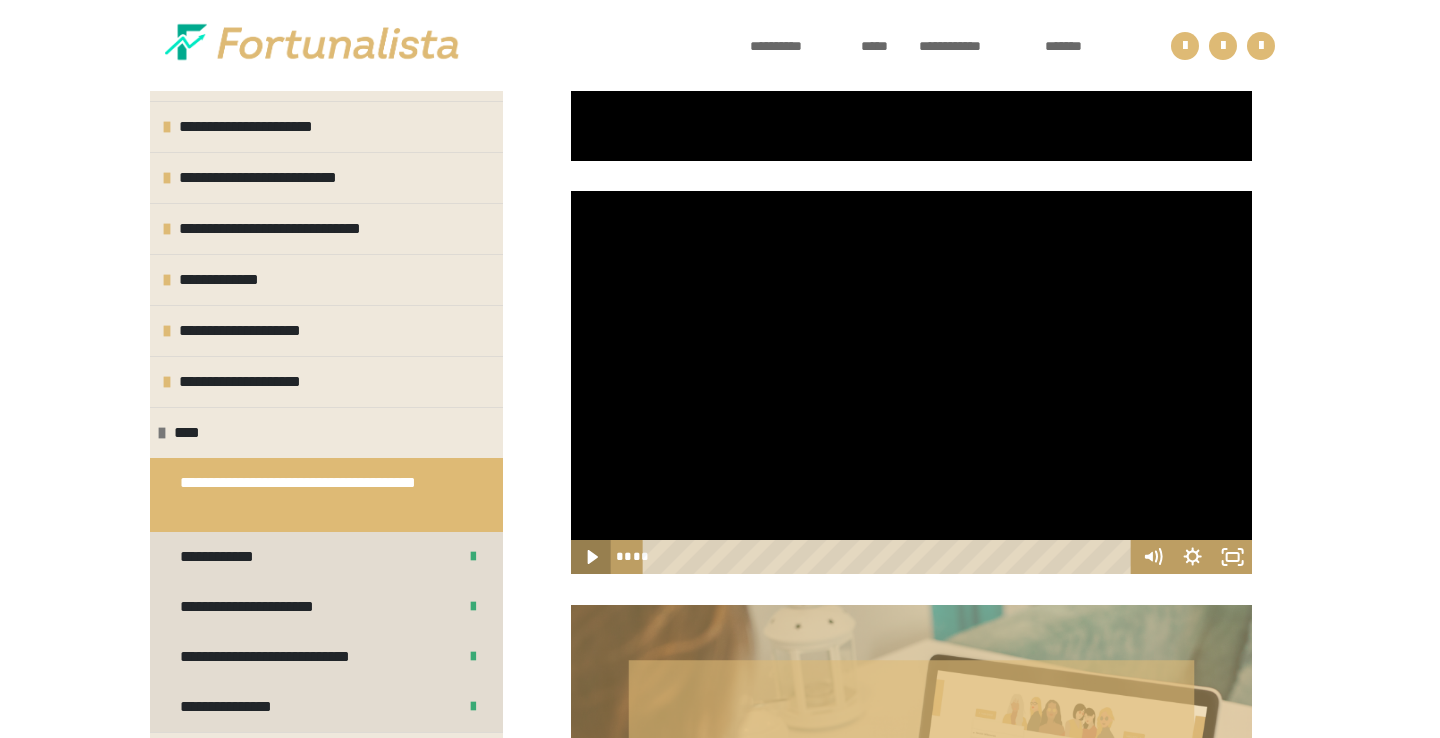 click 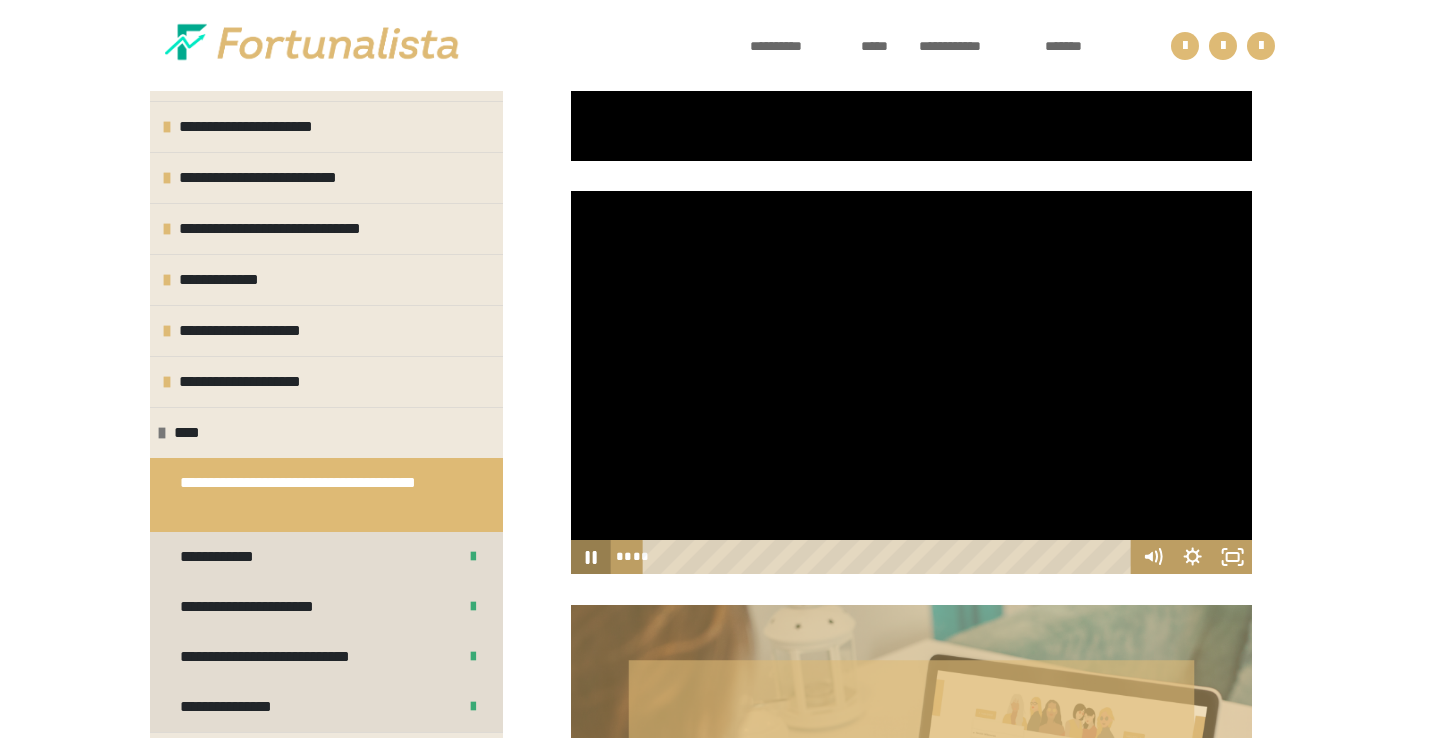 click 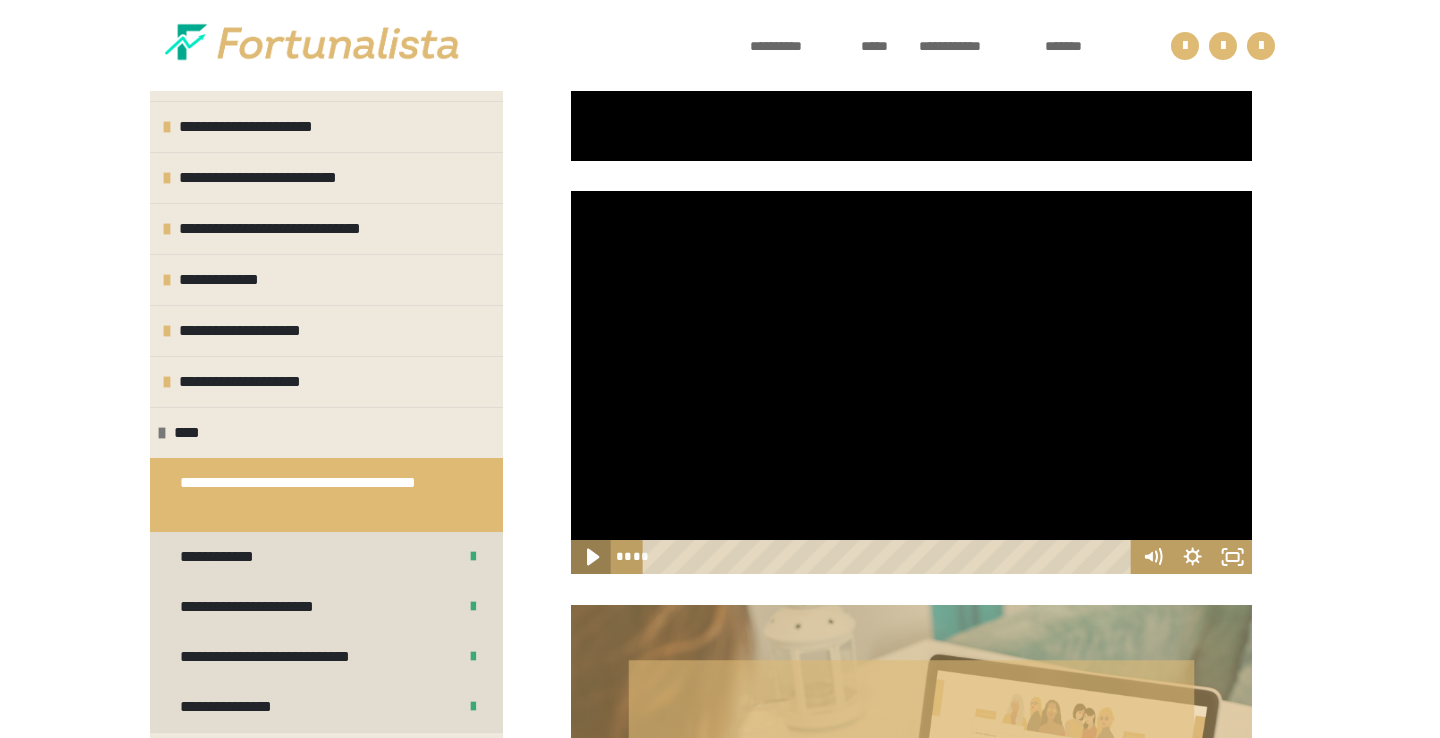 click 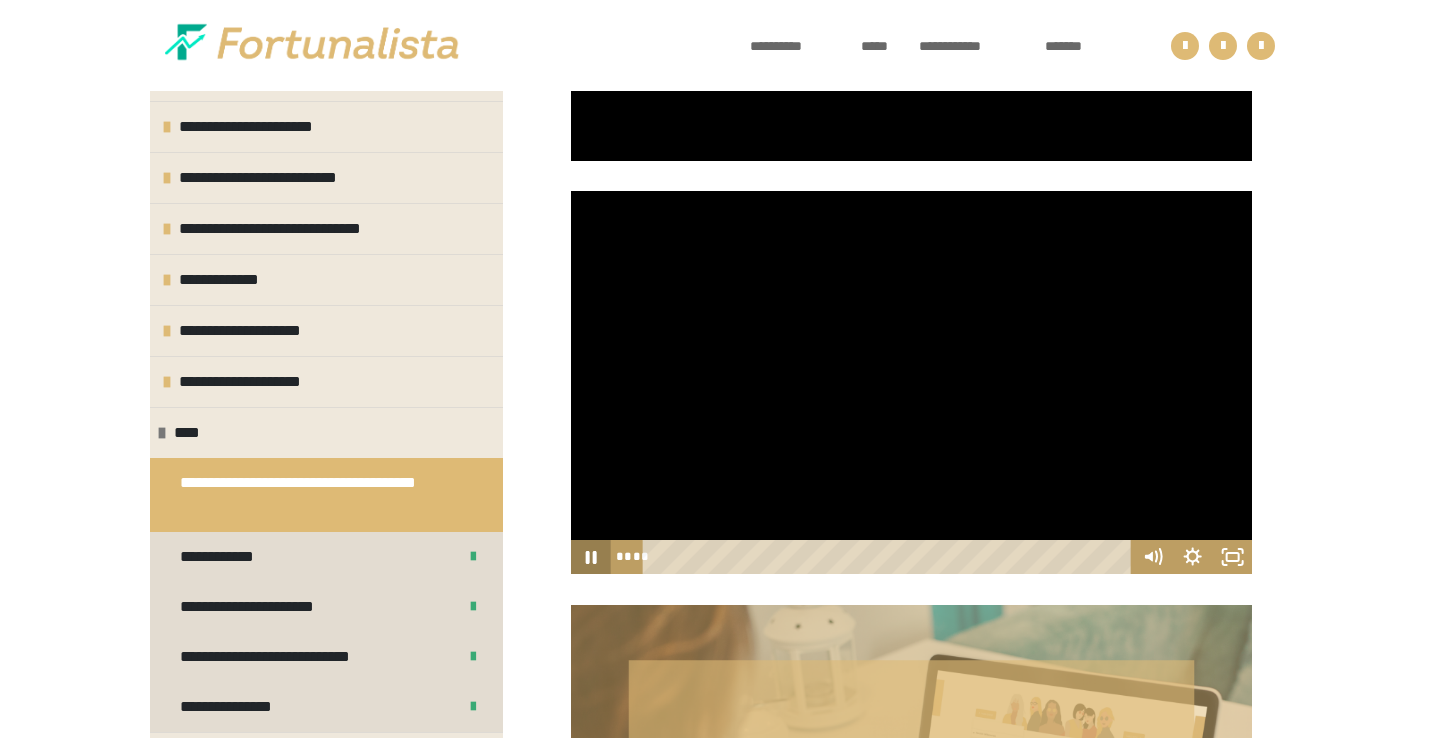 click 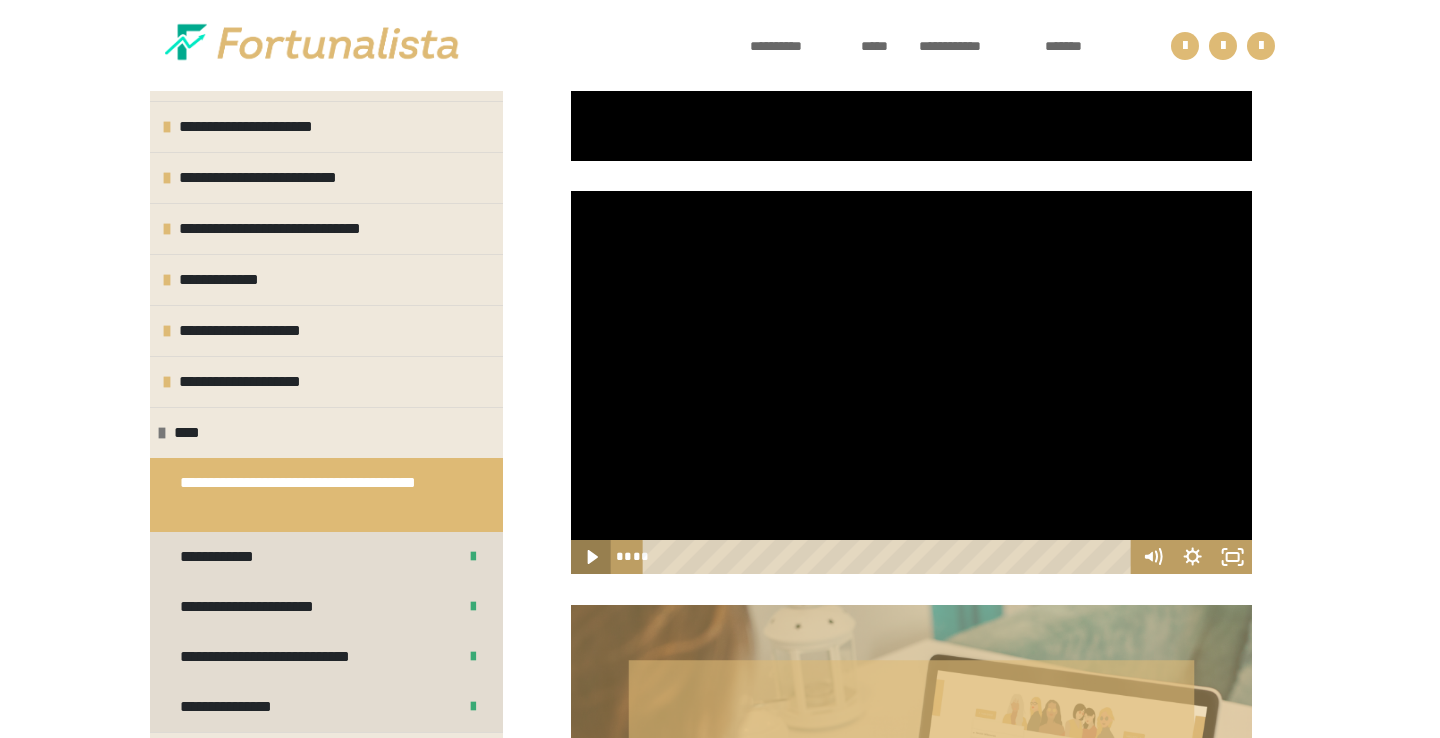 click 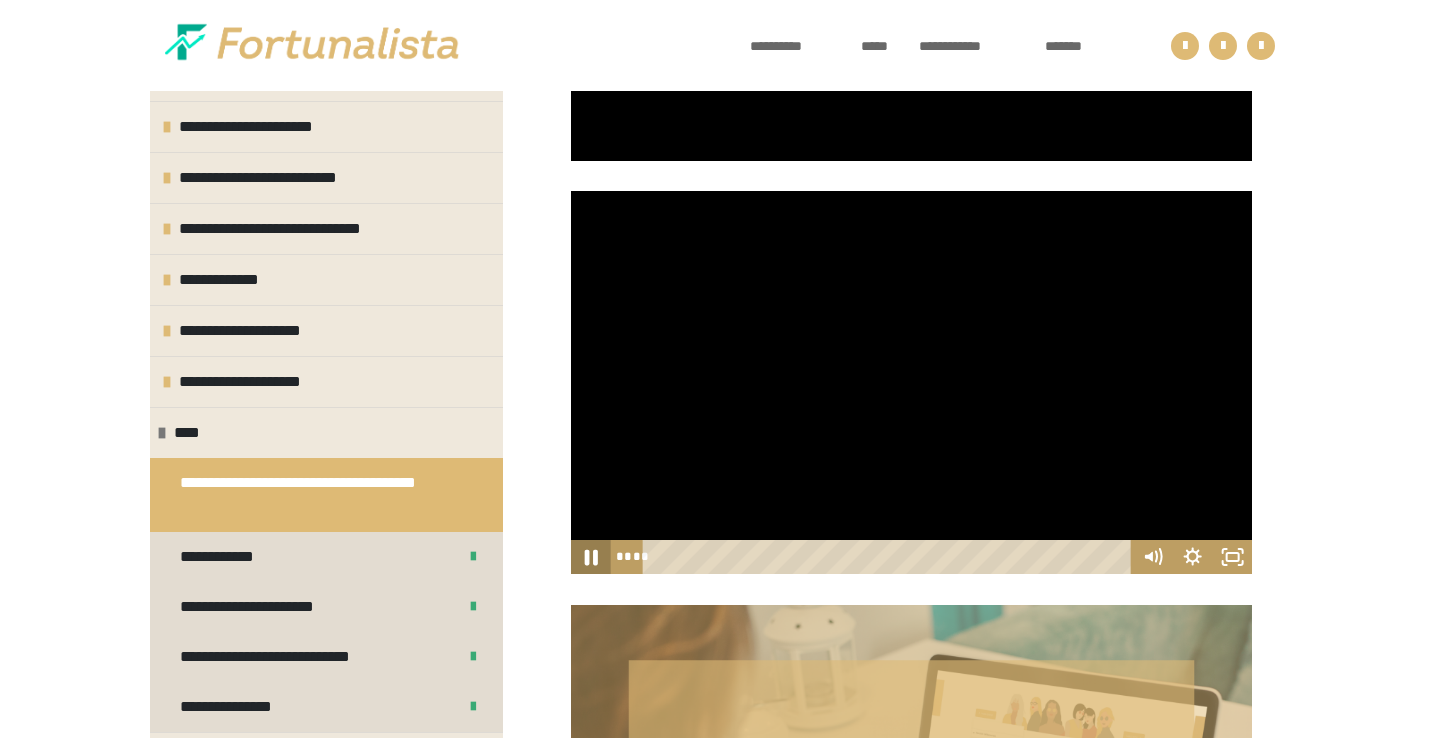 click 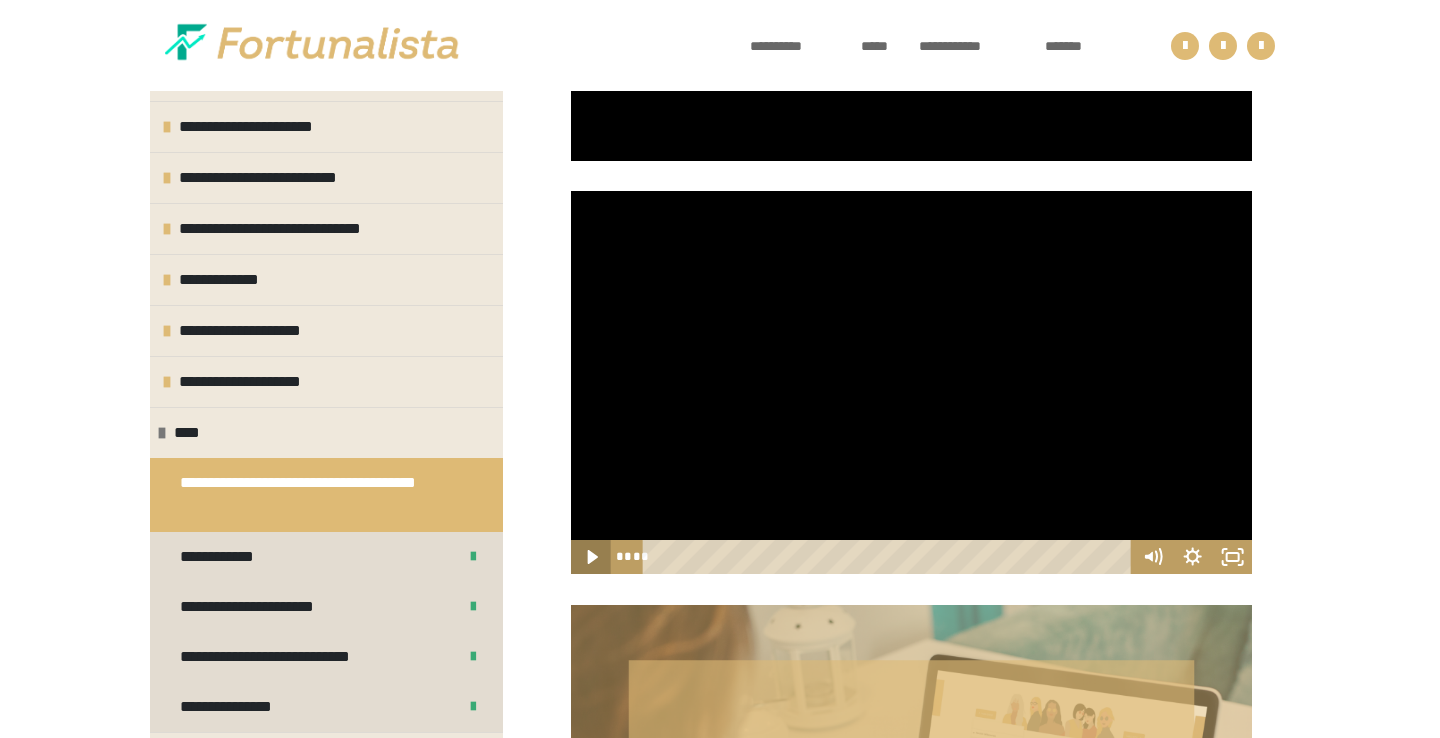 click 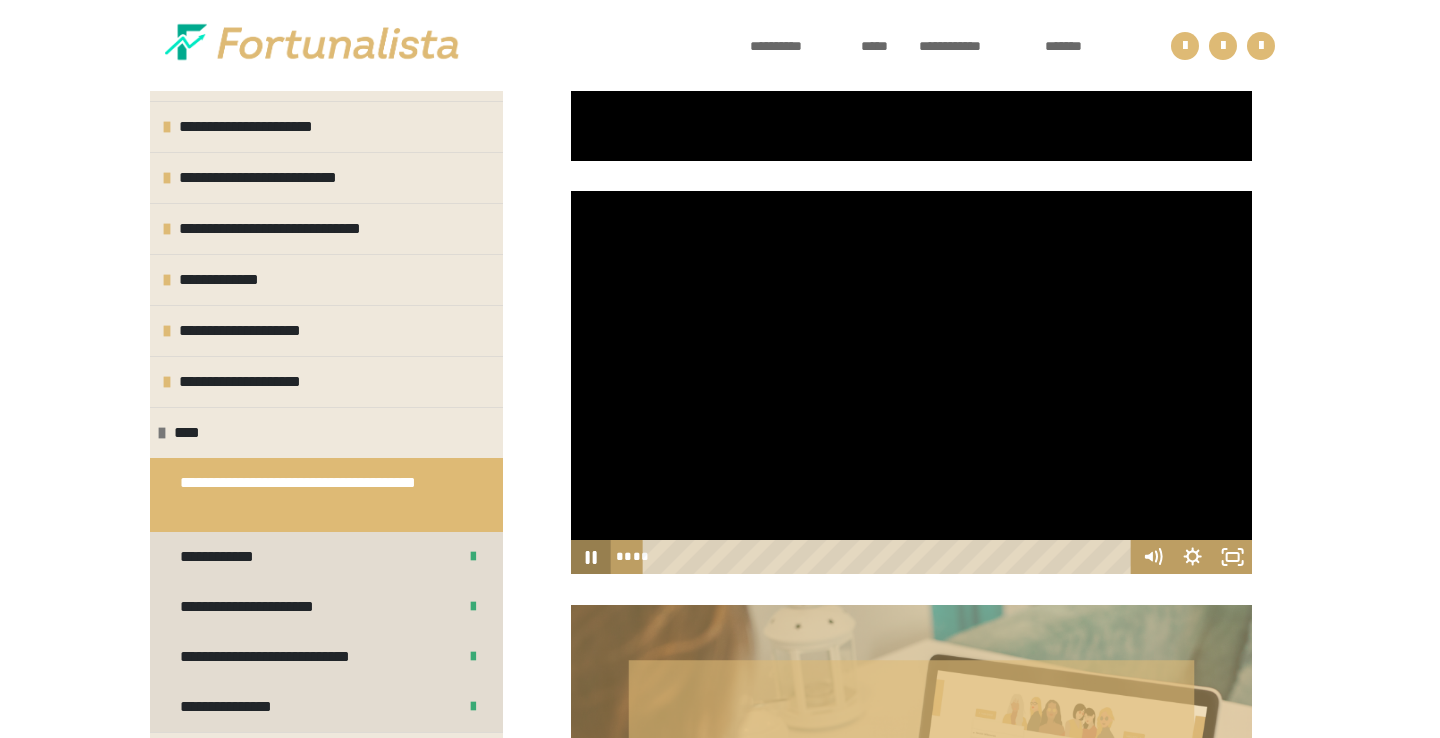 click 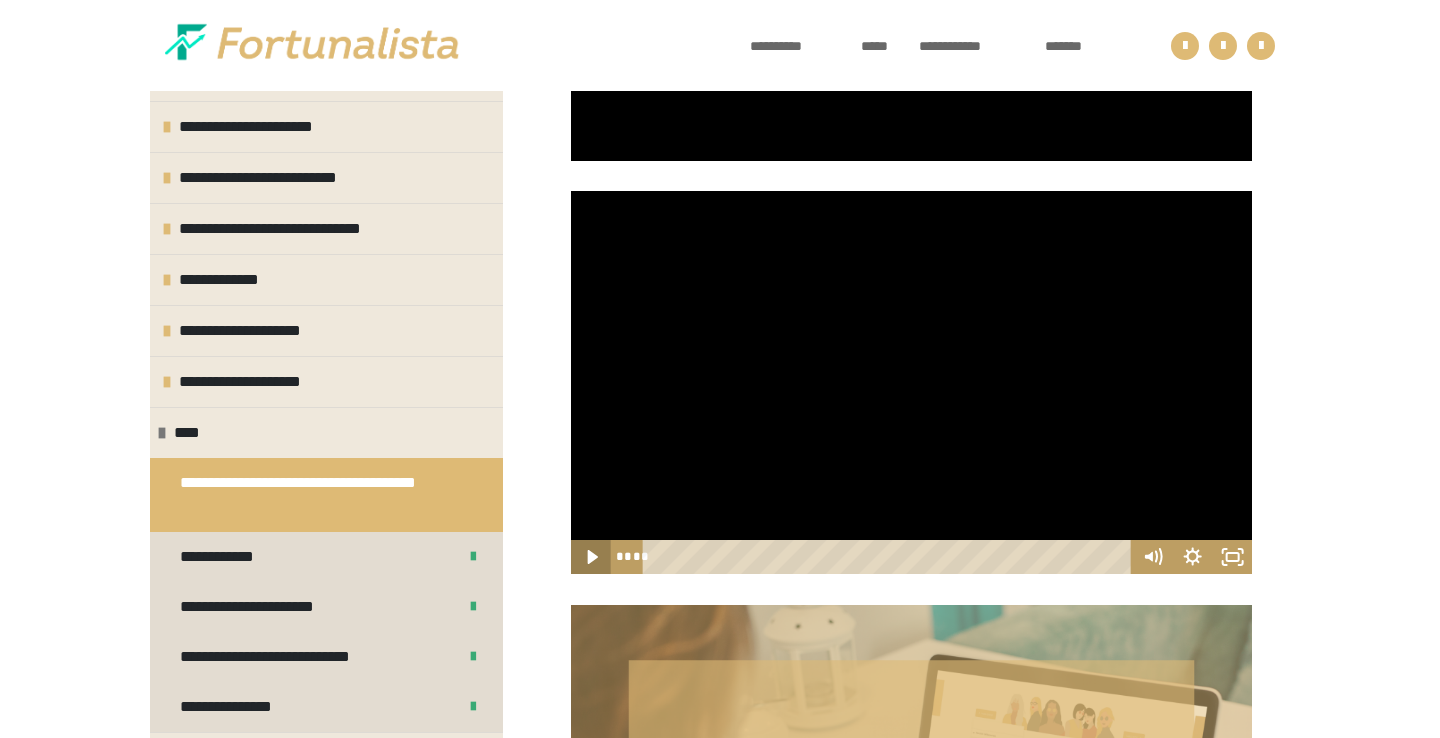click 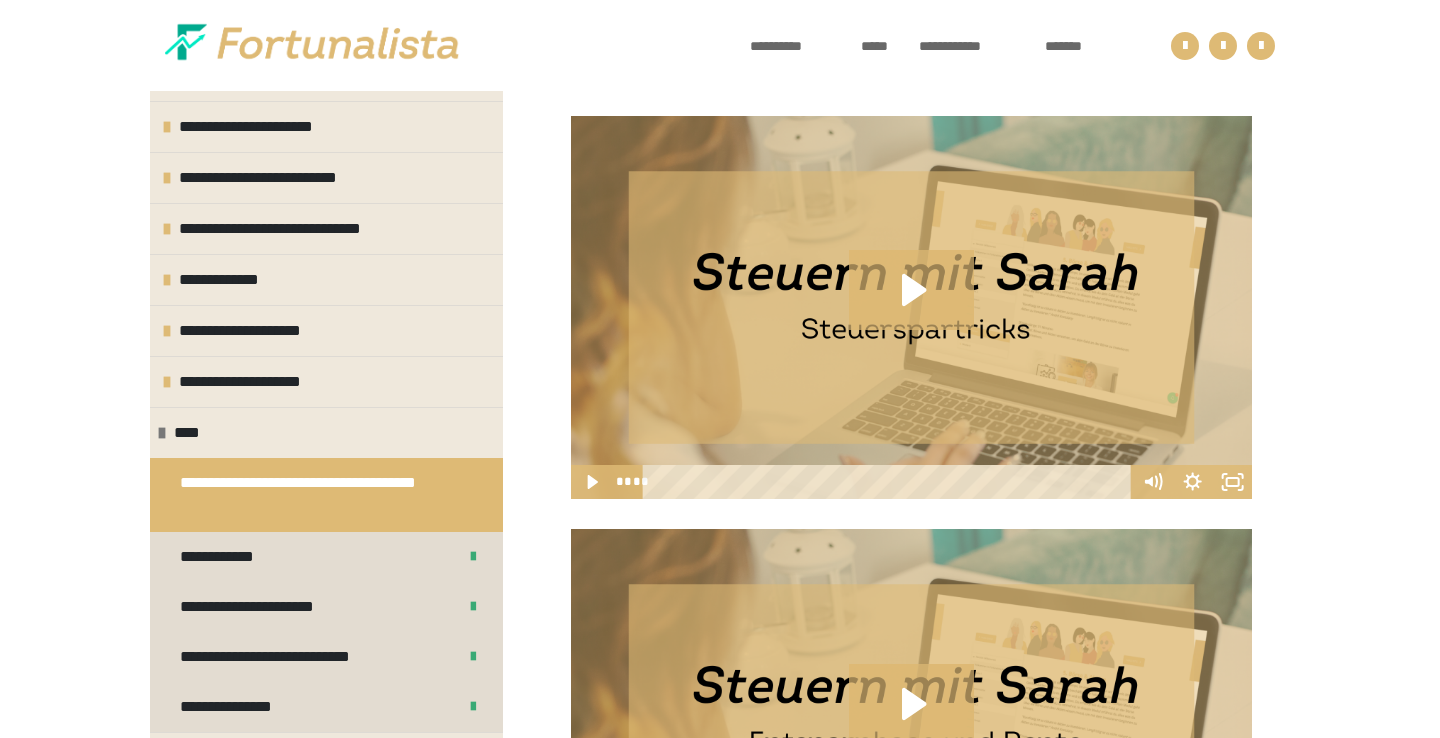 scroll, scrollTop: 2990, scrollLeft: 0, axis: vertical 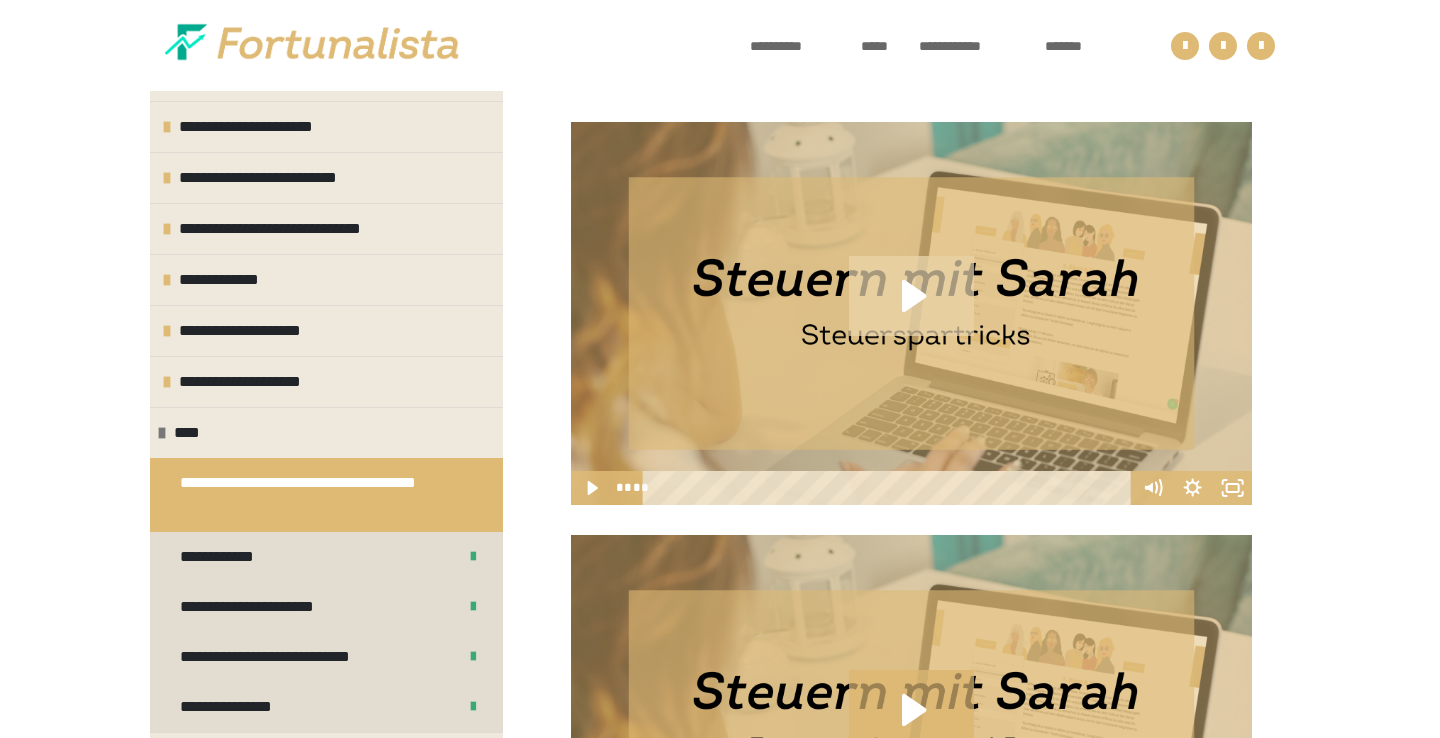 click 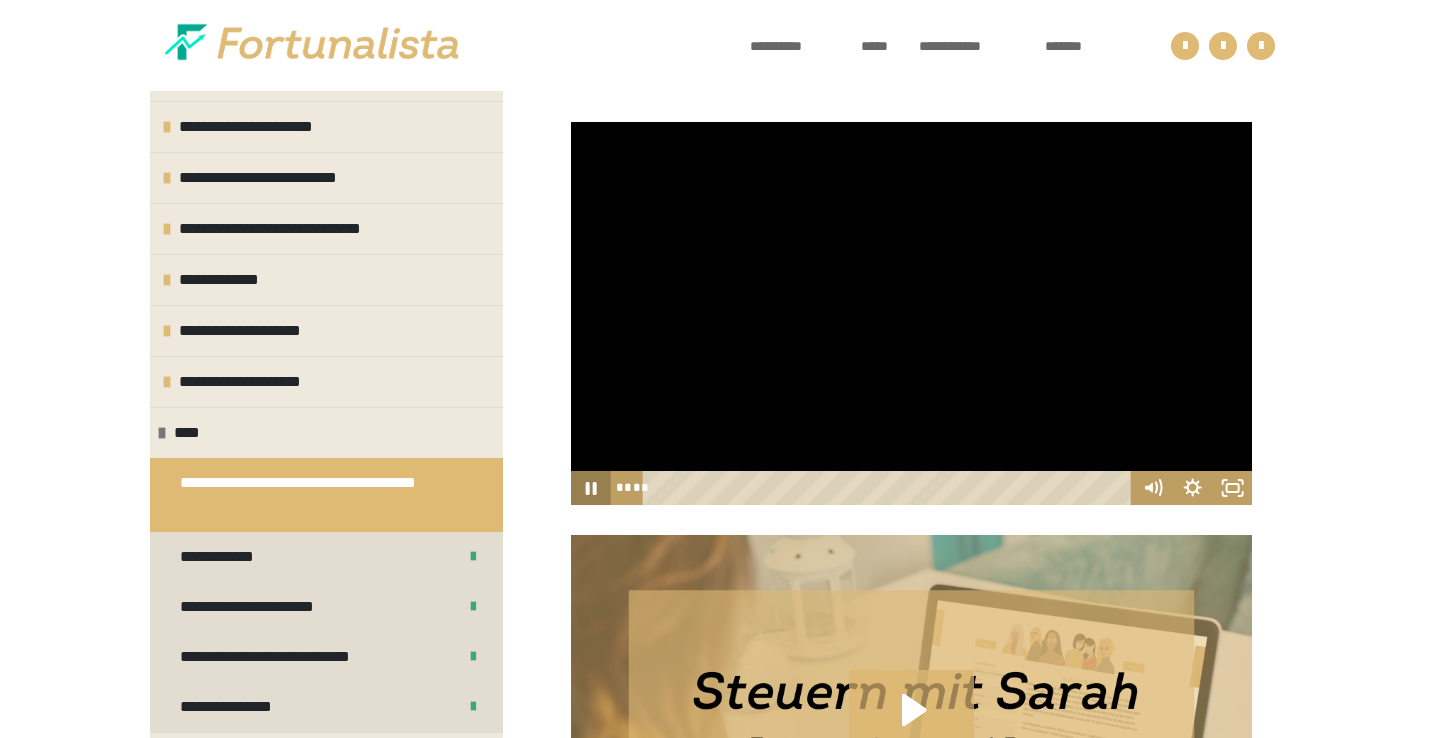 click 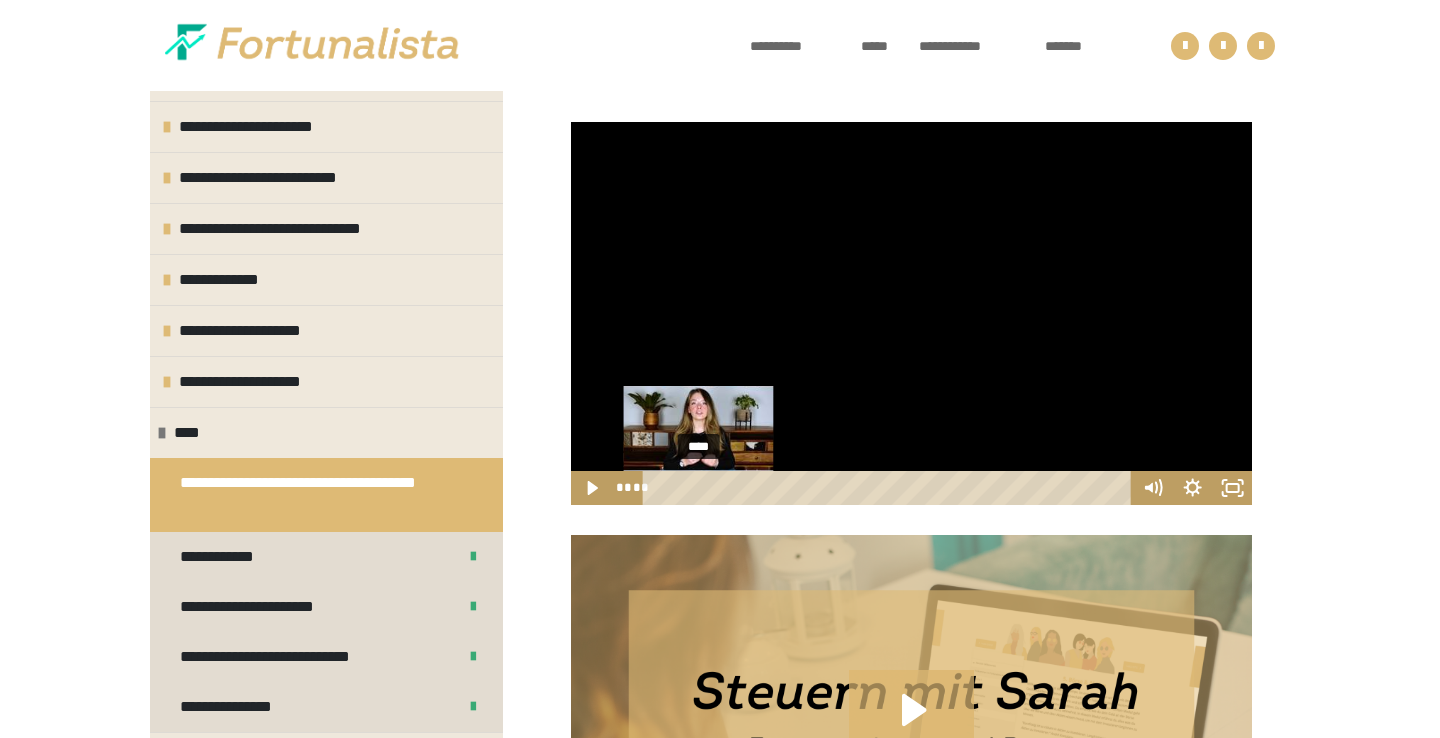 click at bounding box center (698, 487) 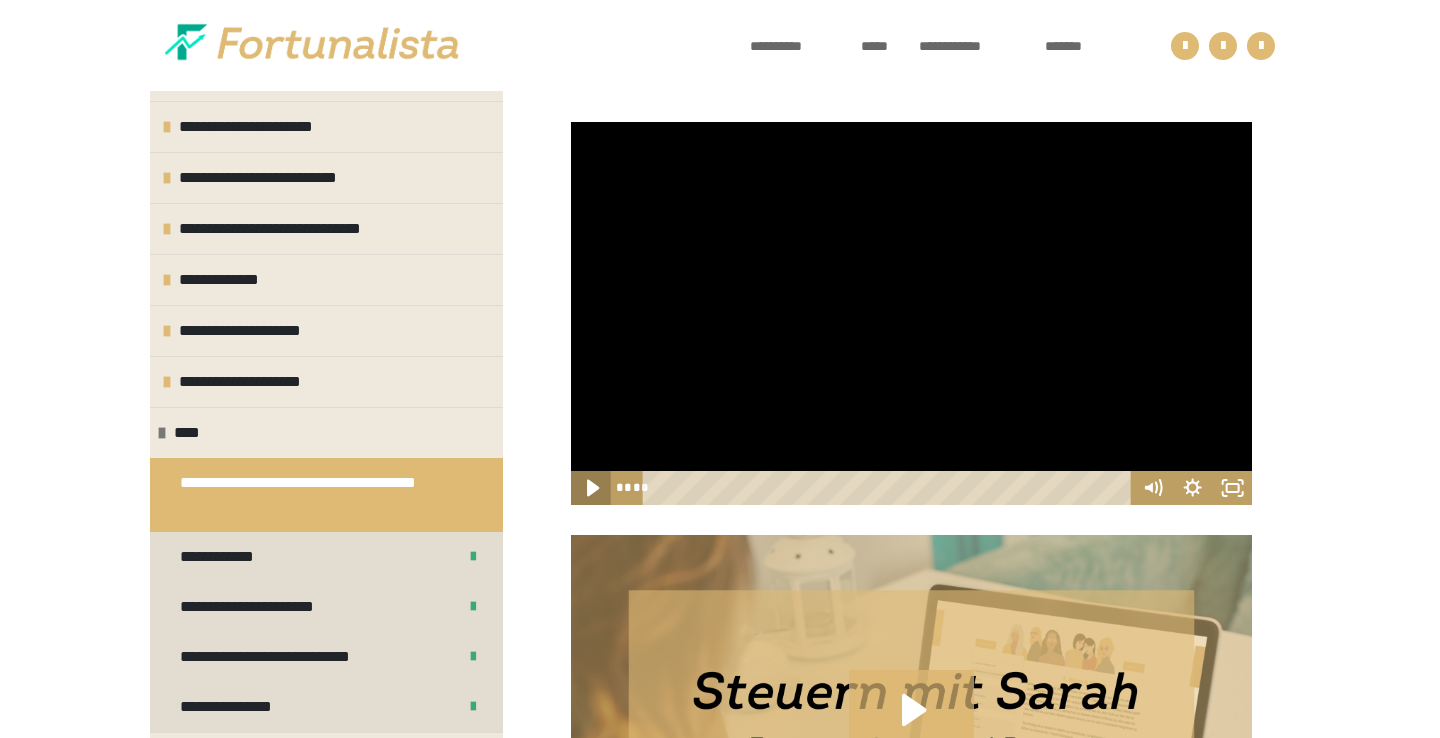 click 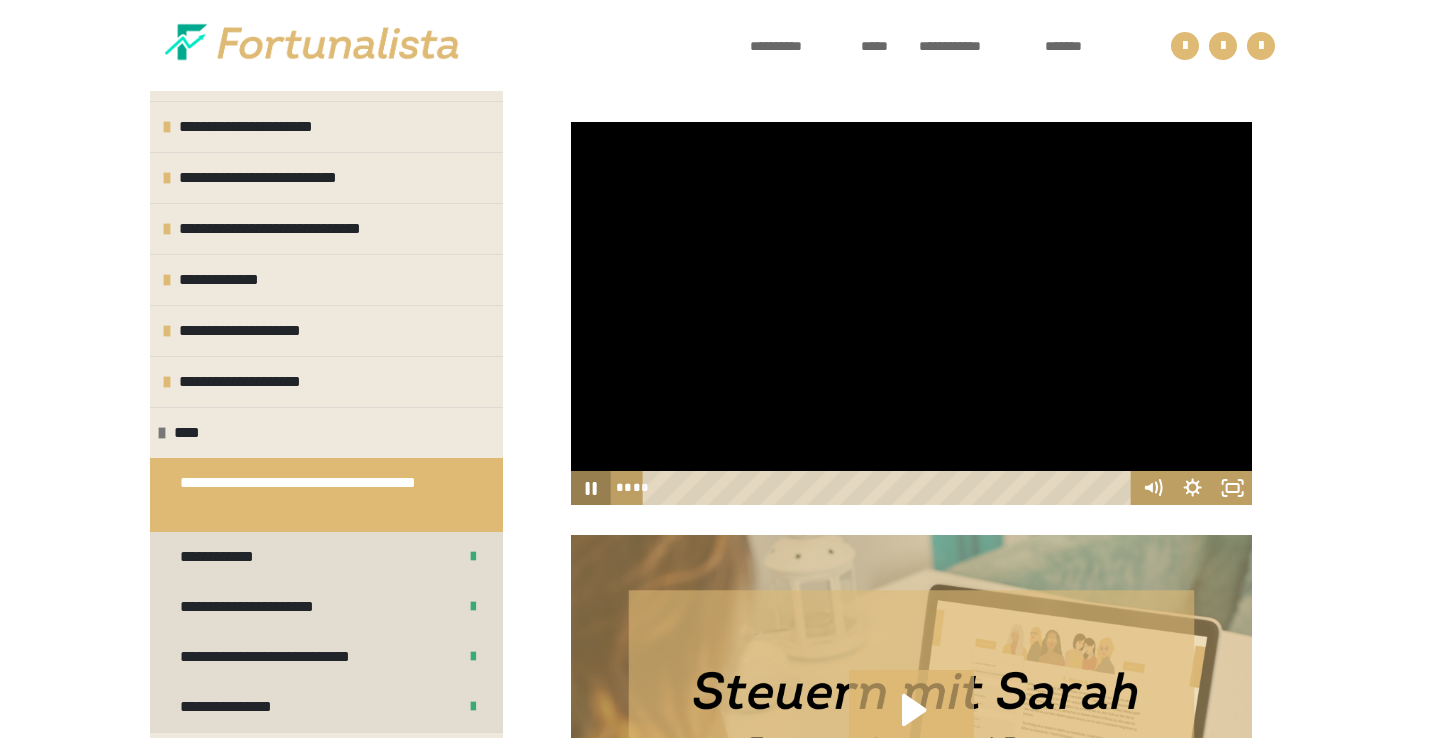 click 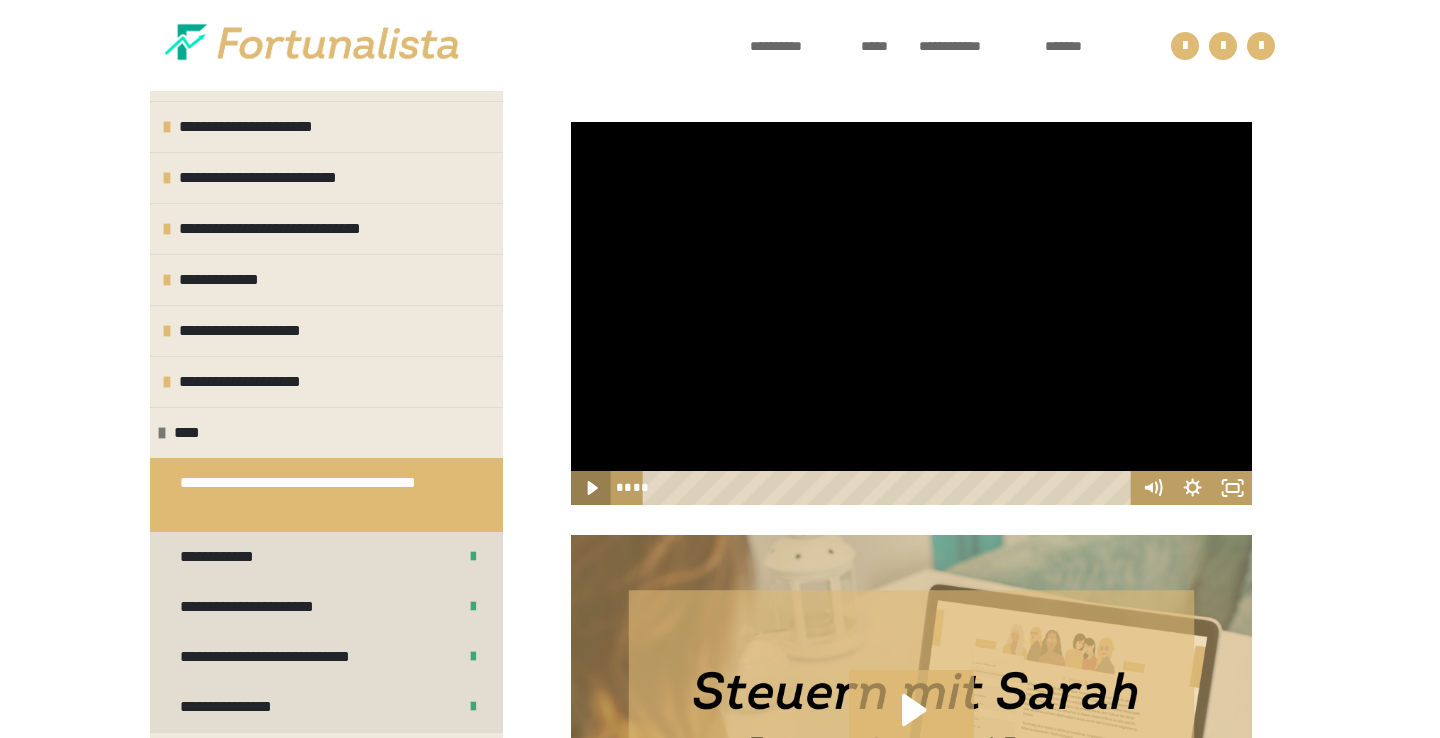 click 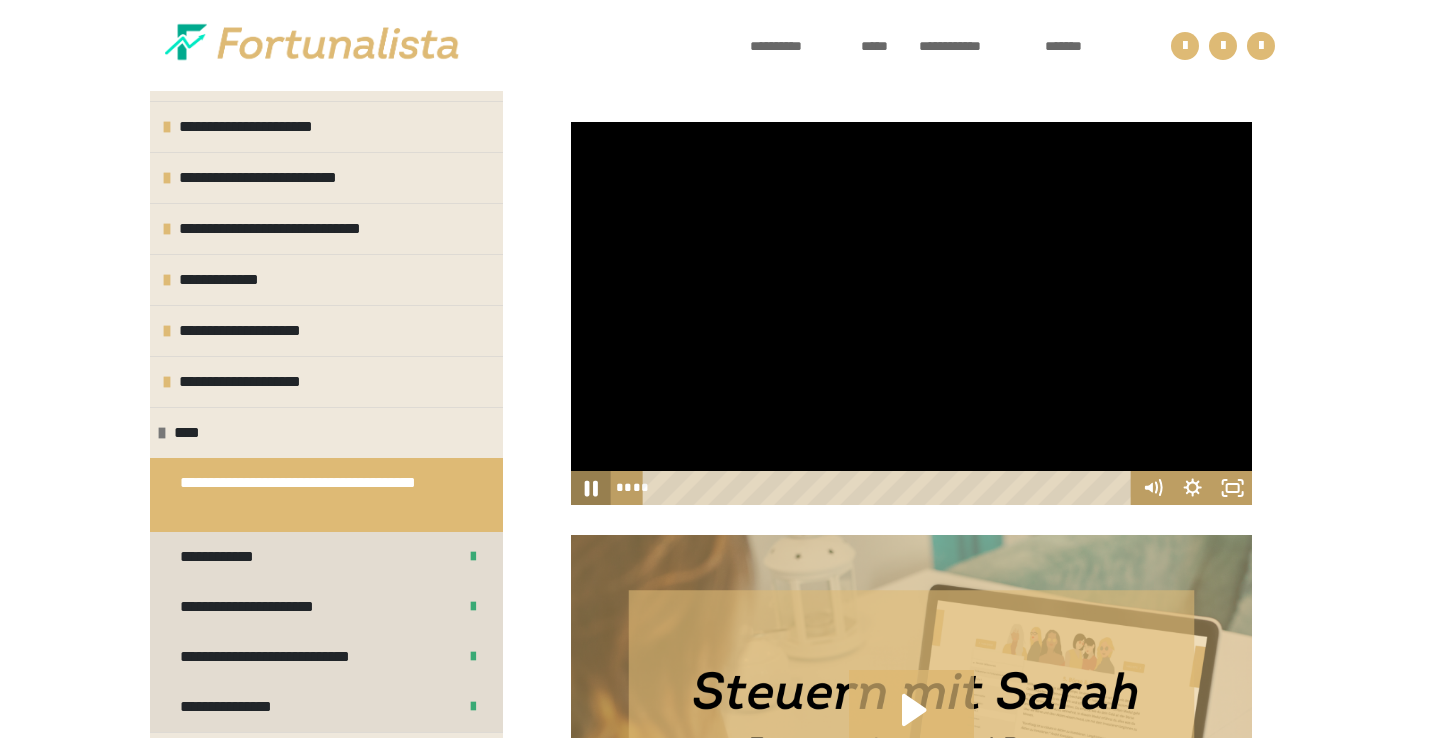 click 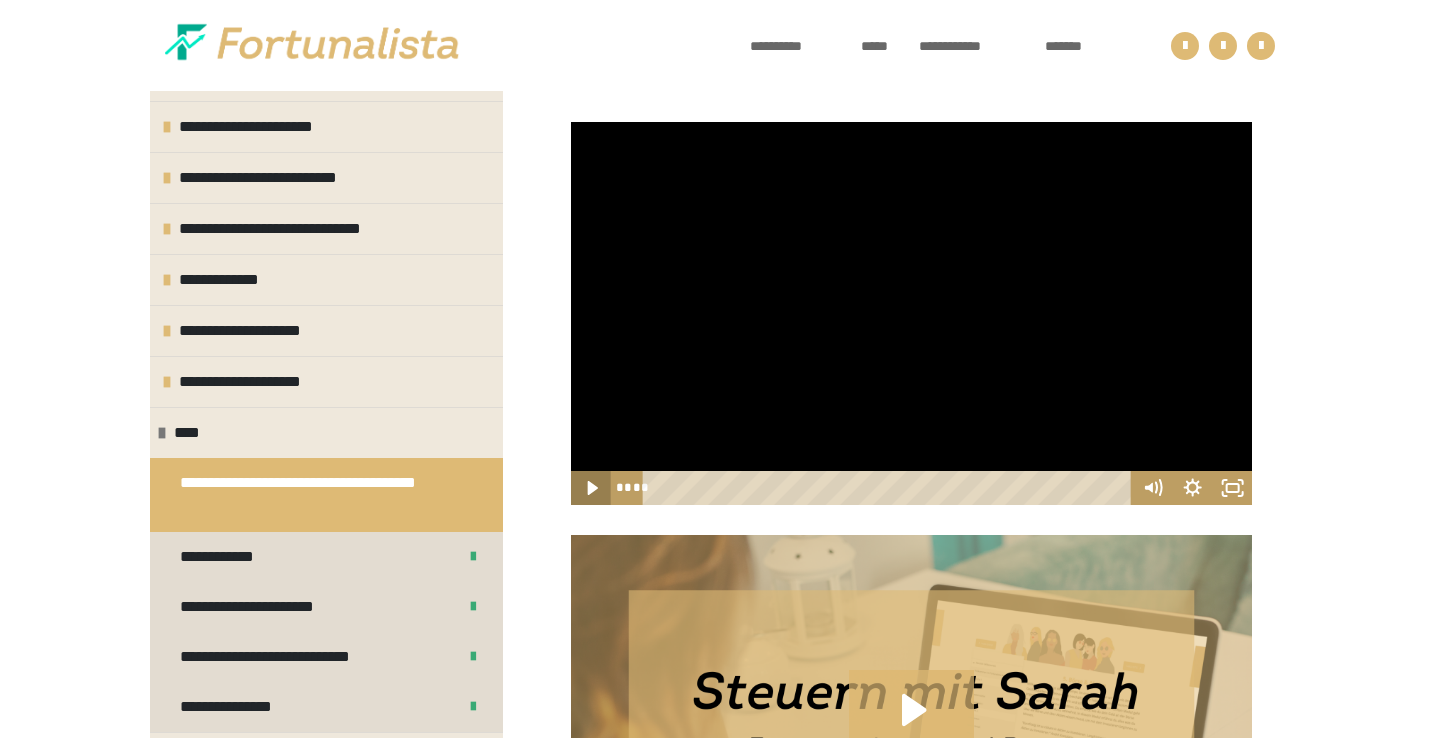click 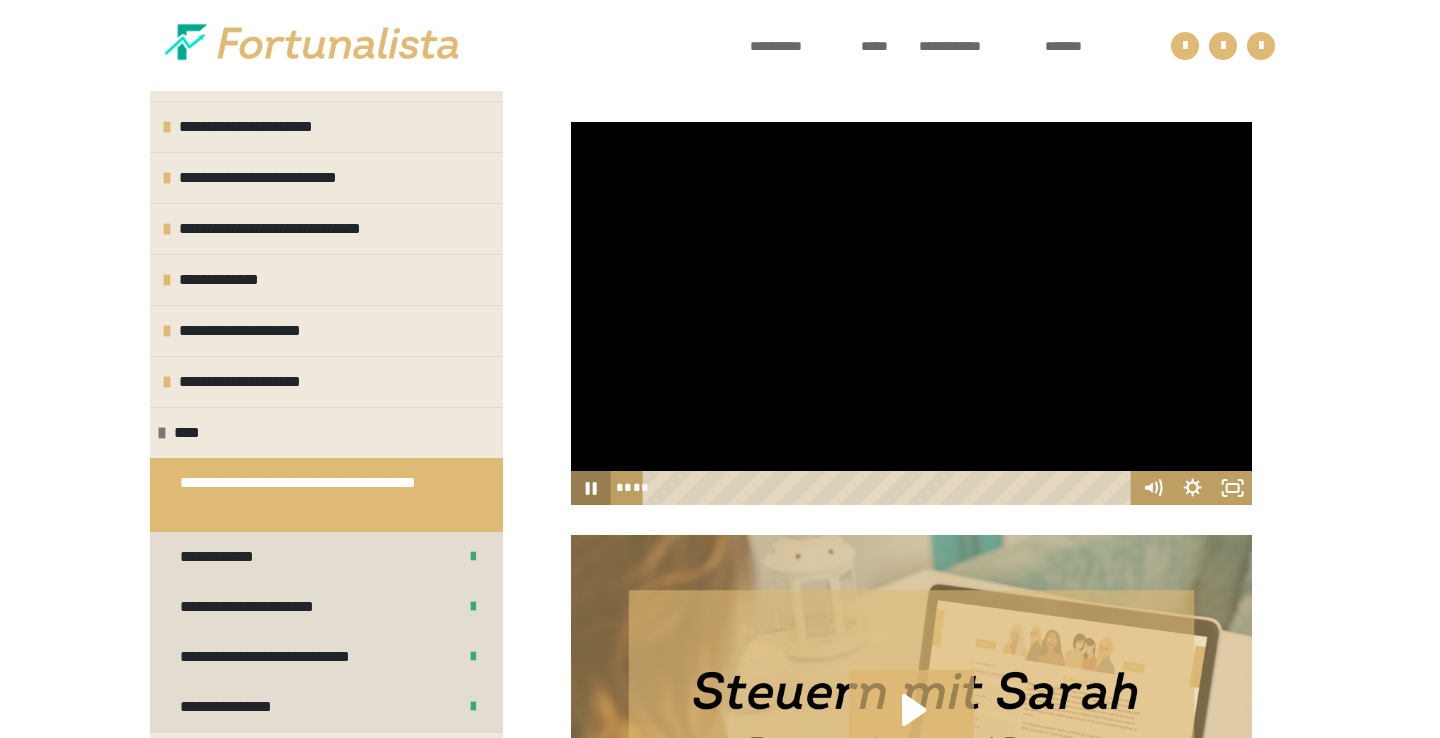 click 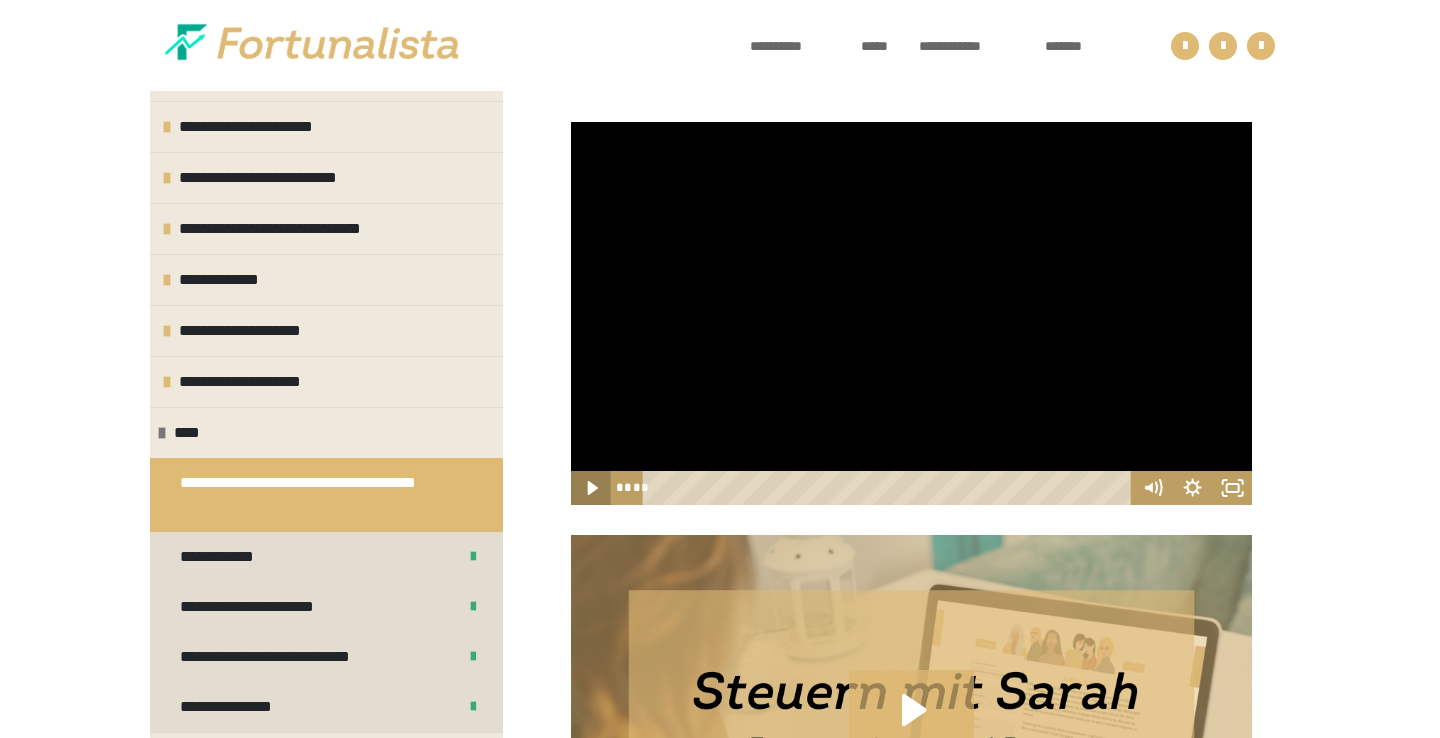 click 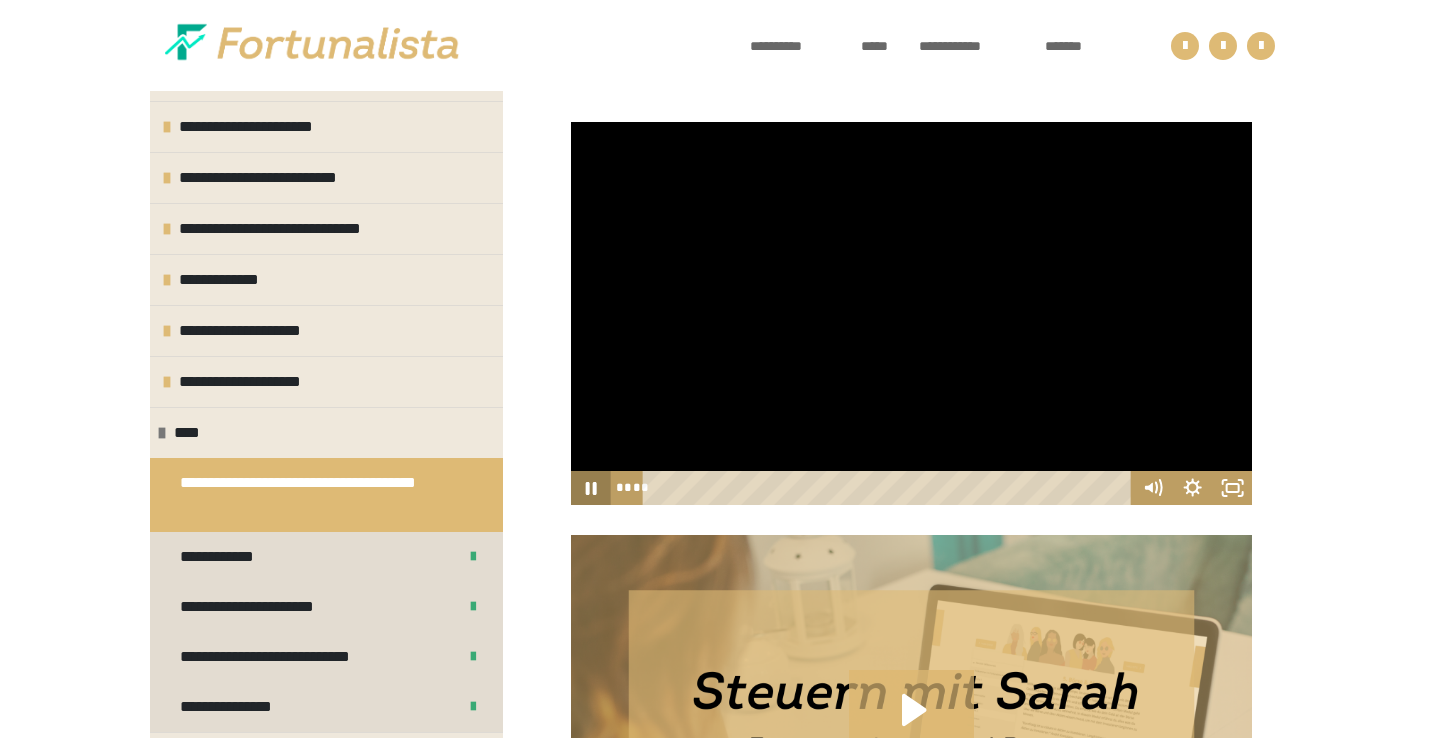 click 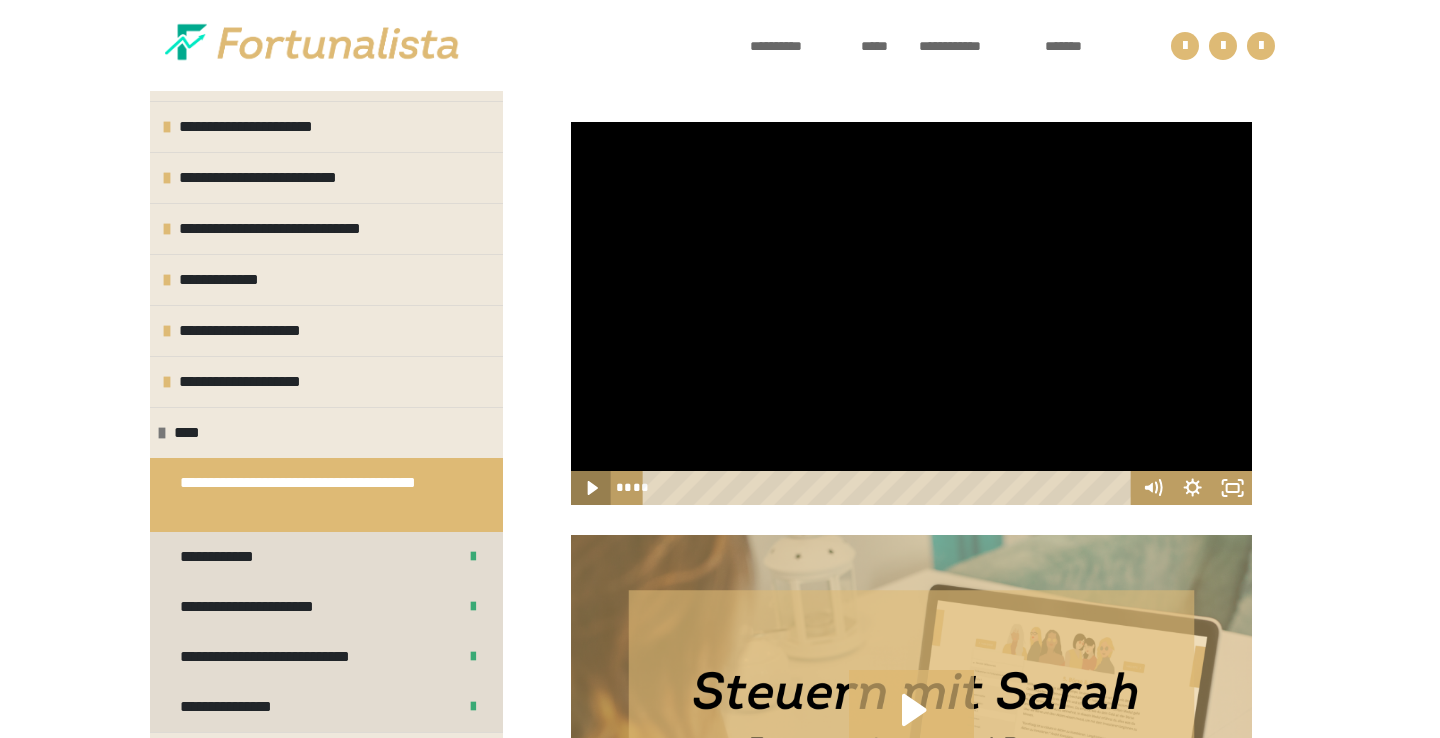 click 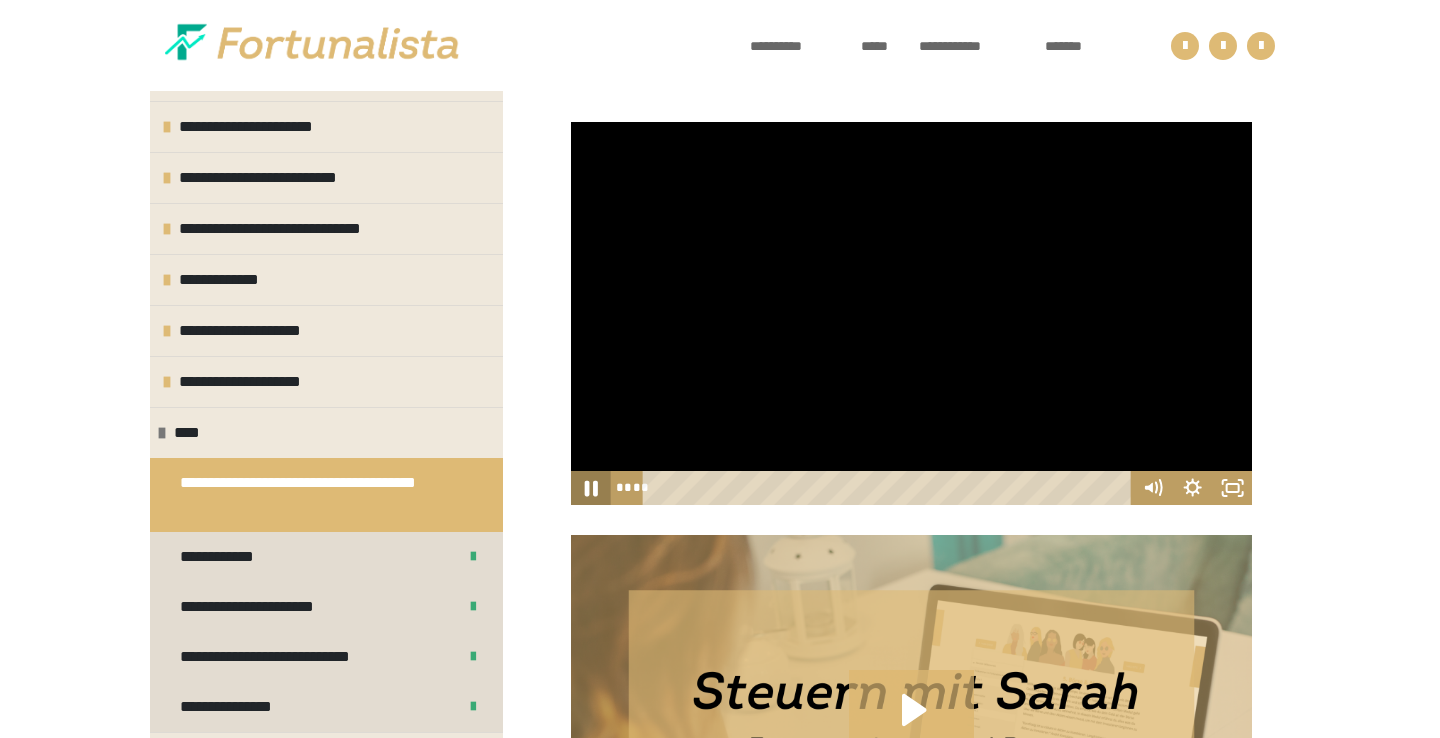 click 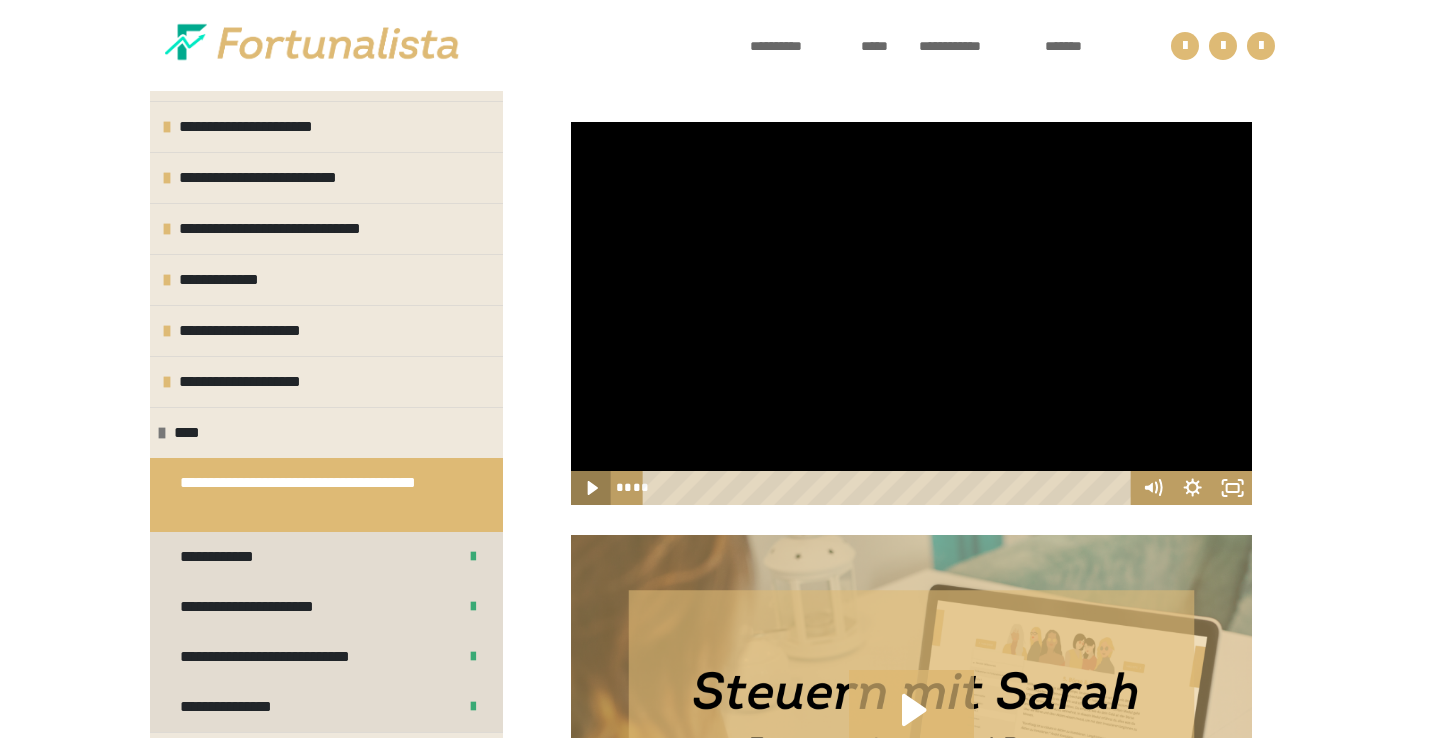 click 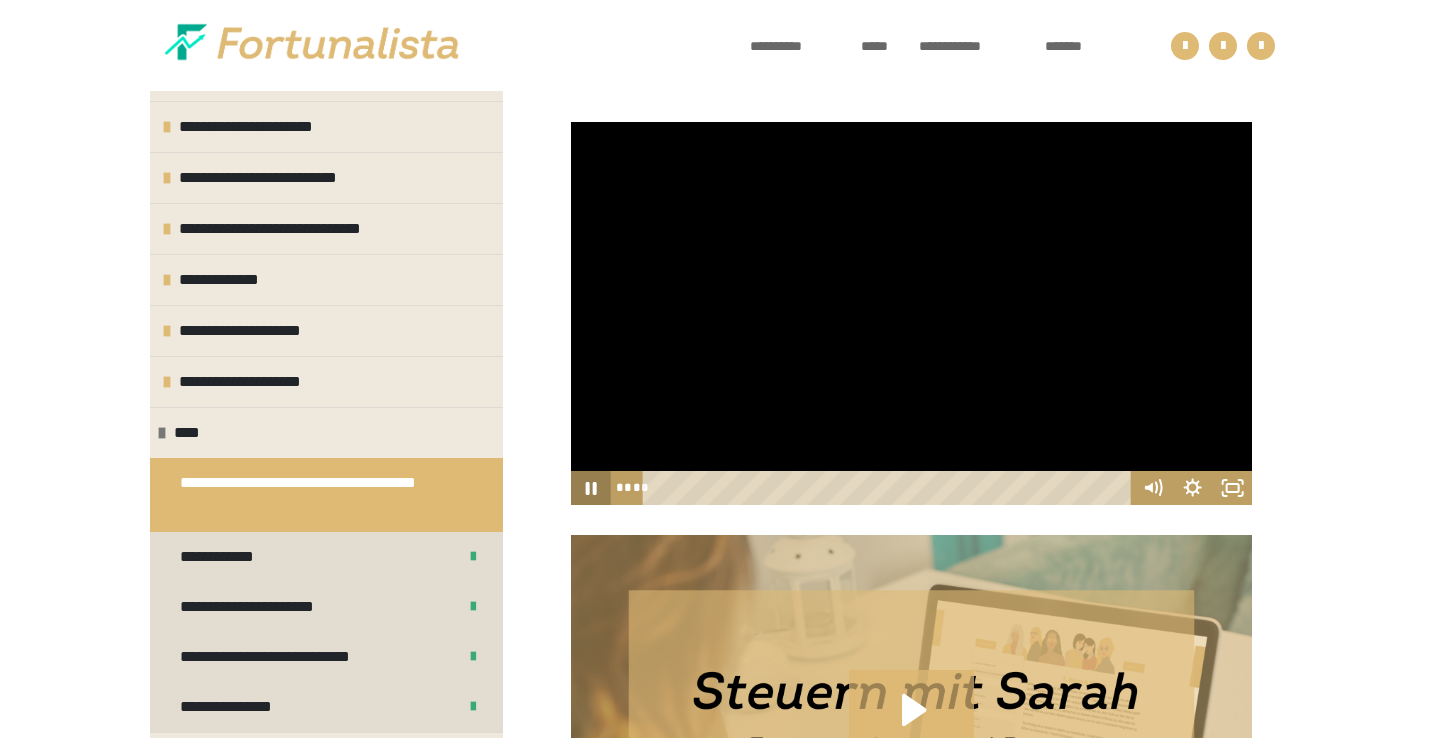 click 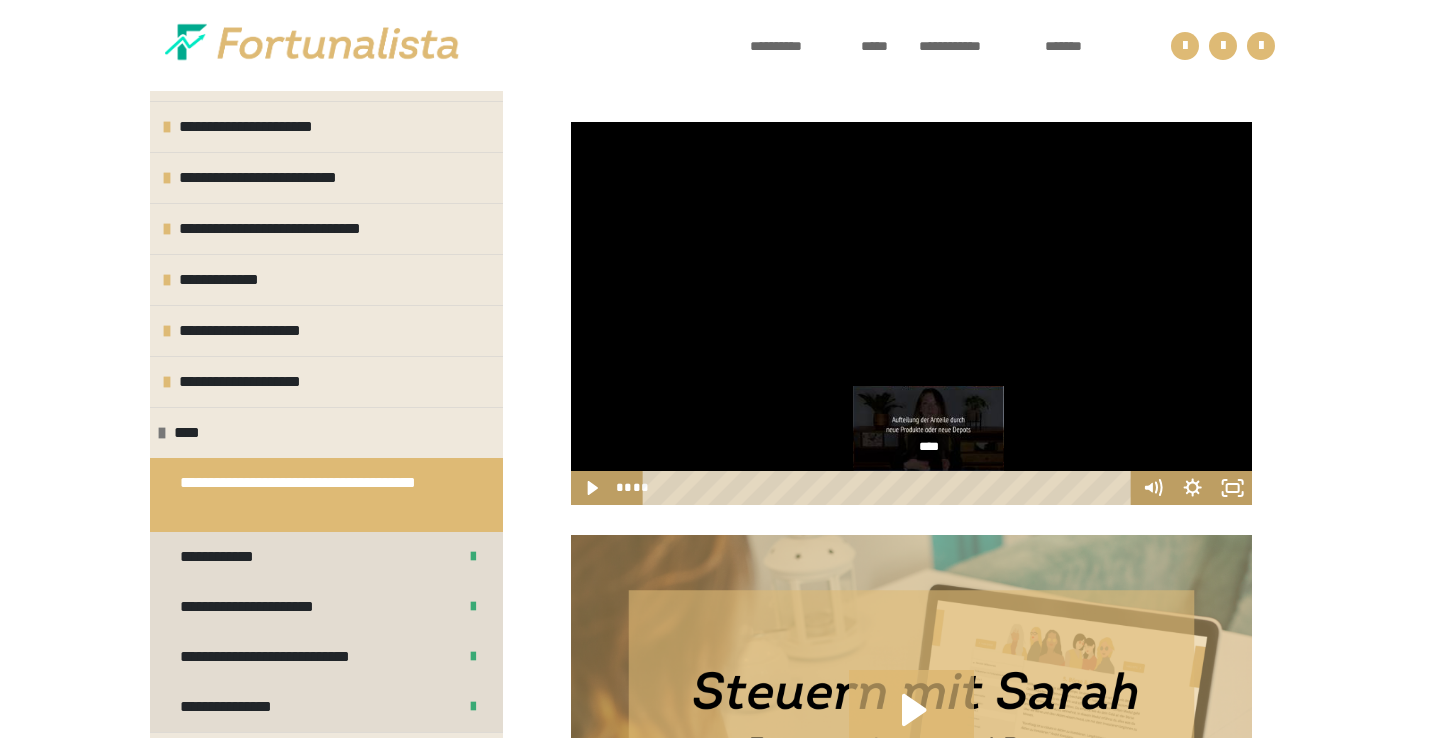 click at bounding box center [928, 487] 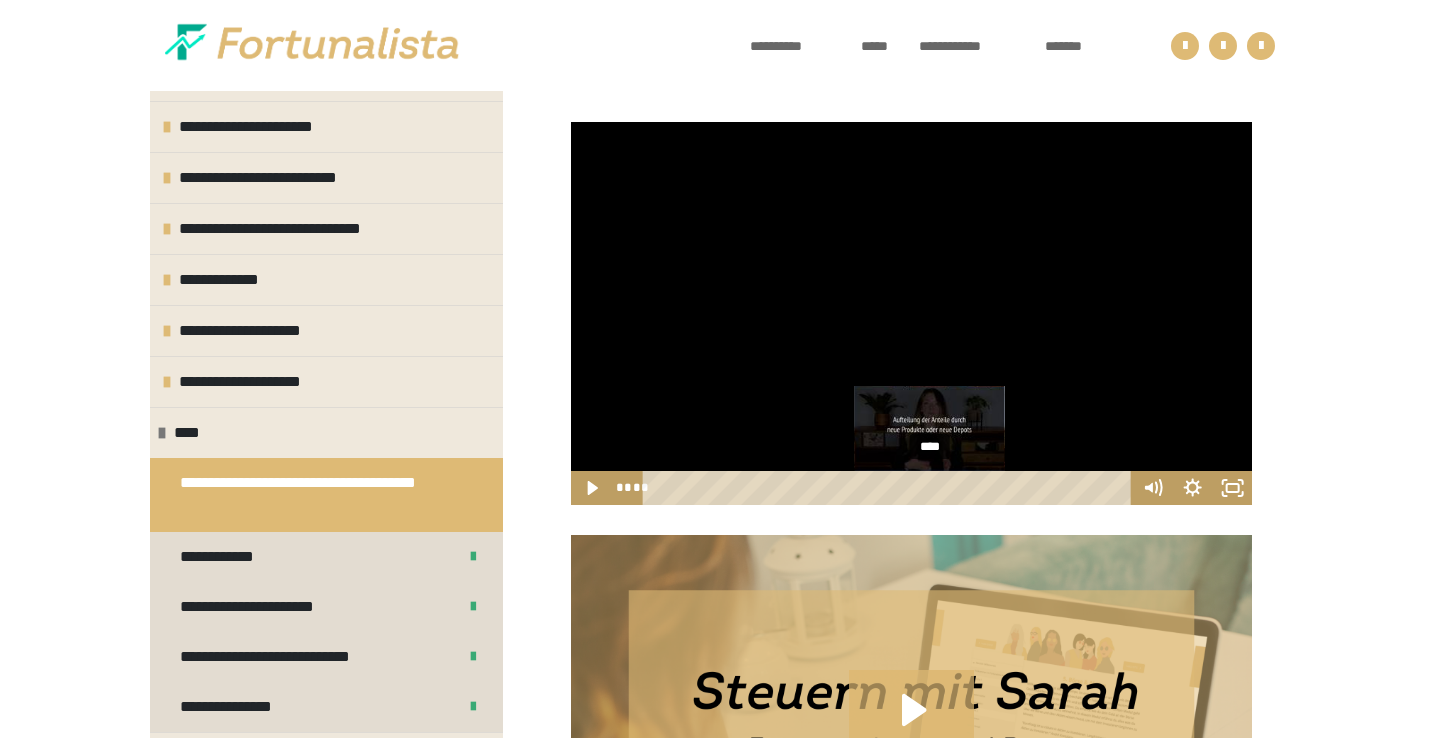 click at bounding box center [929, 487] 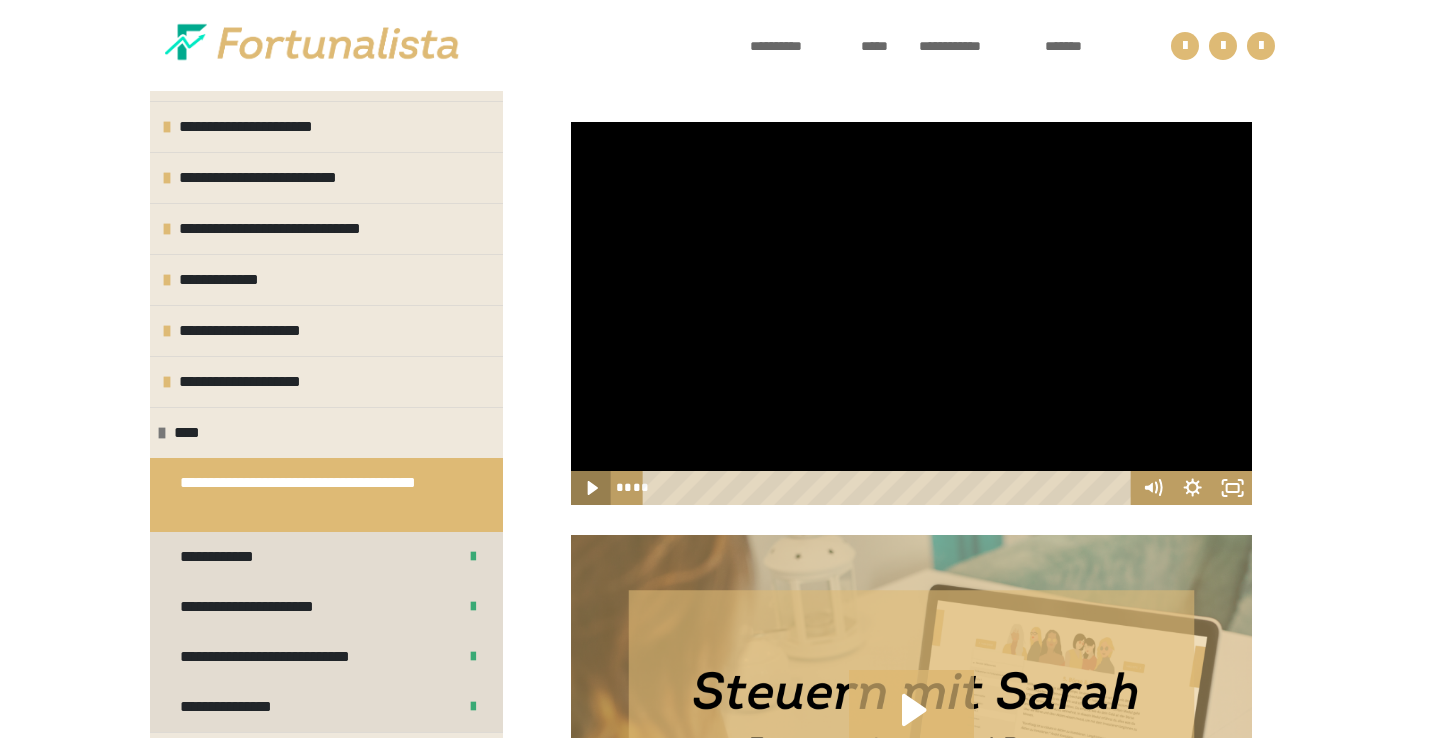 click 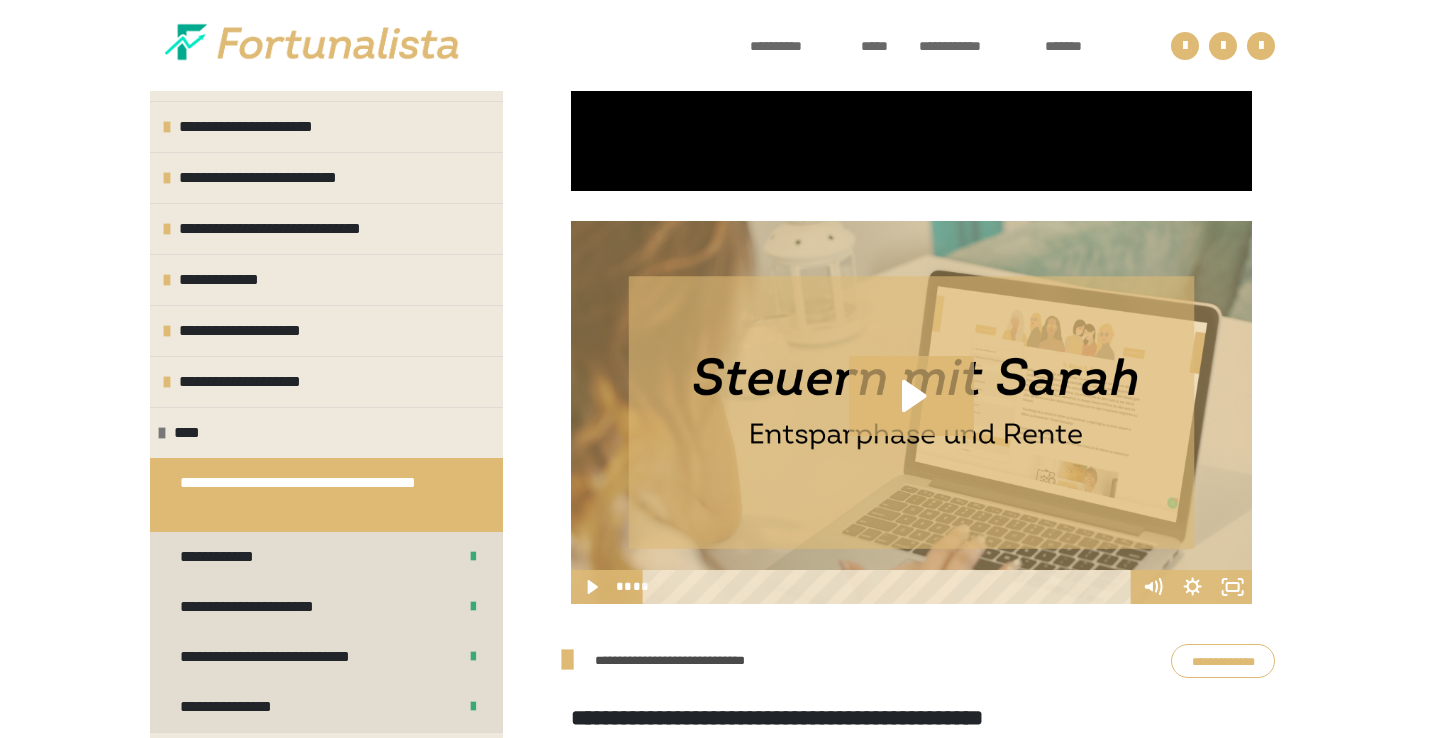 scroll, scrollTop: 3334, scrollLeft: 0, axis: vertical 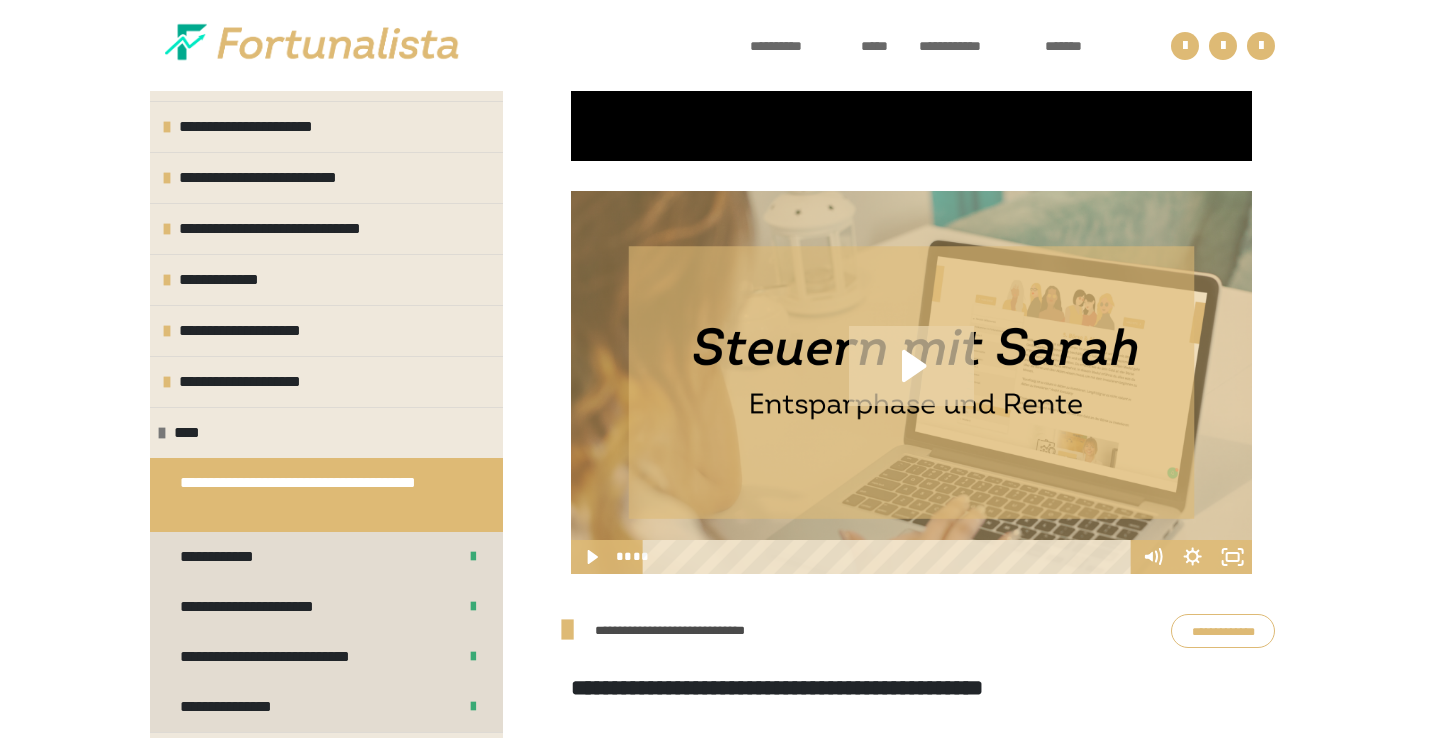click 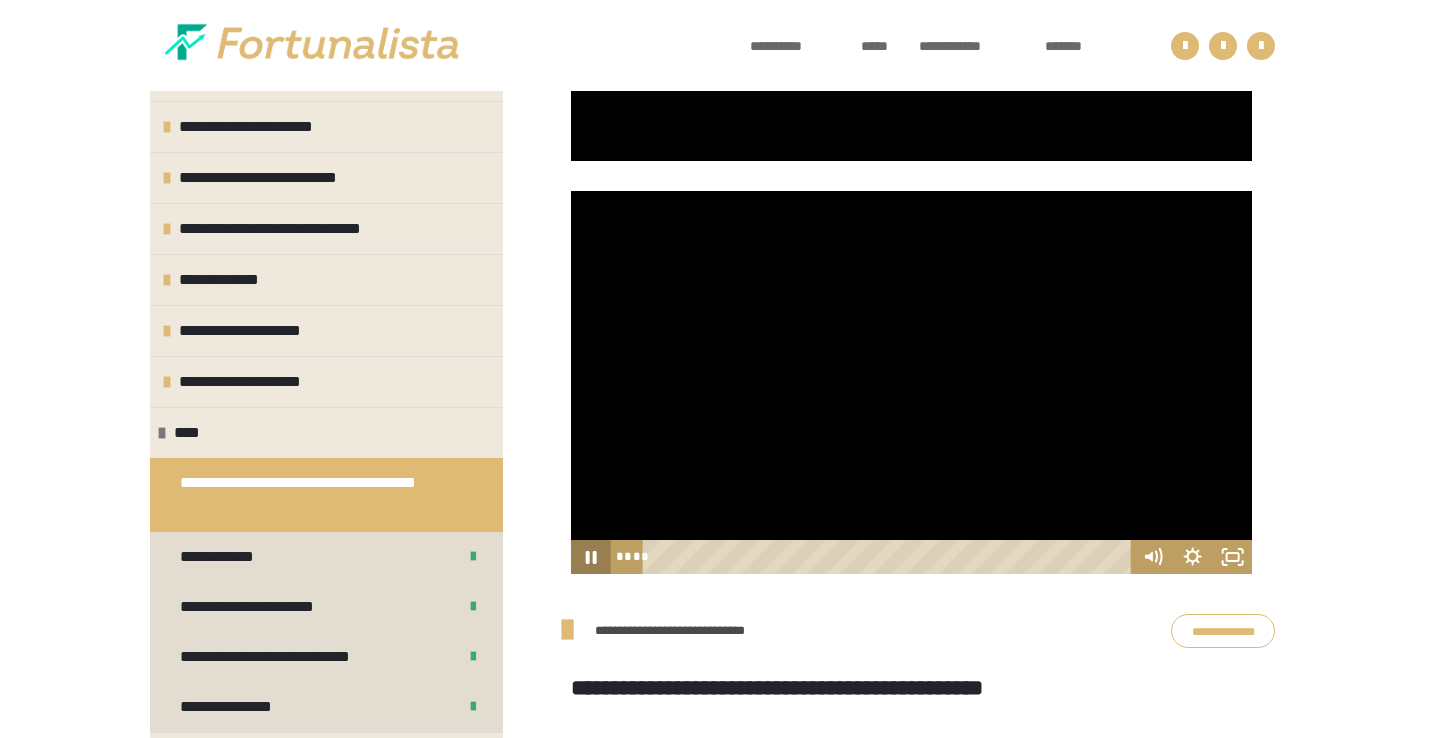 click 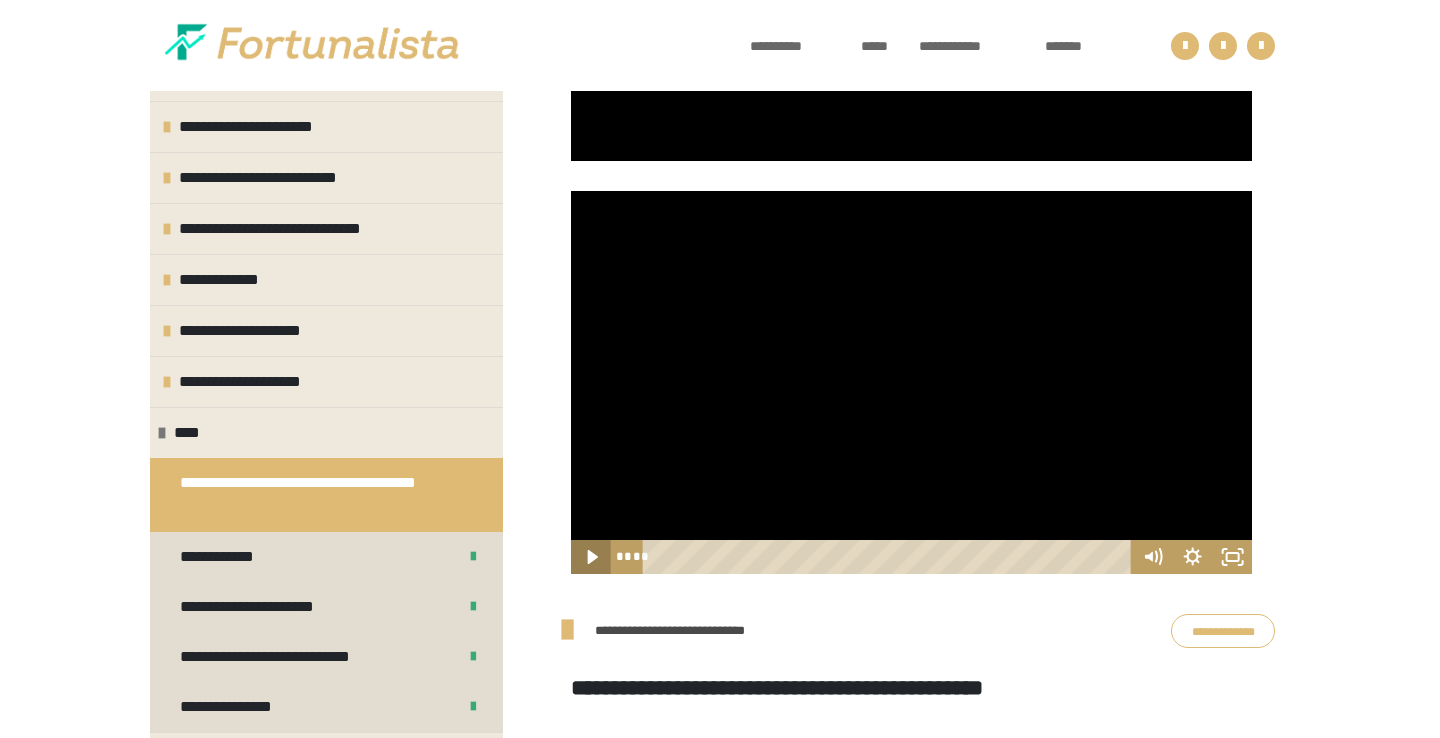 click 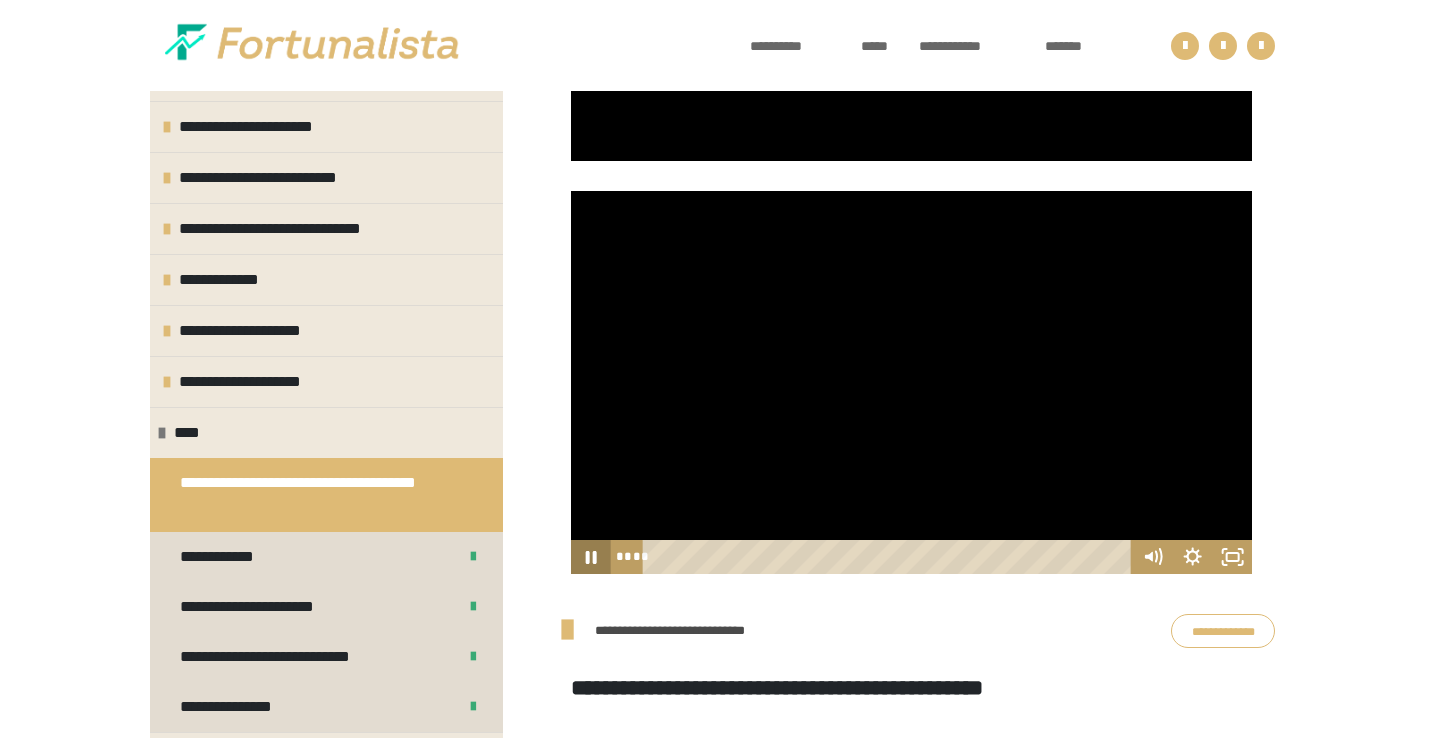 click 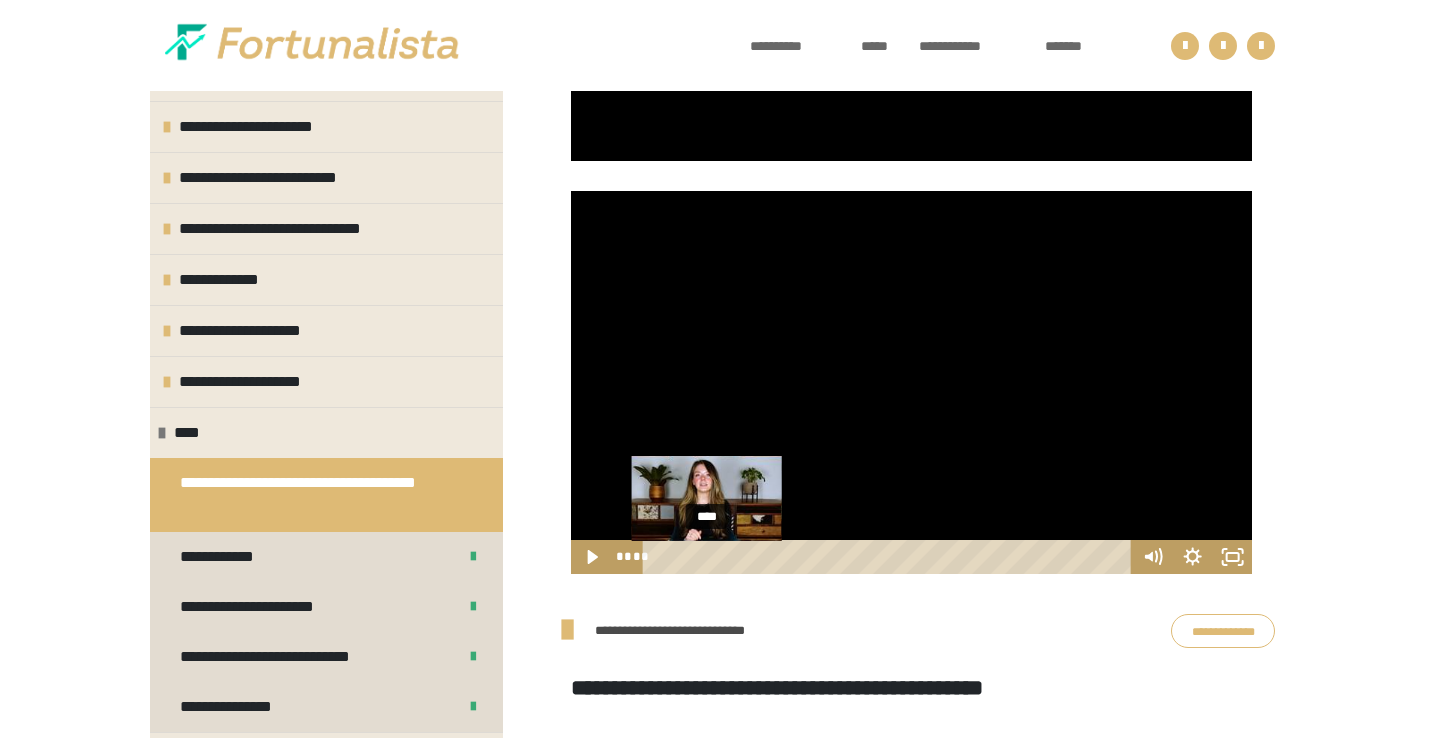 click on "****" at bounding box center [889, 557] 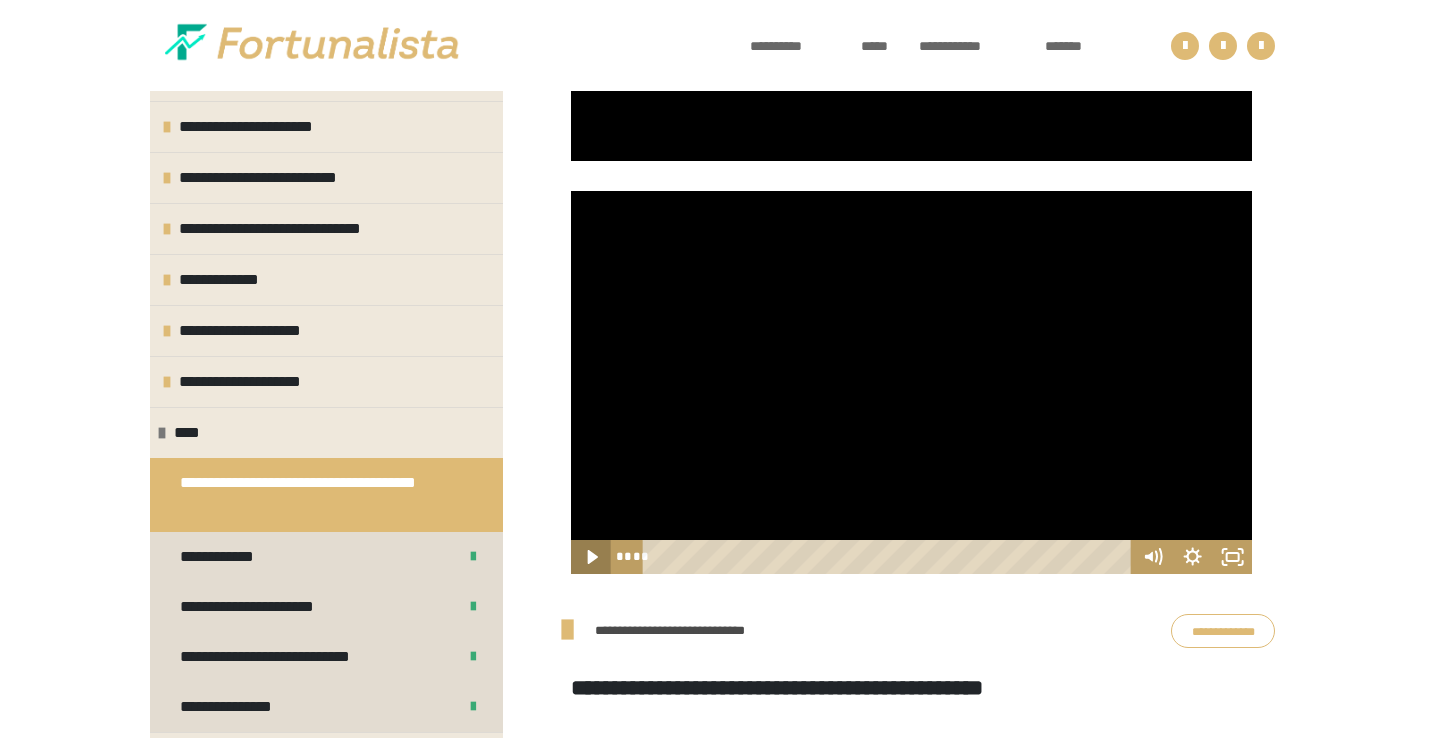 click 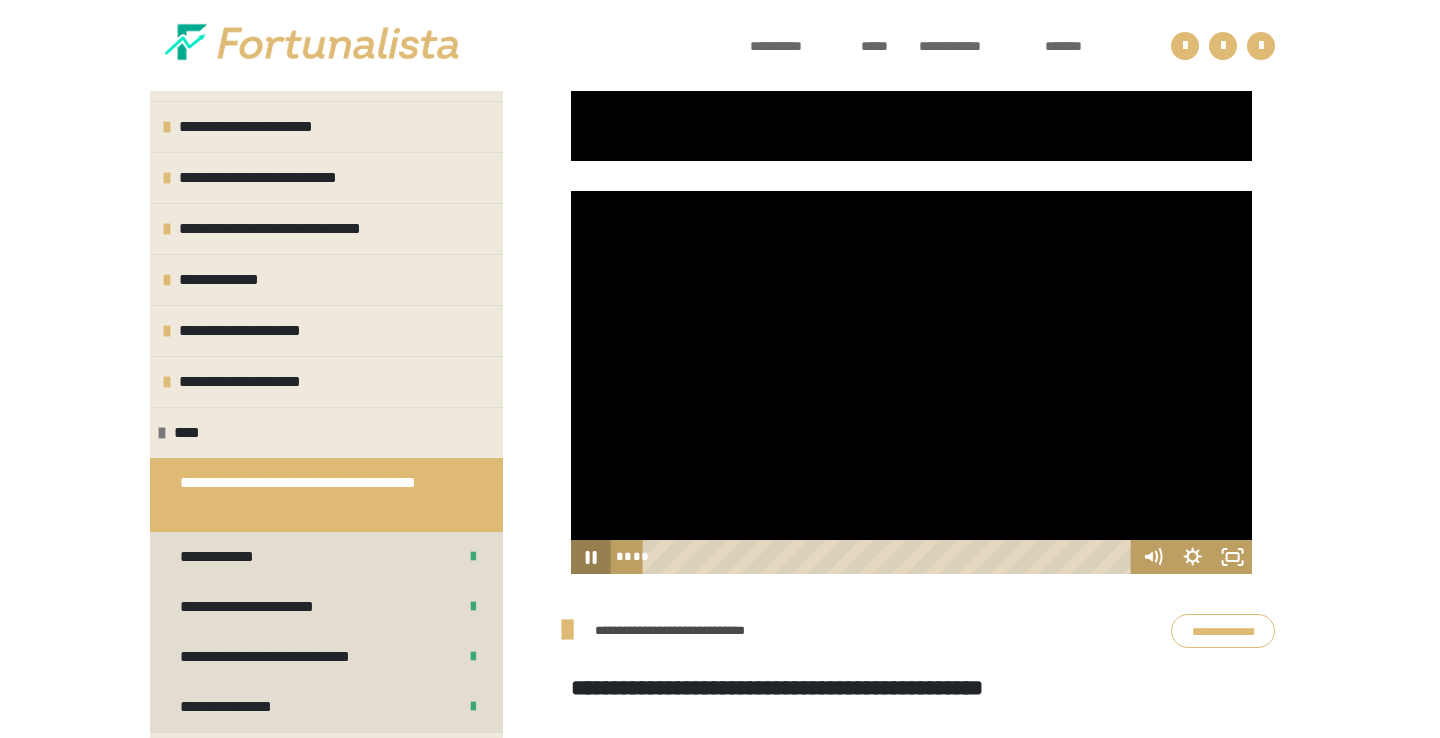 click 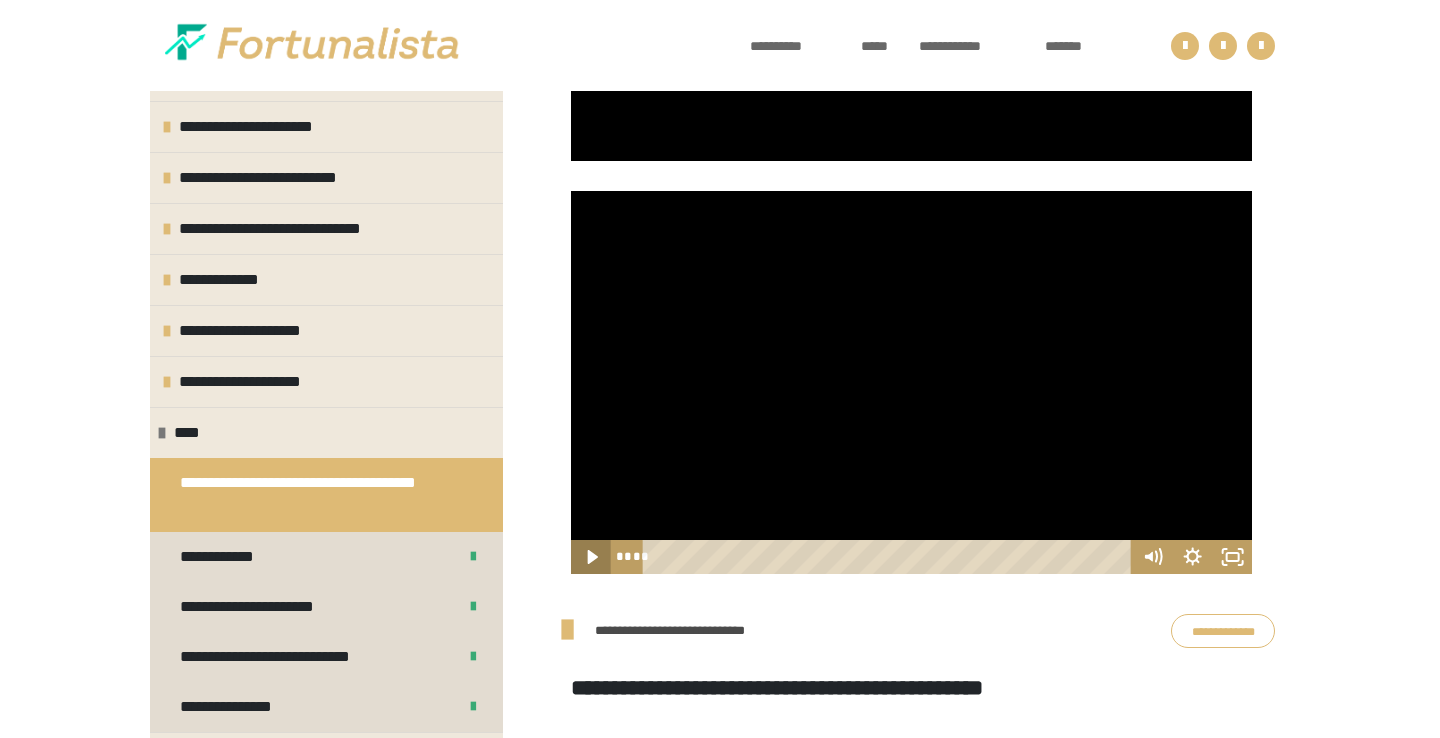 click 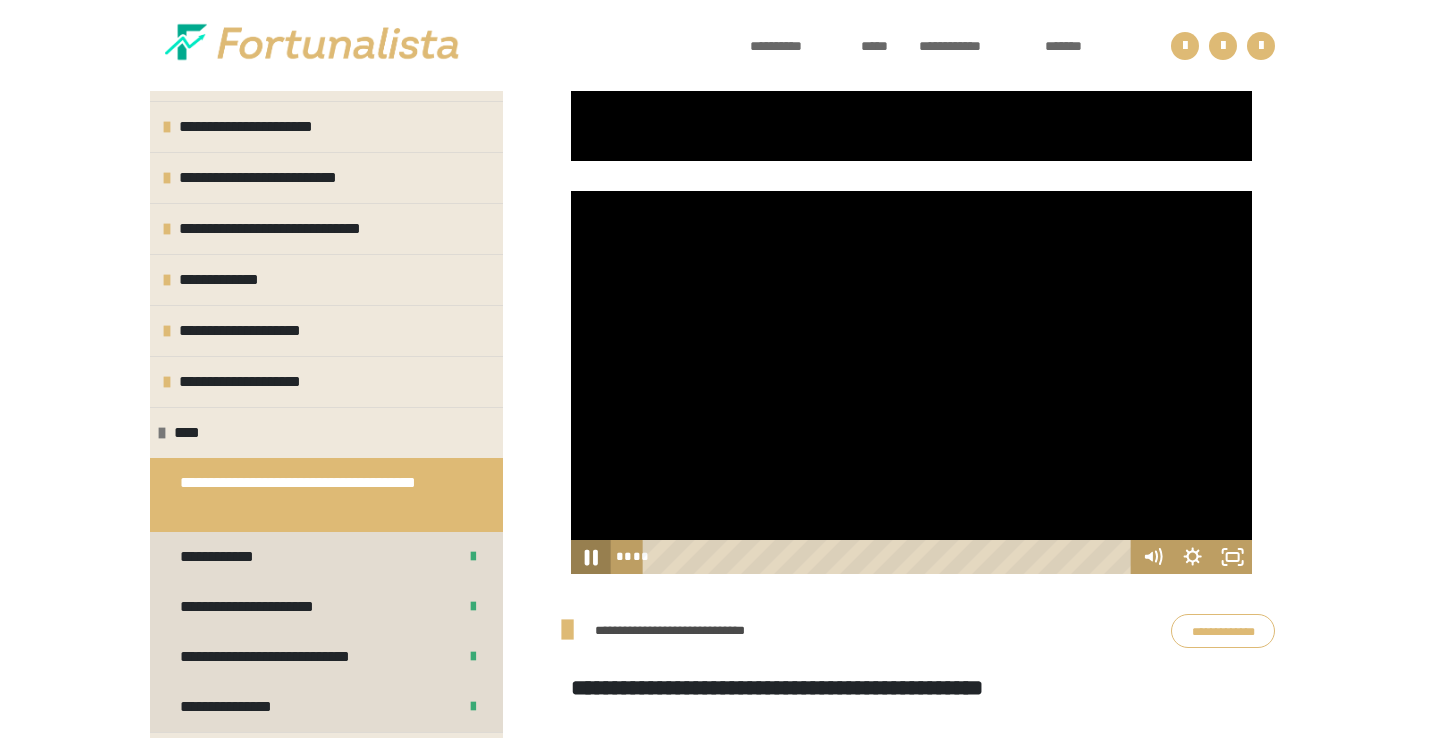 click 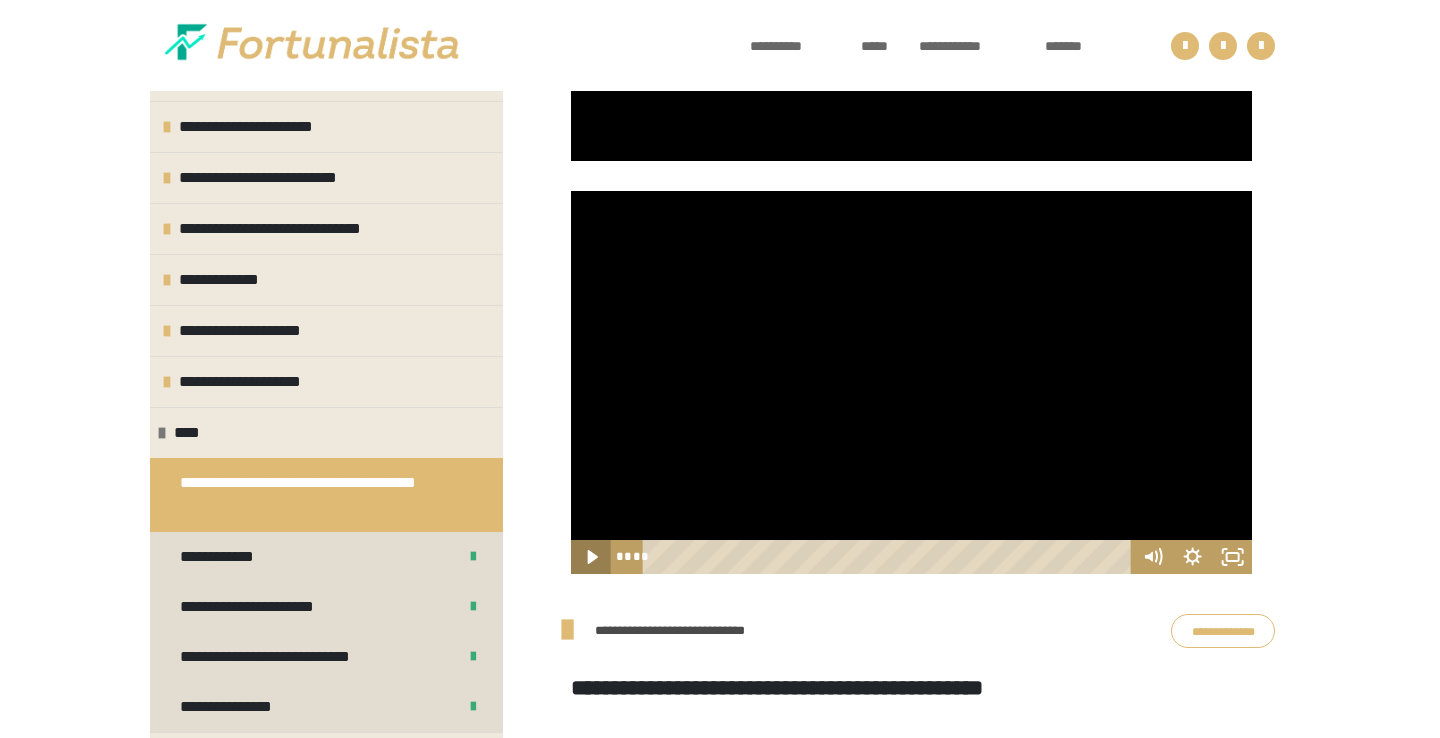 click 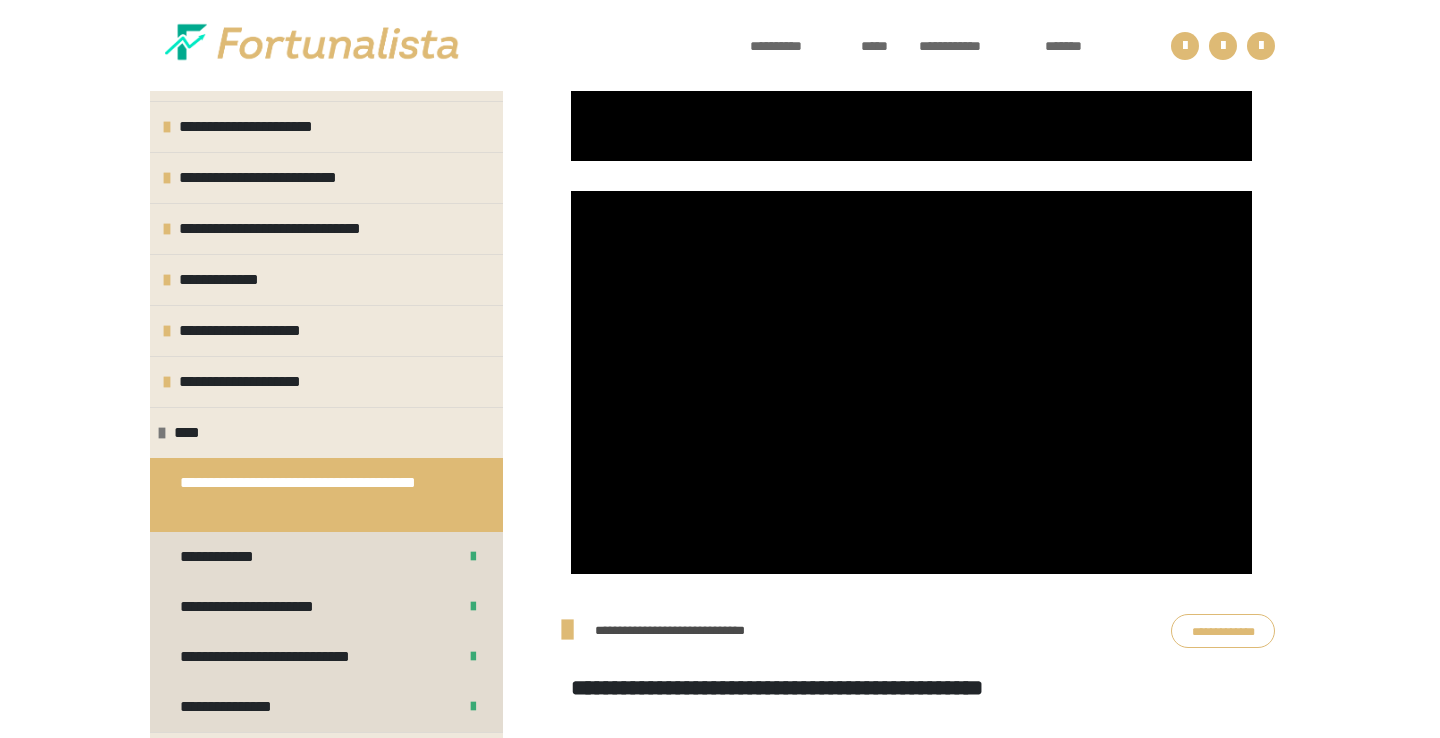 click on "**********" at bounding box center [1223, 631] 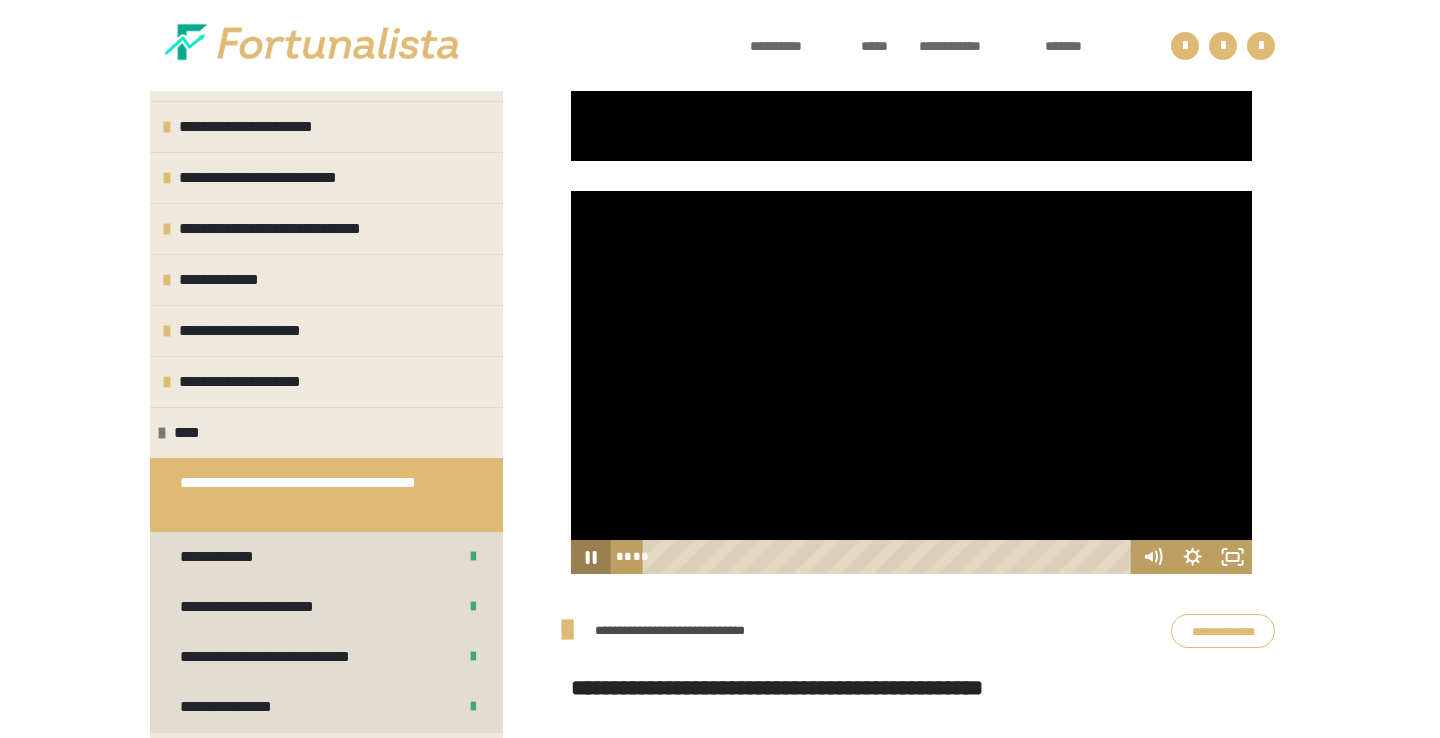 click 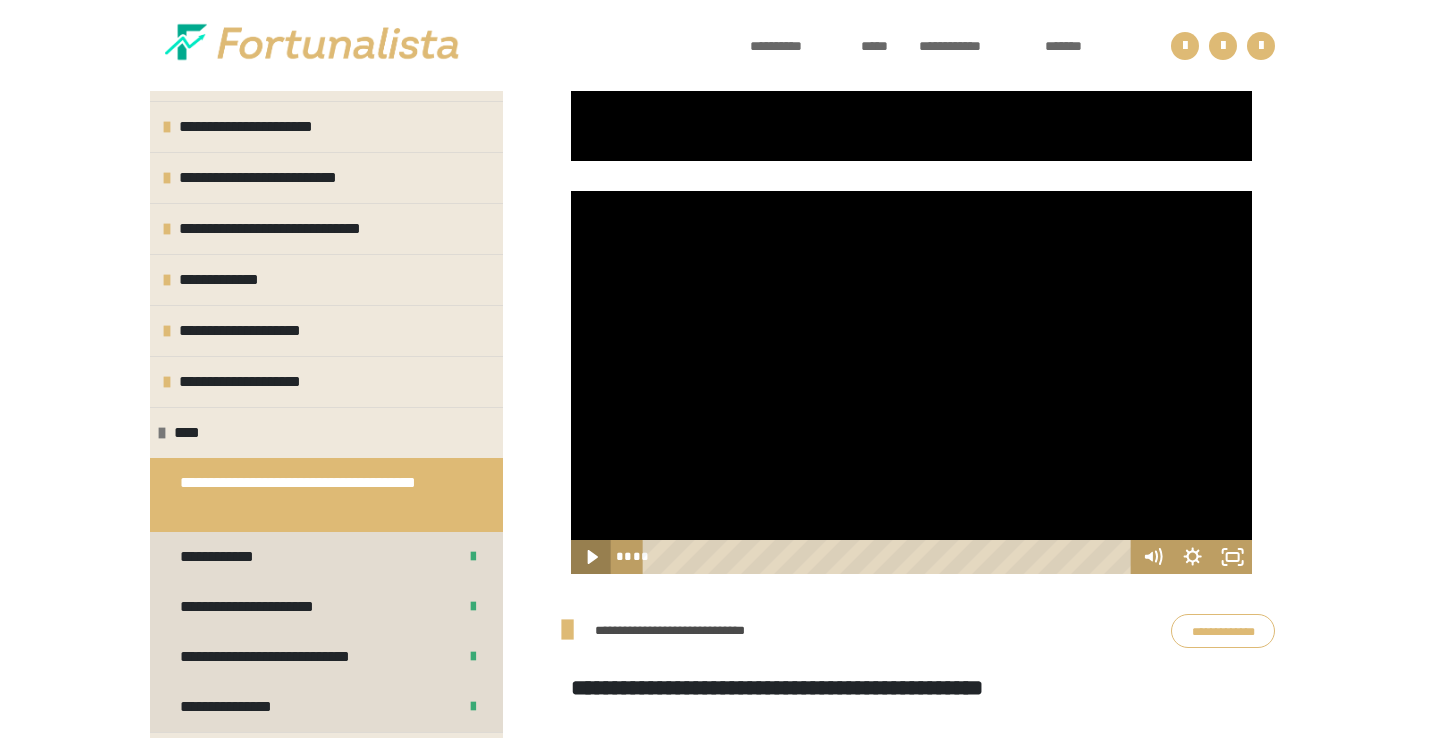 click 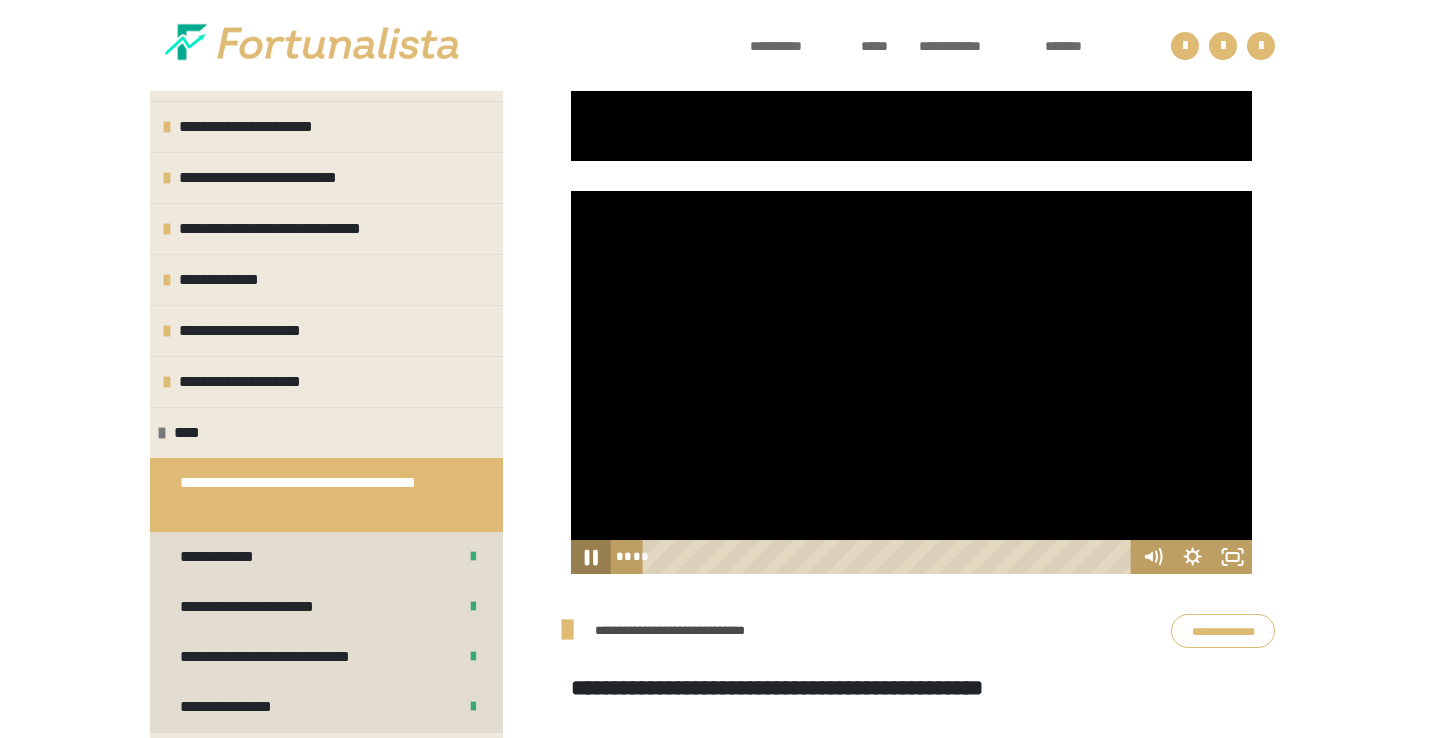 click 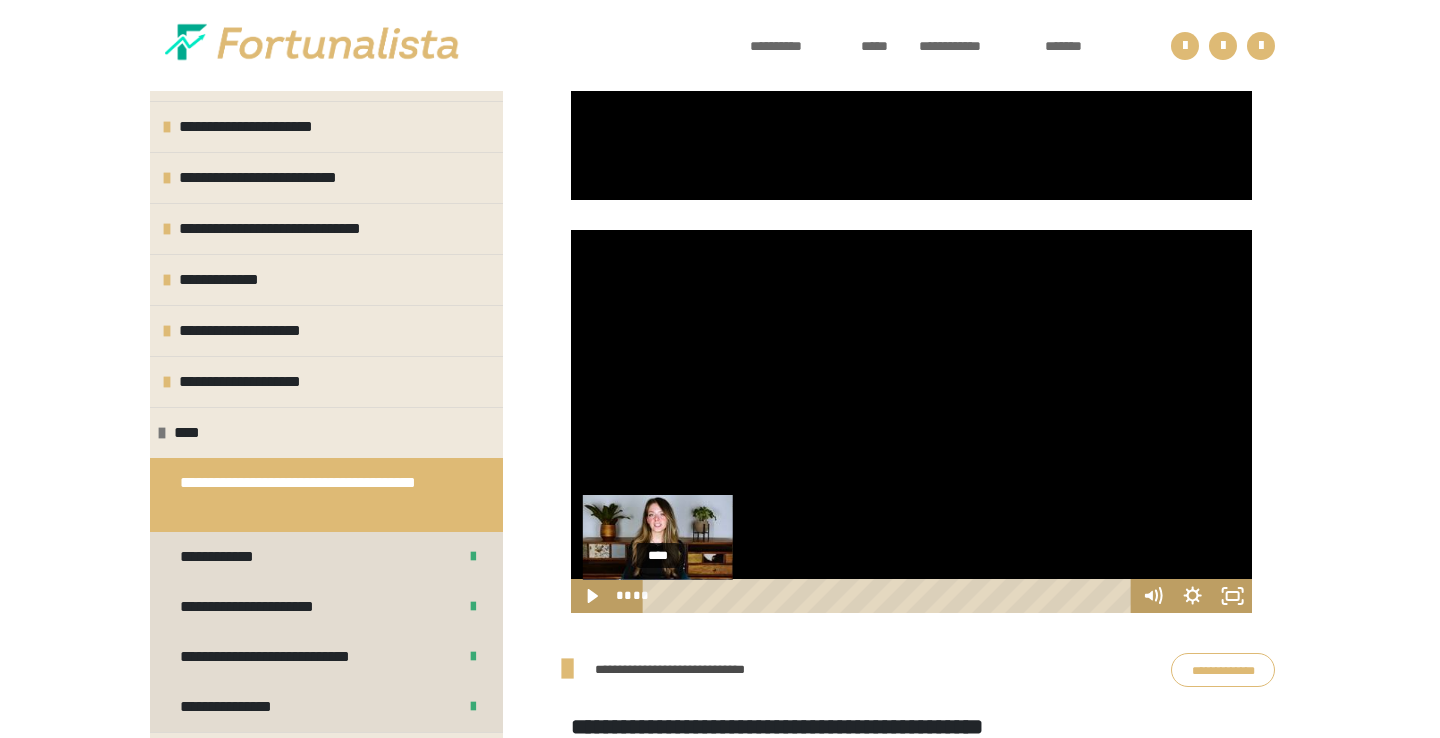 scroll, scrollTop: 3294, scrollLeft: 0, axis: vertical 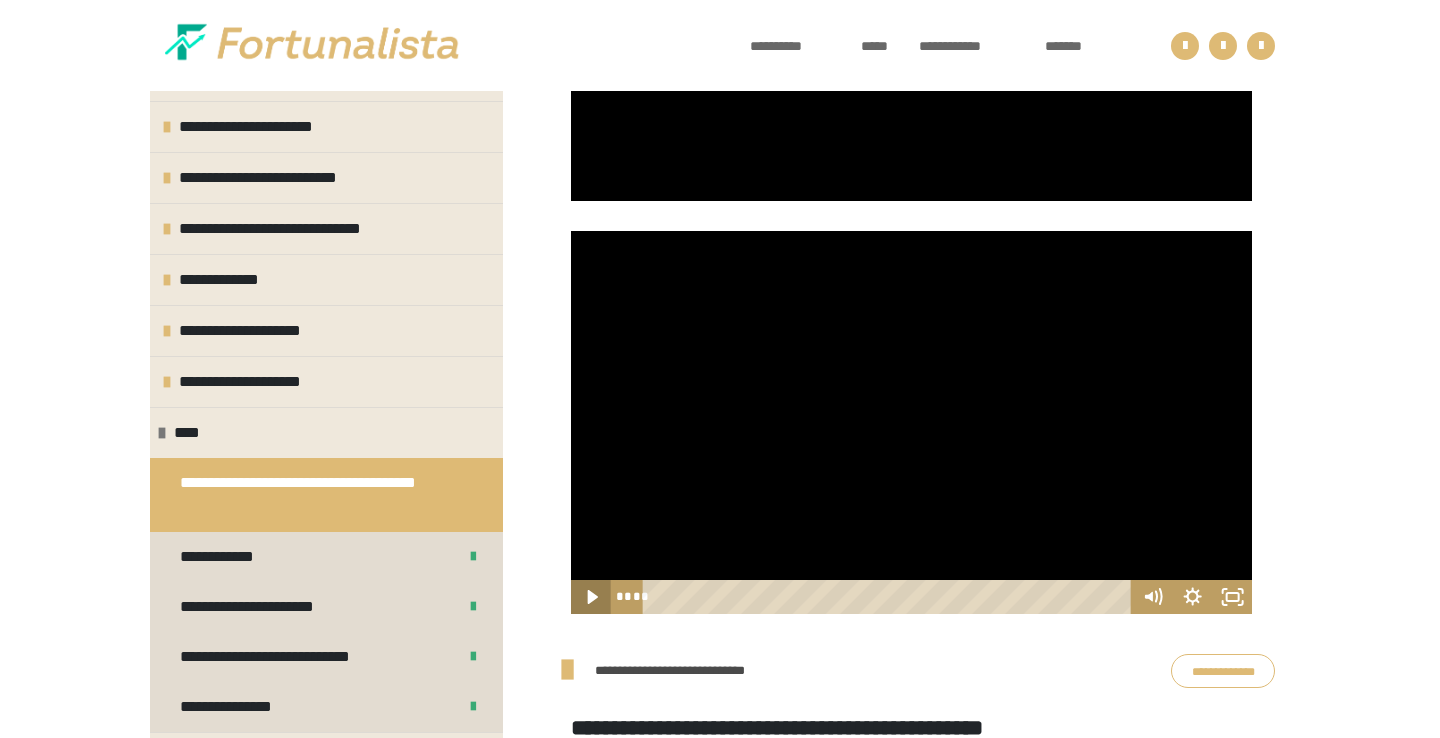 click 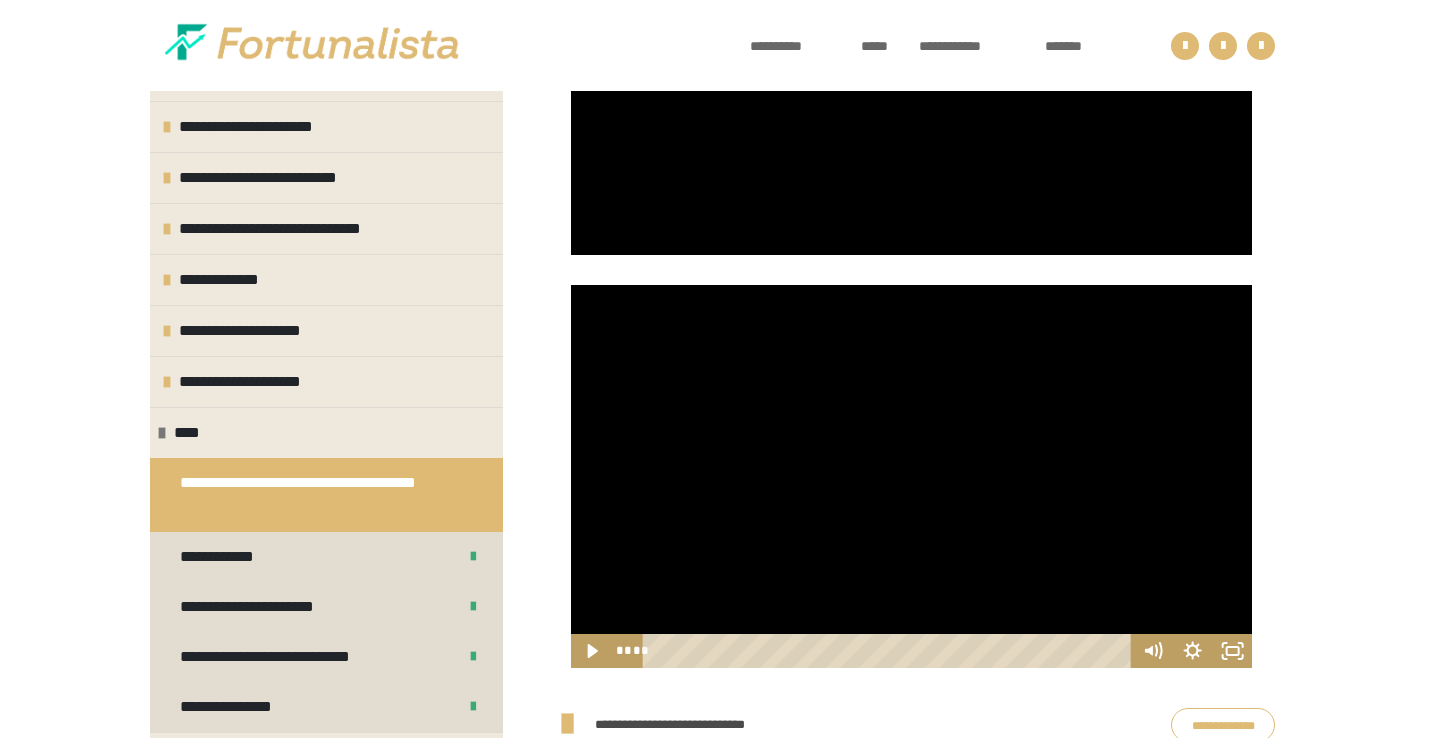 scroll, scrollTop: 3242, scrollLeft: 0, axis: vertical 